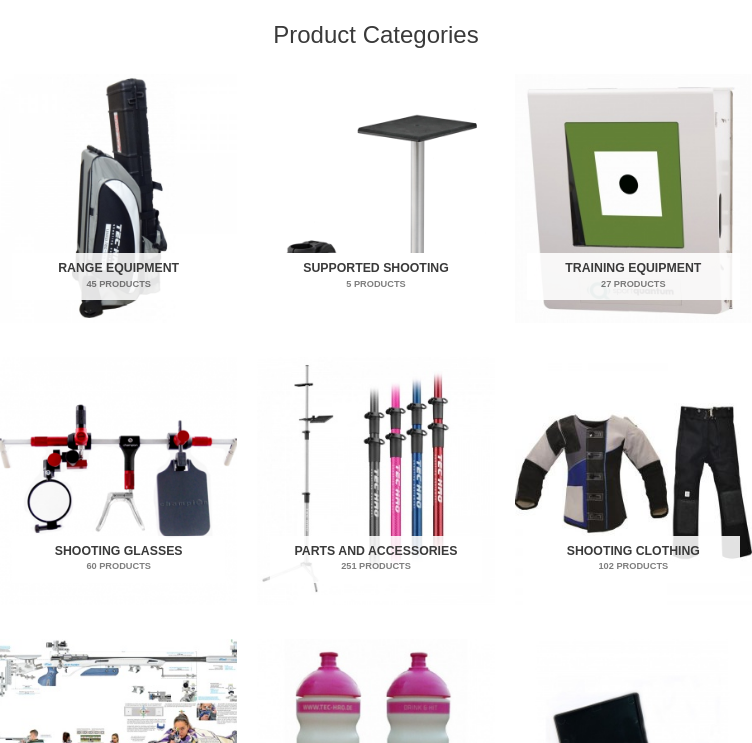 scroll, scrollTop: 655, scrollLeft: 0, axis: vertical 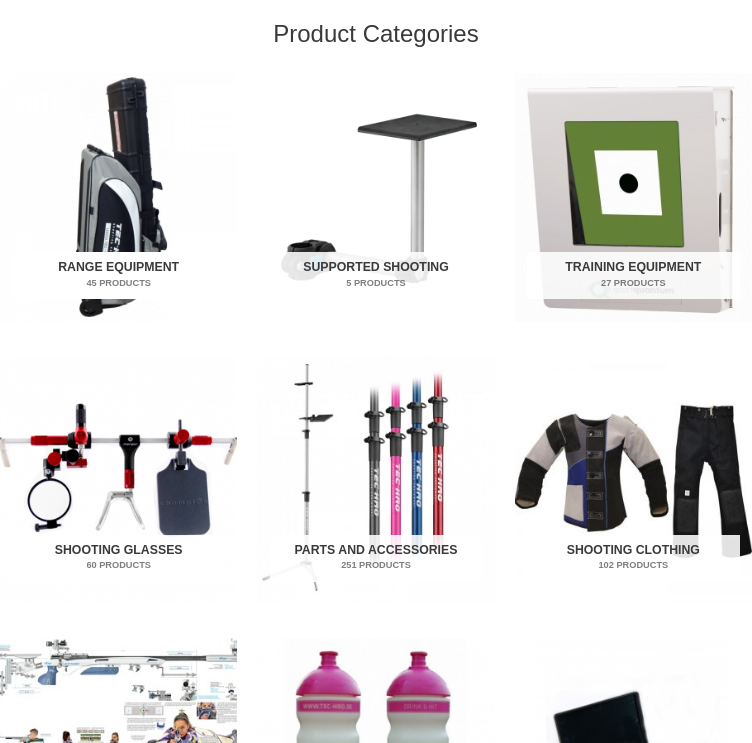 click on "Range Equipment 45 Products" at bounding box center (118, 275) 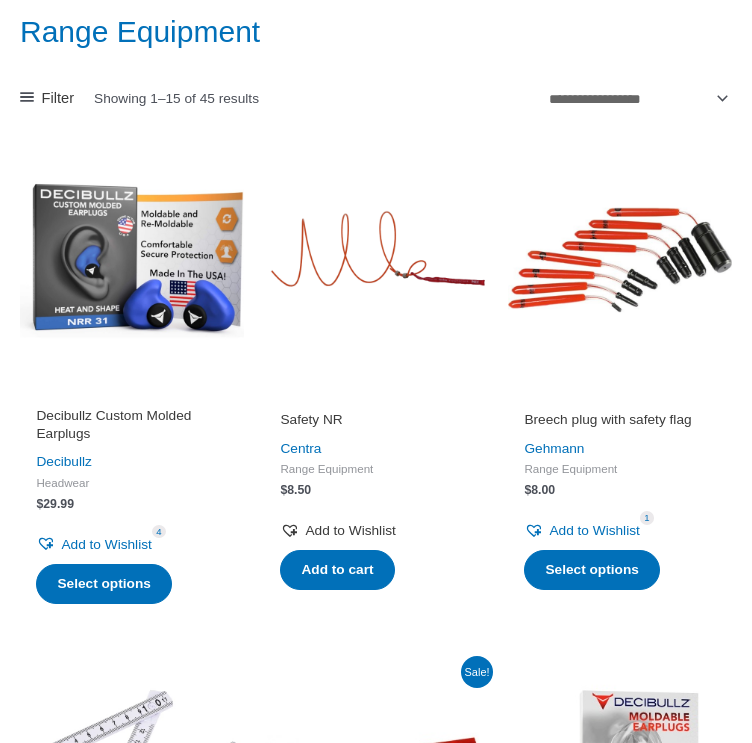 scroll, scrollTop: 256, scrollLeft: 0, axis: vertical 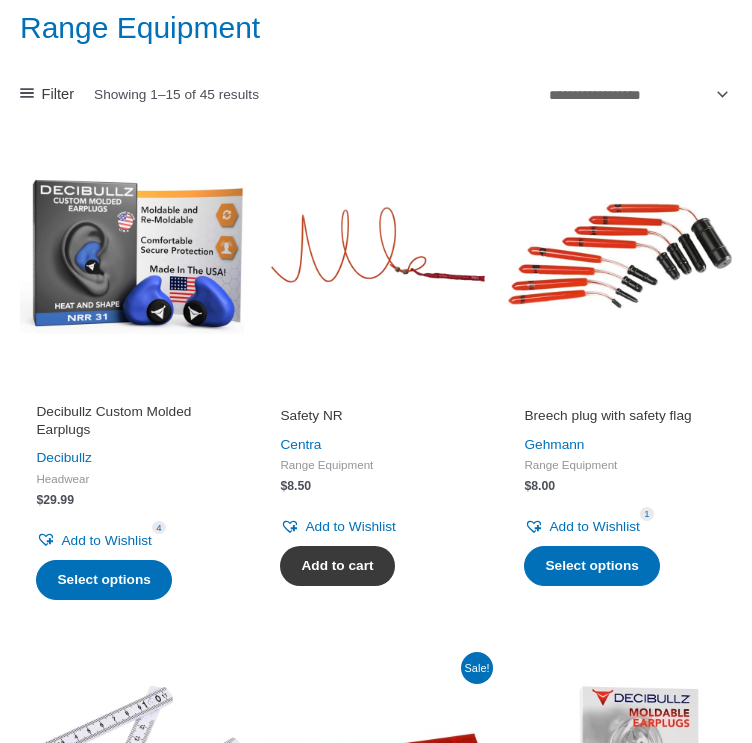 click on "Add to cart" at bounding box center [337, 566] 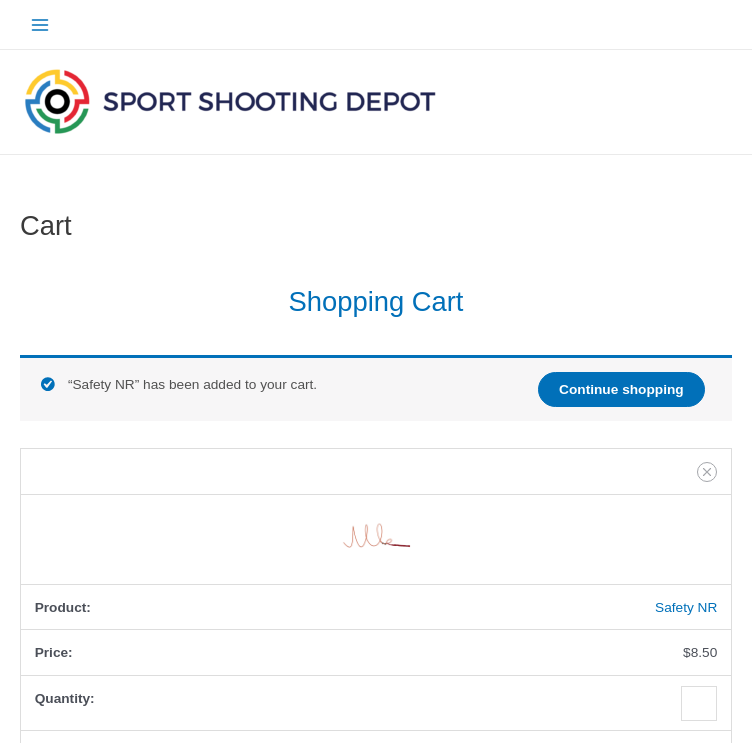 scroll, scrollTop: 0, scrollLeft: 0, axis: both 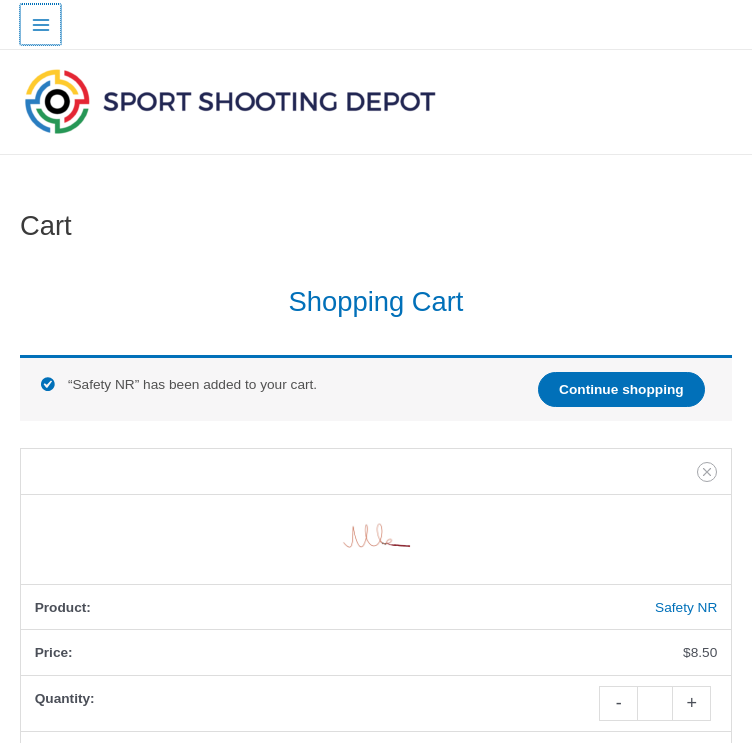 click on "Main Menu" at bounding box center (40, 24) 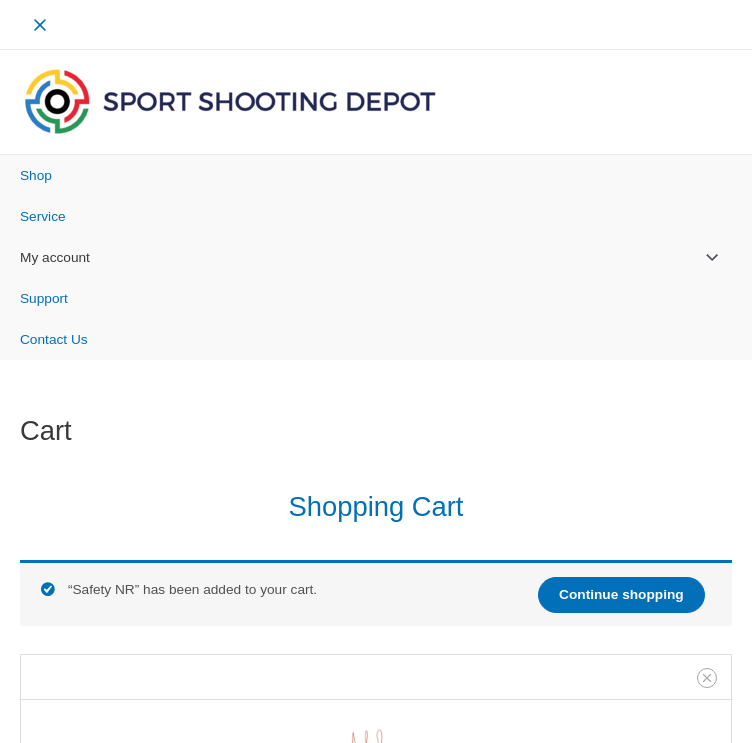 click on "My account" at bounding box center (55, 257) 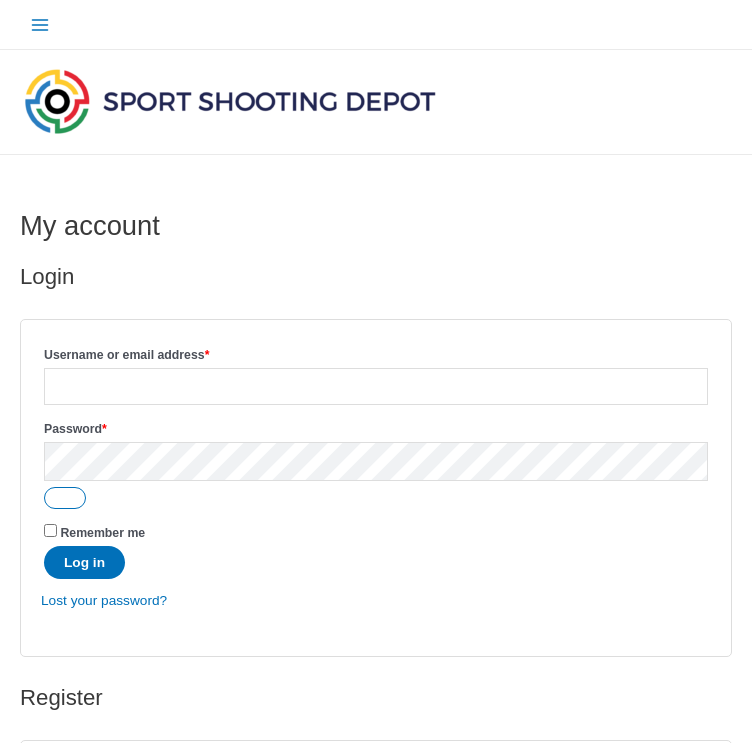 scroll, scrollTop: 0, scrollLeft: 0, axis: both 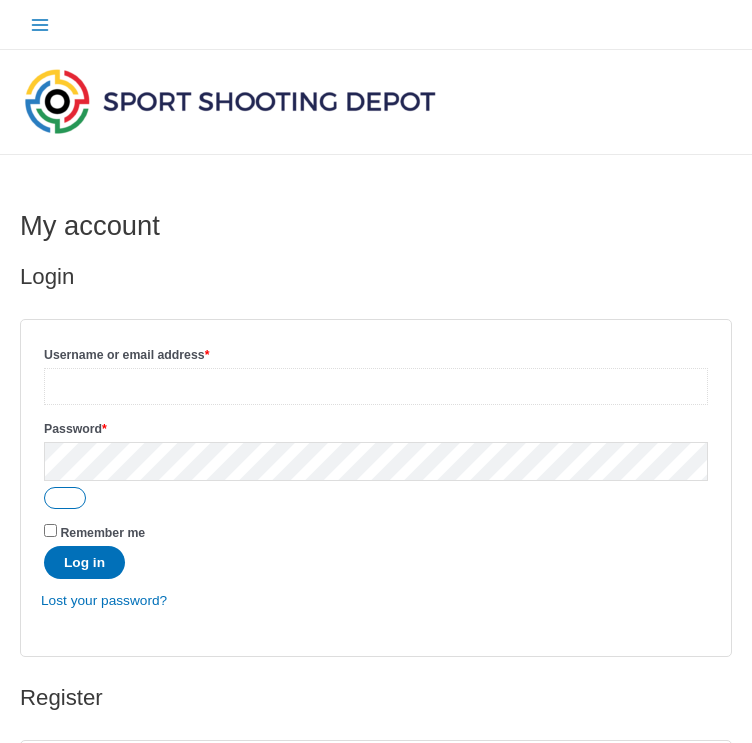 click on "Username or email address  * Required" at bounding box center (376, 387) 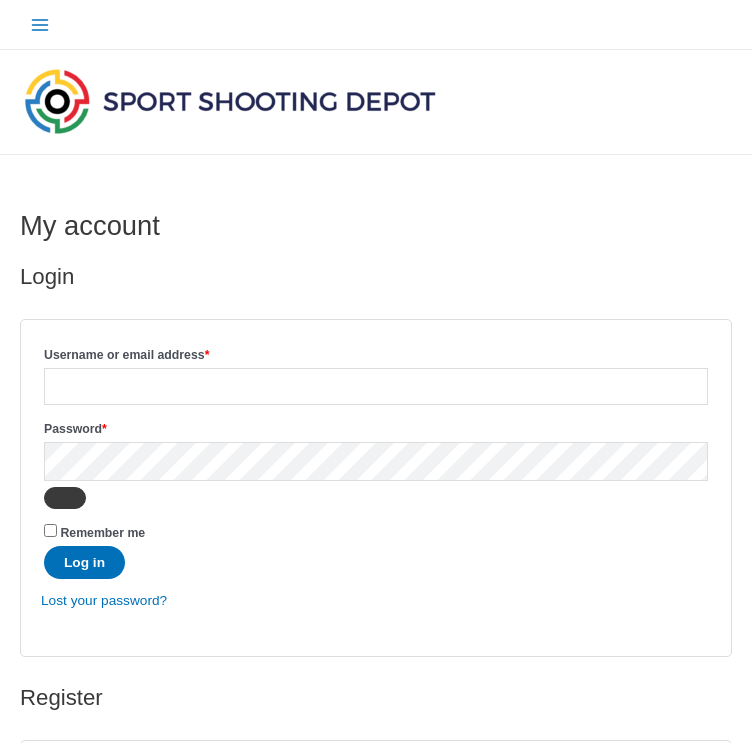 click at bounding box center [65, 498] 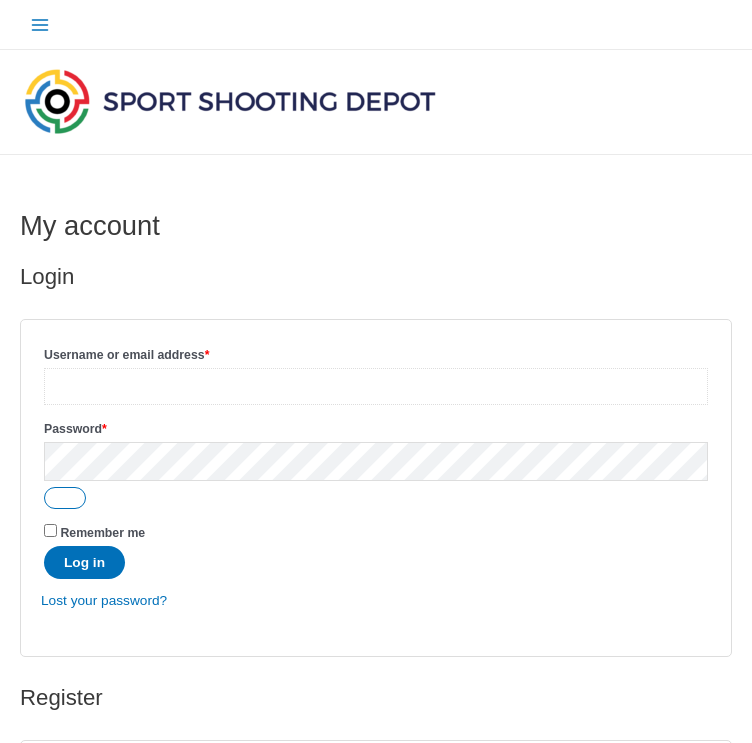 click on "Username or email address  * Required" at bounding box center [376, 387] 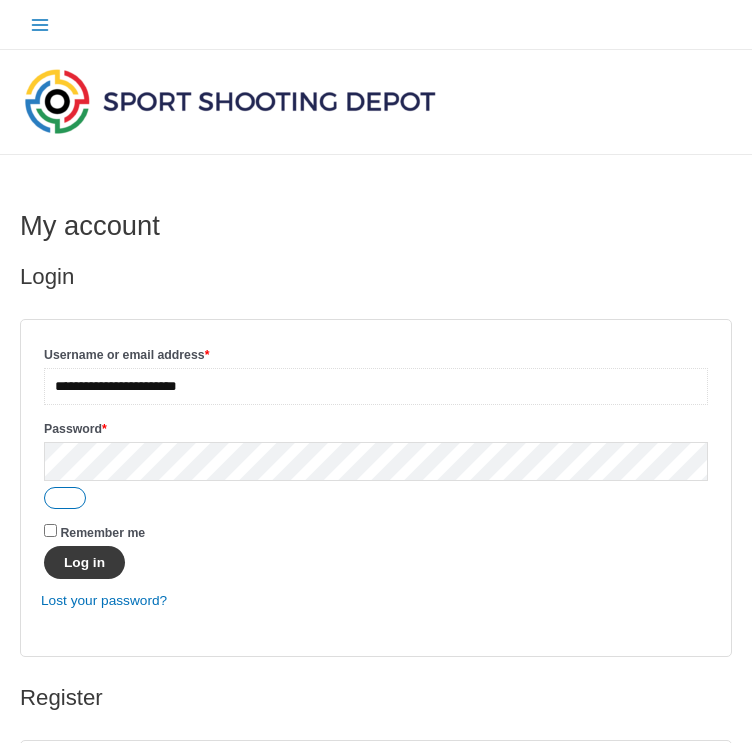 type on "**********" 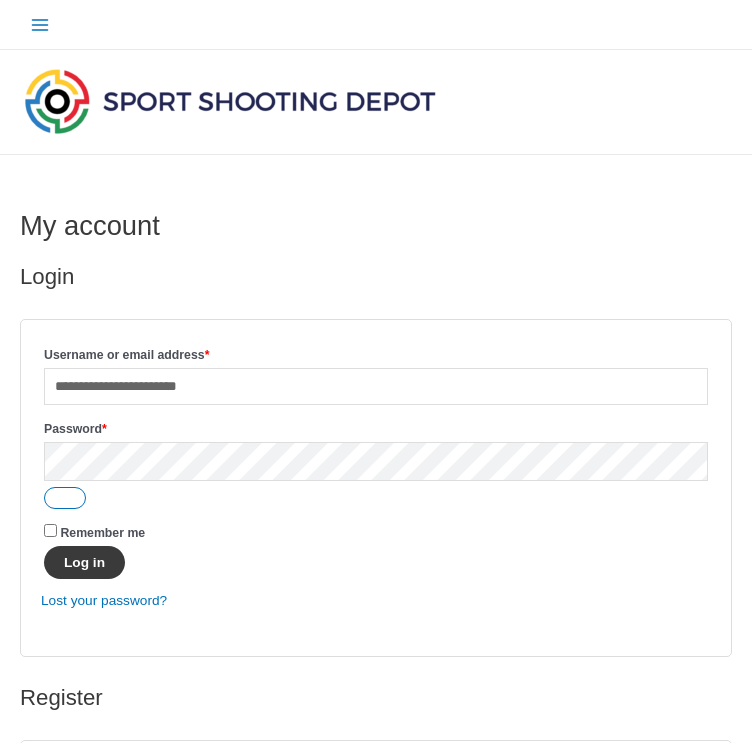 click on "Log in" at bounding box center (84, 563) 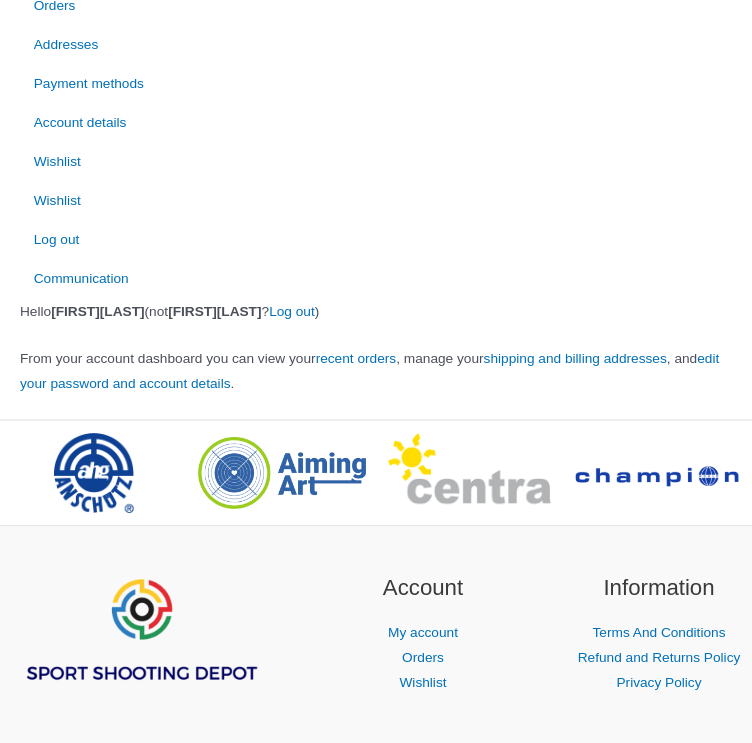 scroll, scrollTop: 0, scrollLeft: 0, axis: both 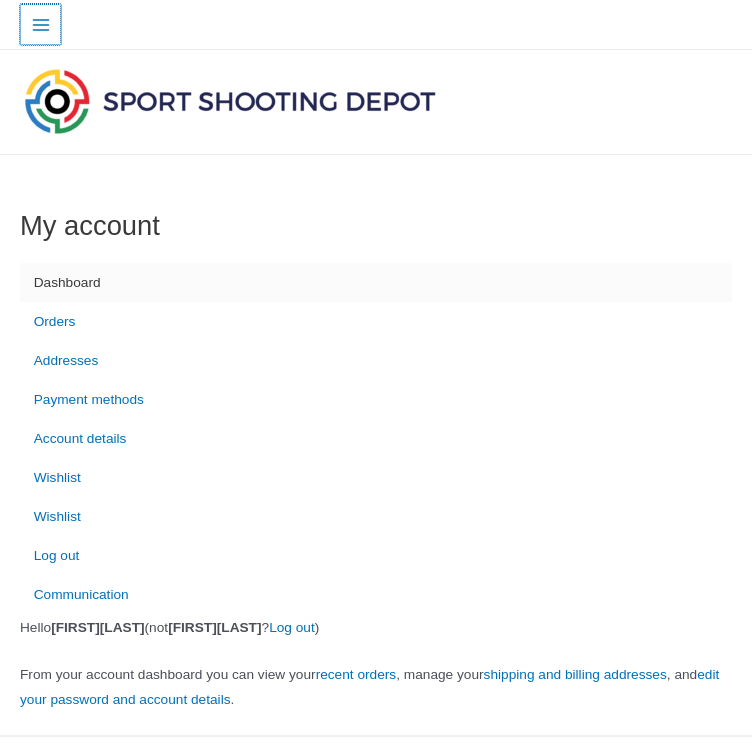 click 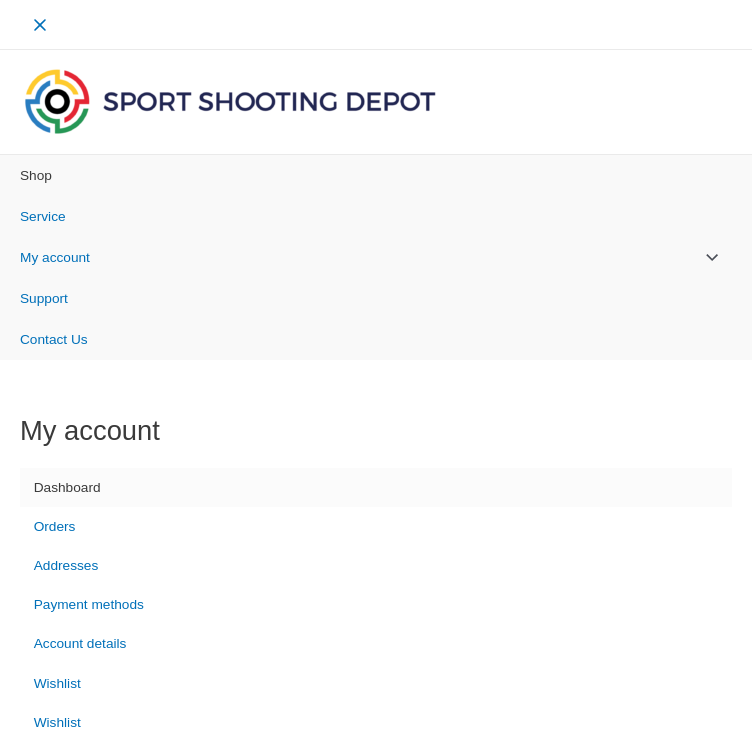 click on "Shop" at bounding box center [376, 175] 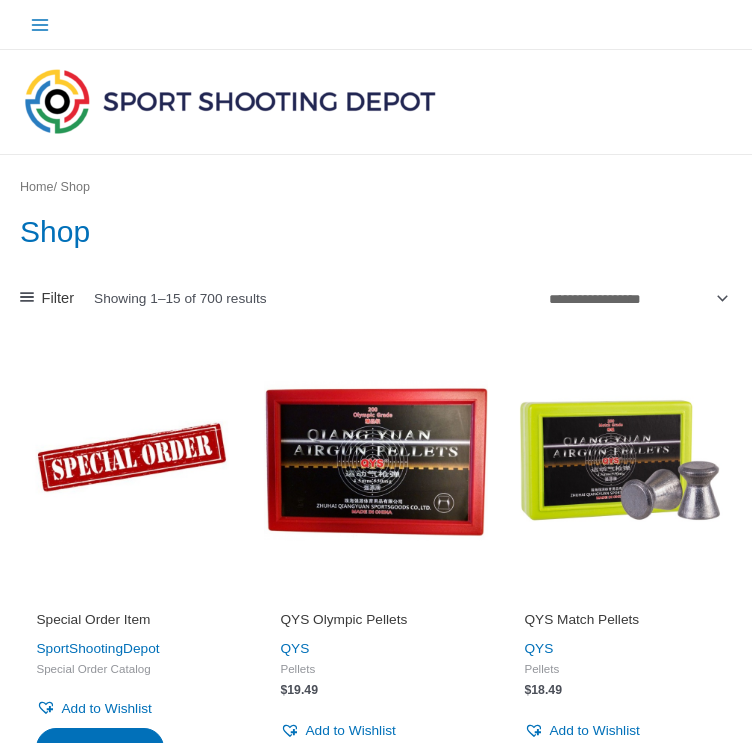 scroll, scrollTop: 0, scrollLeft: 0, axis: both 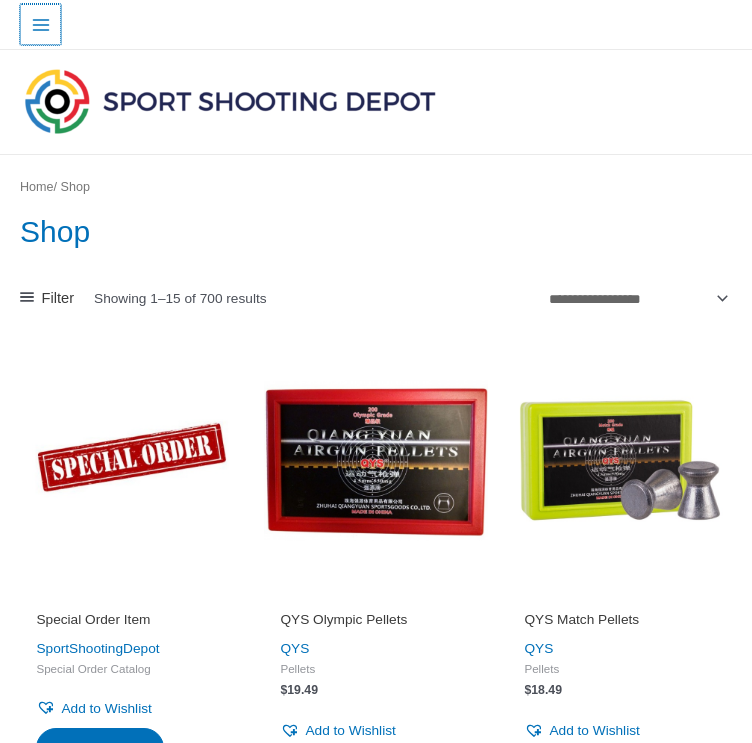 click 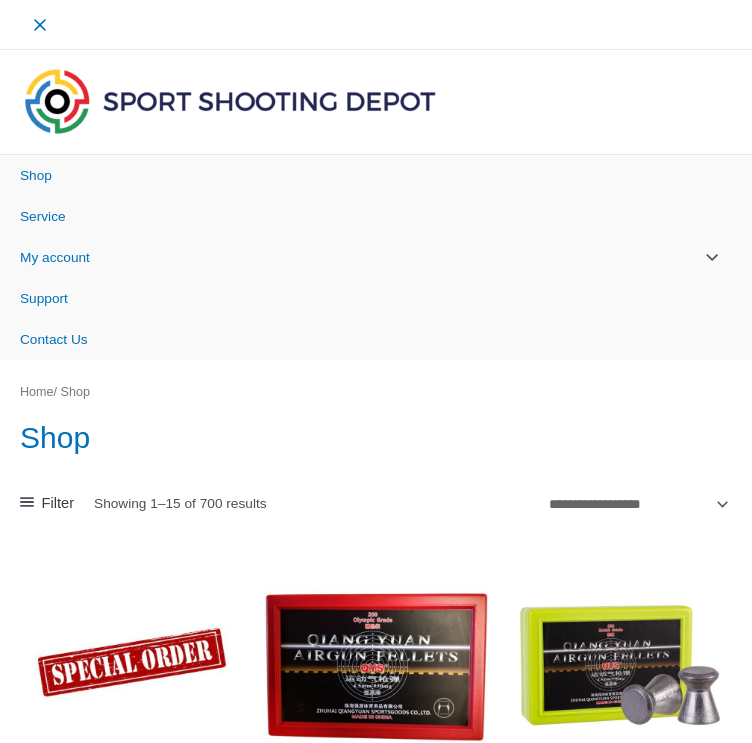 click at bounding box center (230, 101) 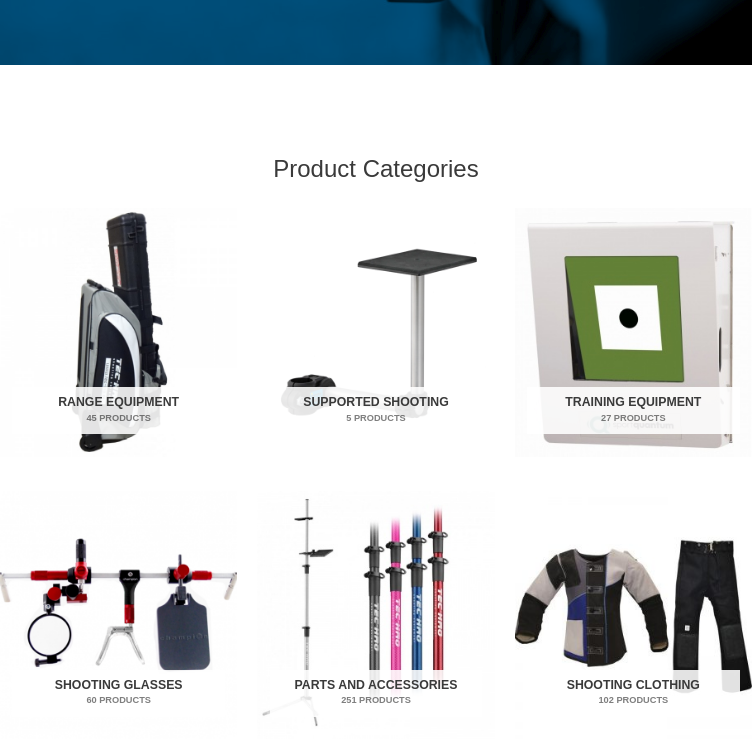 scroll, scrollTop: 532, scrollLeft: 0, axis: vertical 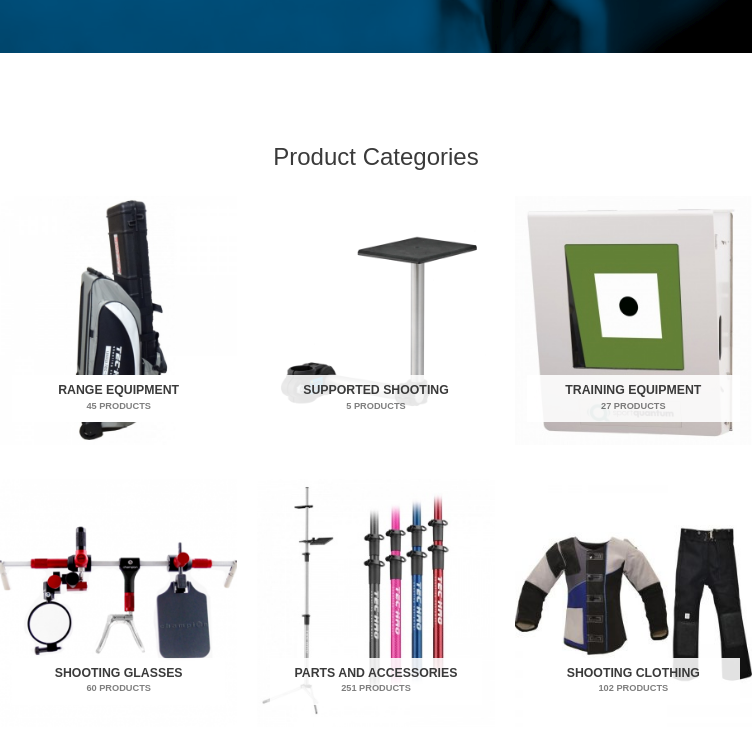 click on "Range Equipment 45 Products" at bounding box center (118, 398) 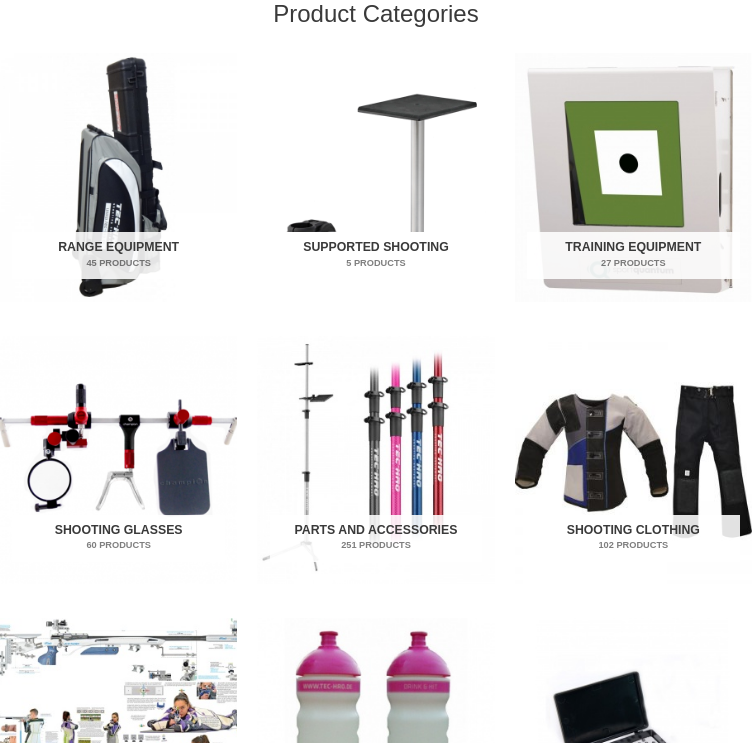 scroll, scrollTop: 676, scrollLeft: 0, axis: vertical 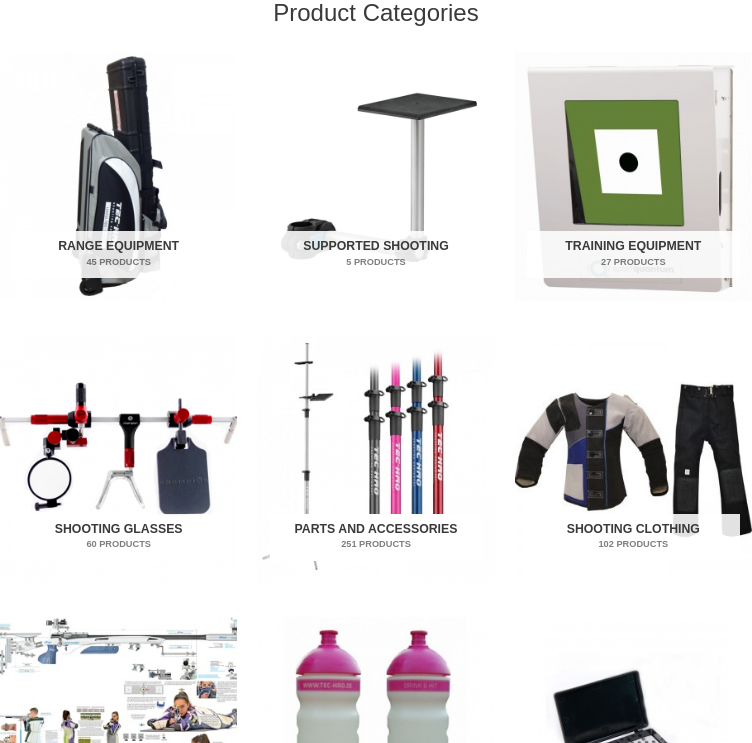 click at bounding box center [375, 459] 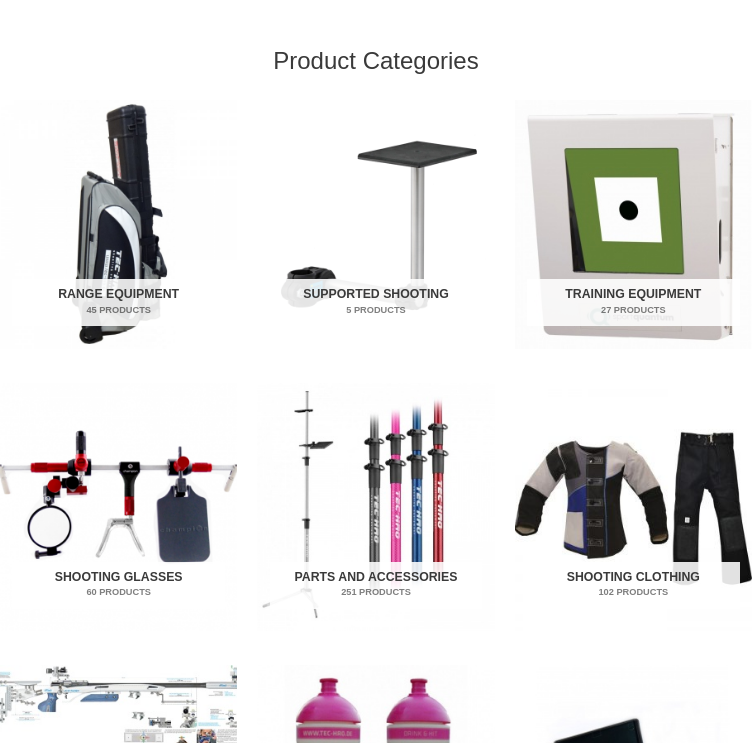 scroll, scrollTop: 628, scrollLeft: 0, axis: vertical 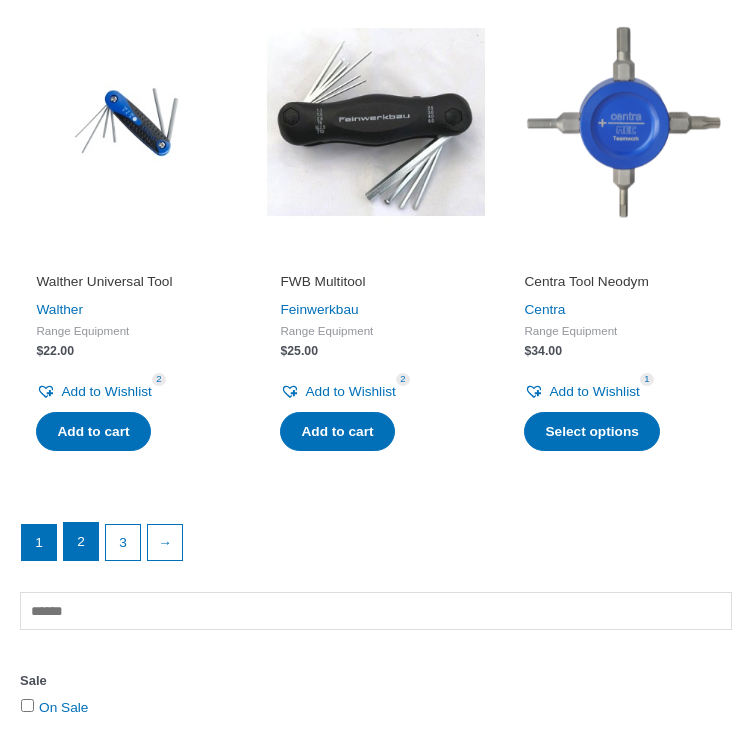 click on "2" at bounding box center [81, 541] 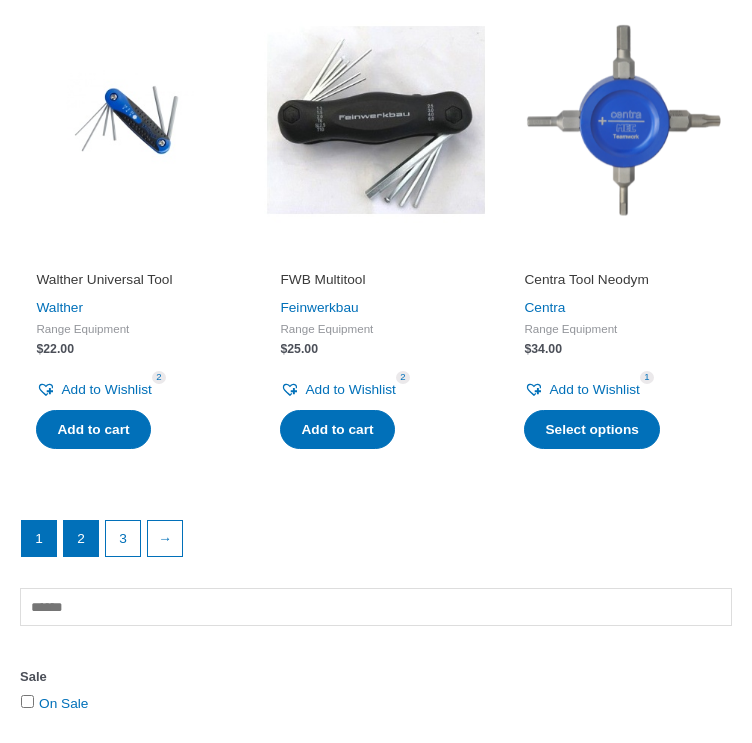 scroll, scrollTop: 2461, scrollLeft: 0, axis: vertical 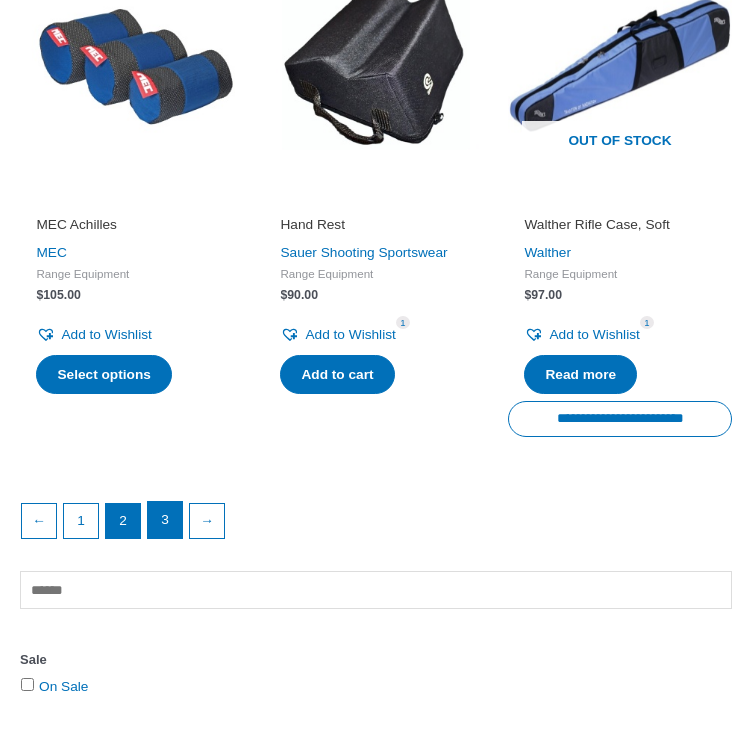 click on "3" at bounding box center [165, 520] 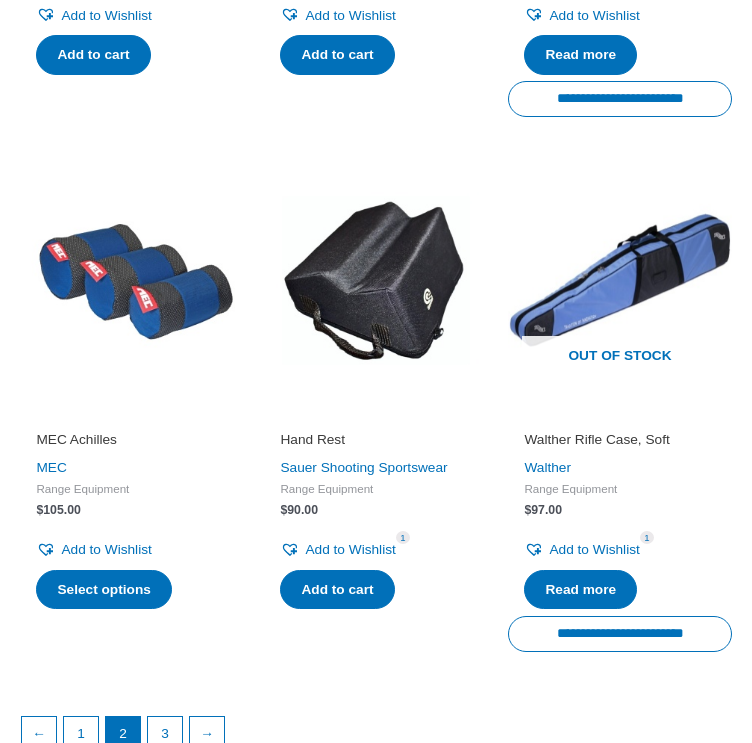 scroll, scrollTop: 2333, scrollLeft: 0, axis: vertical 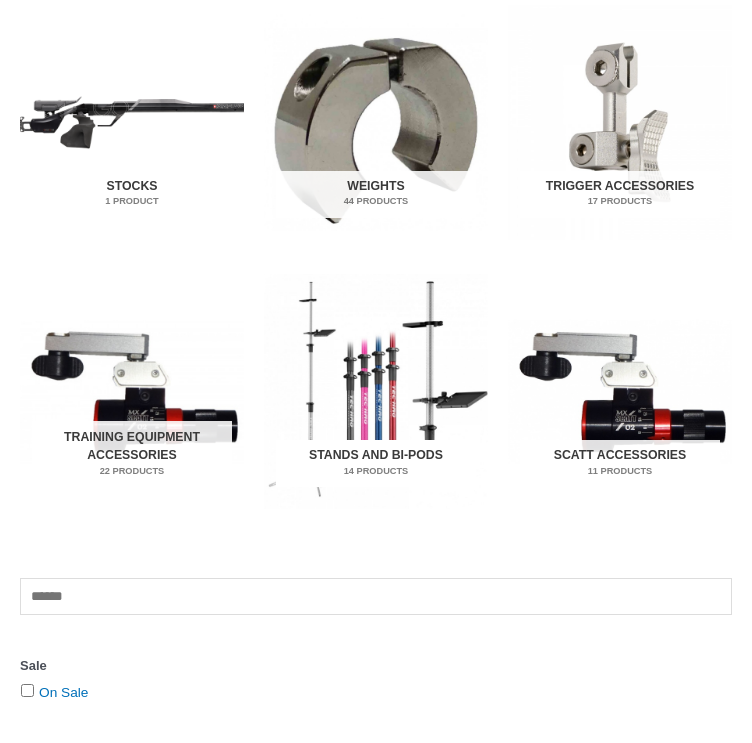 click on "Stands and Bi-pods 14 Products" at bounding box center [375, 463] 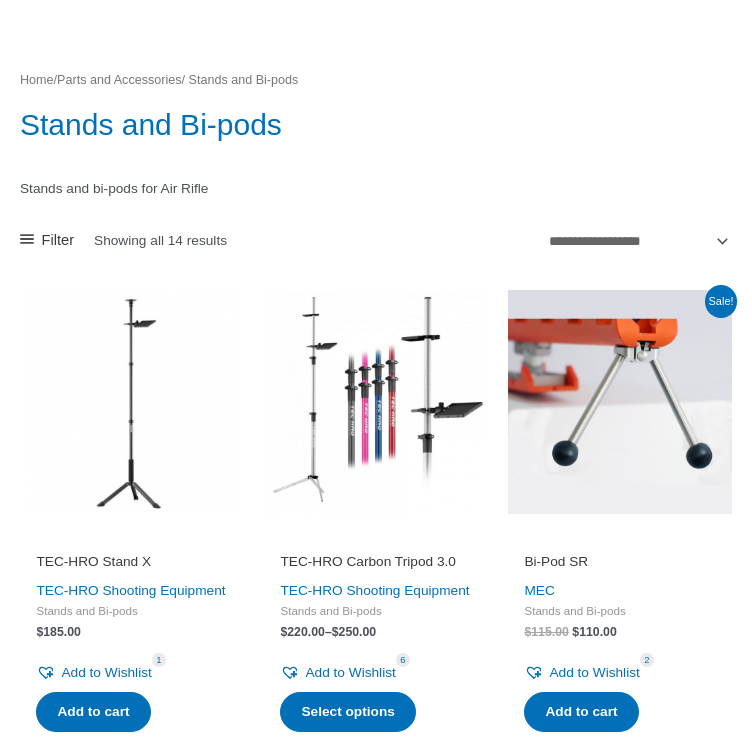 scroll, scrollTop: 160, scrollLeft: 0, axis: vertical 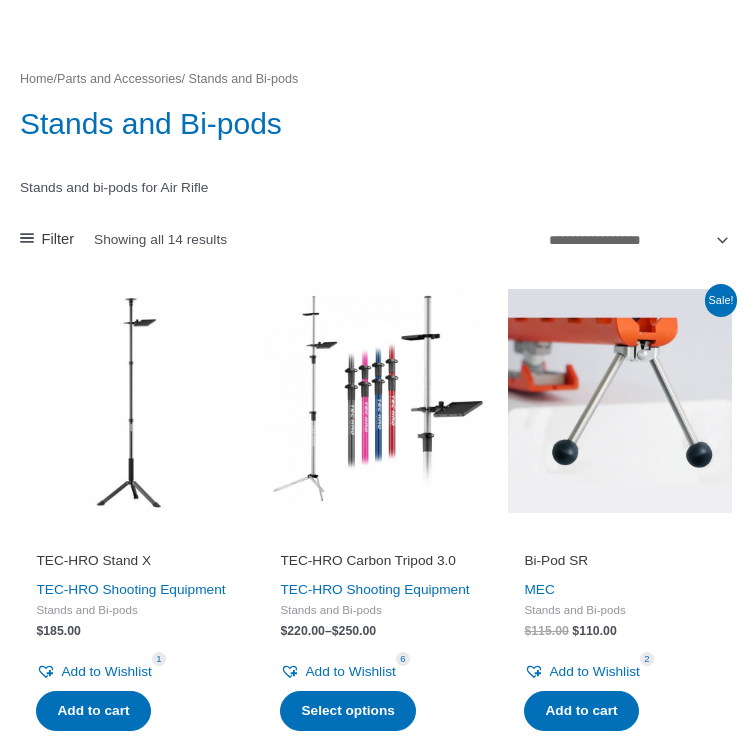 click on "TEC-HRO Carbon Tripod 3.0" at bounding box center (375, 561) 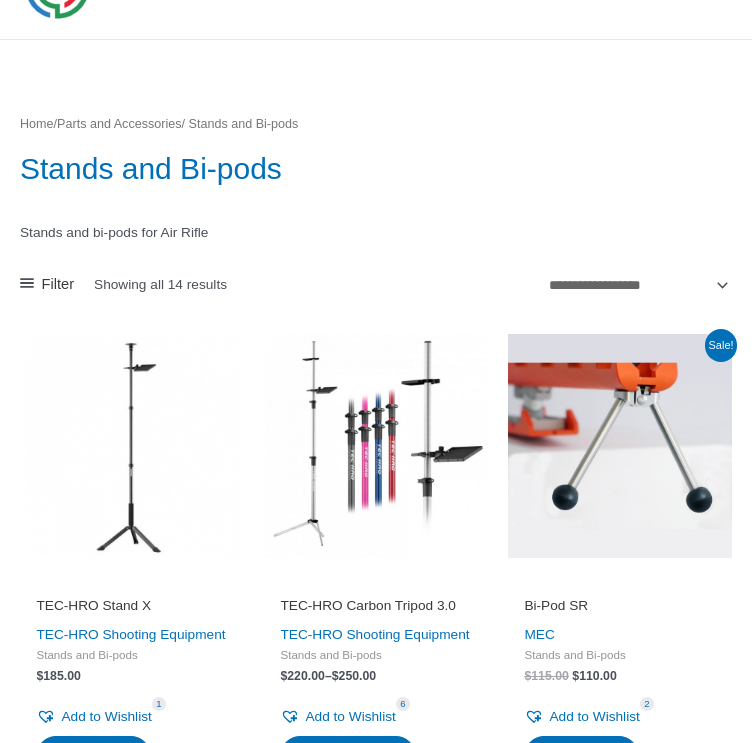 scroll, scrollTop: 0, scrollLeft: 0, axis: both 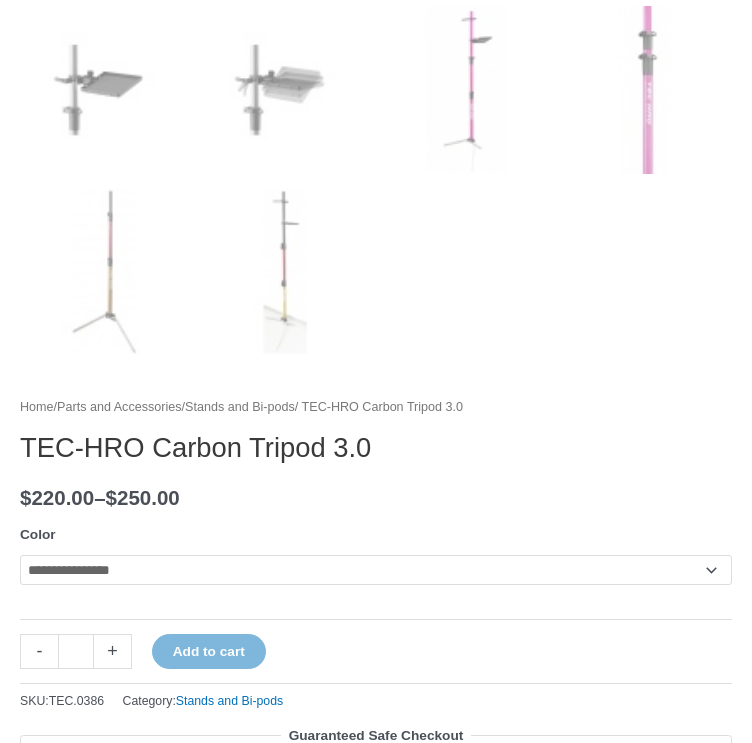 click on "**********" 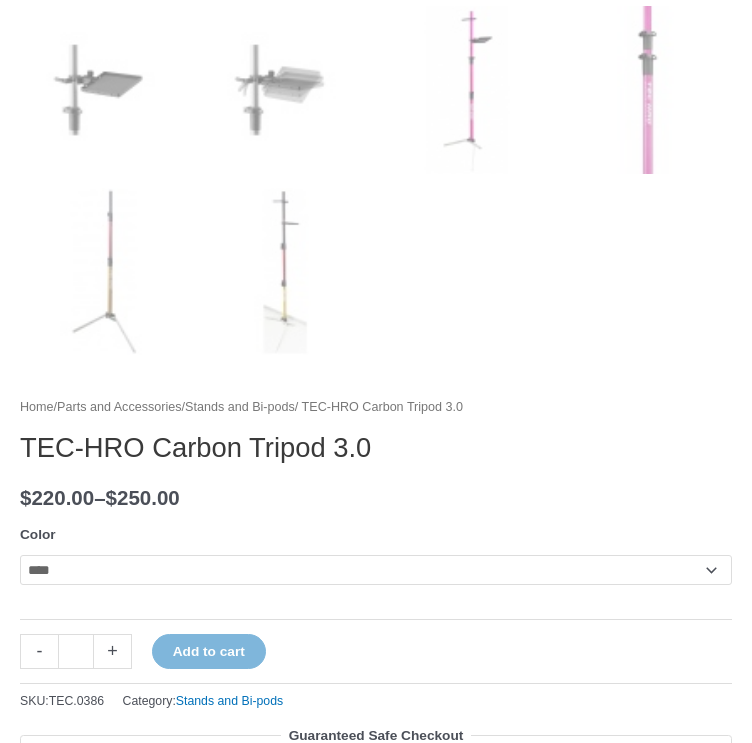 click on "**********" 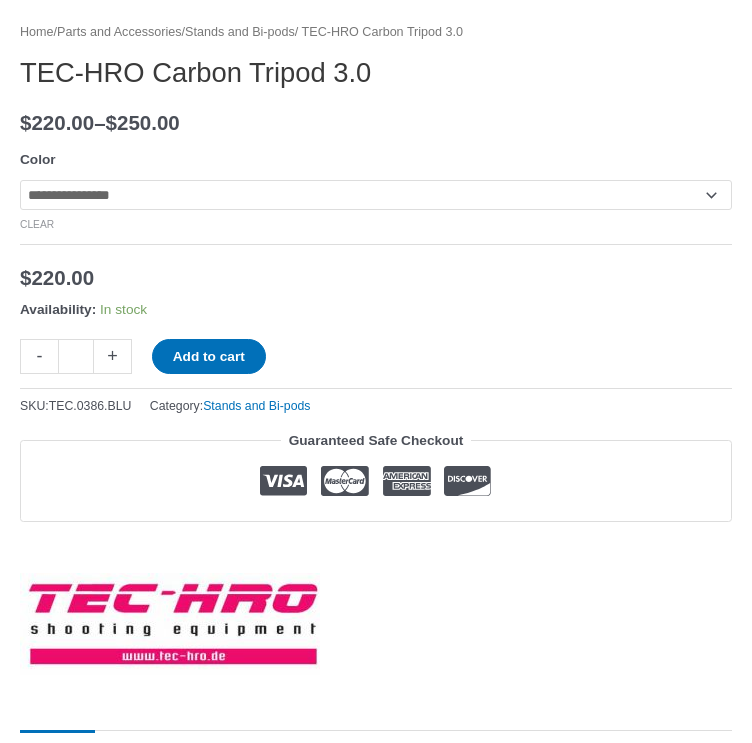 scroll, scrollTop: 1720, scrollLeft: 0, axis: vertical 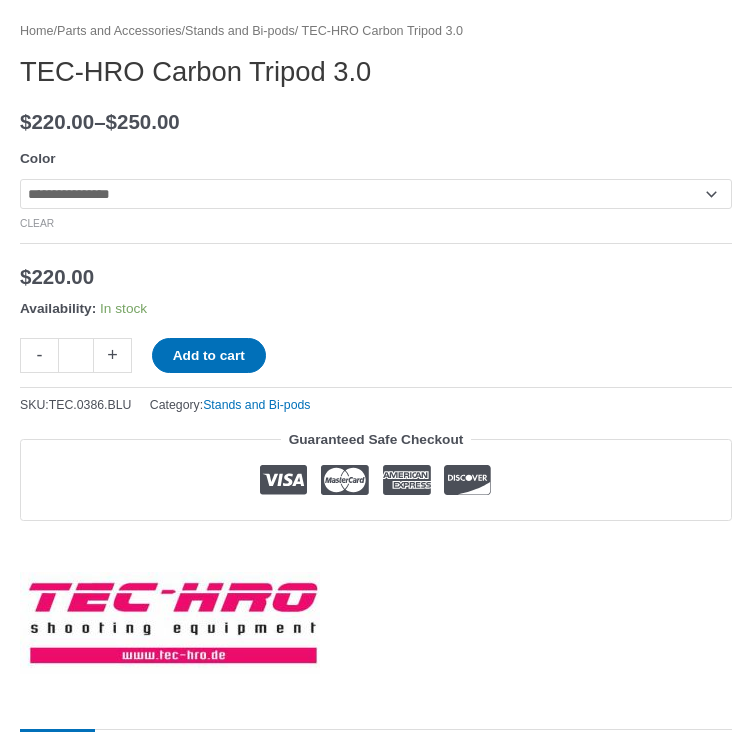 click on "**********" 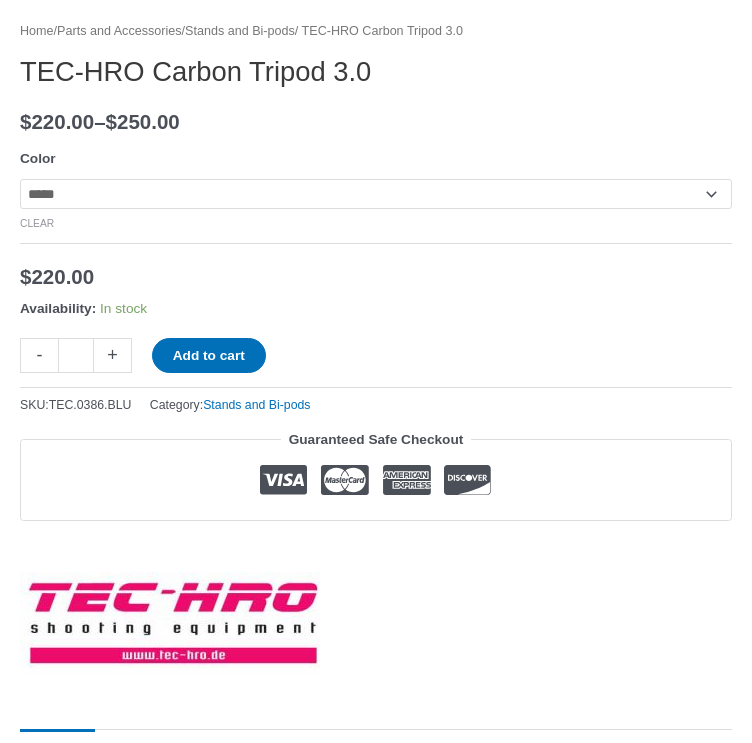 click on "**********" 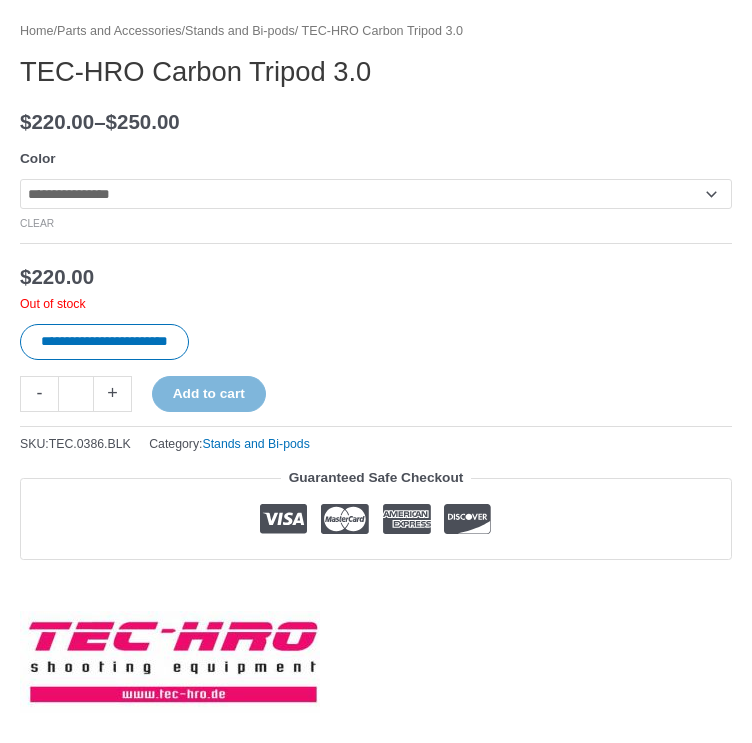 click on "**********" 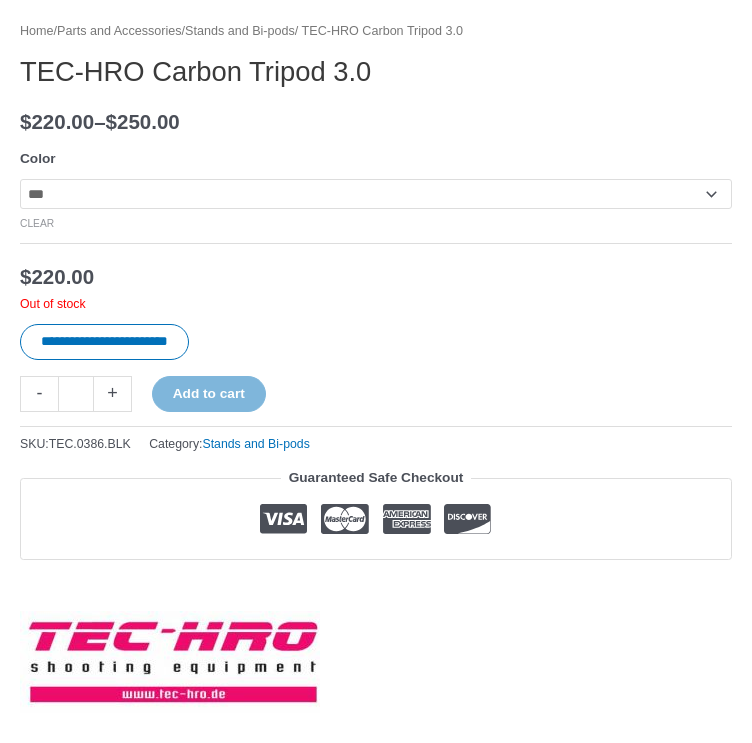 click on "**********" 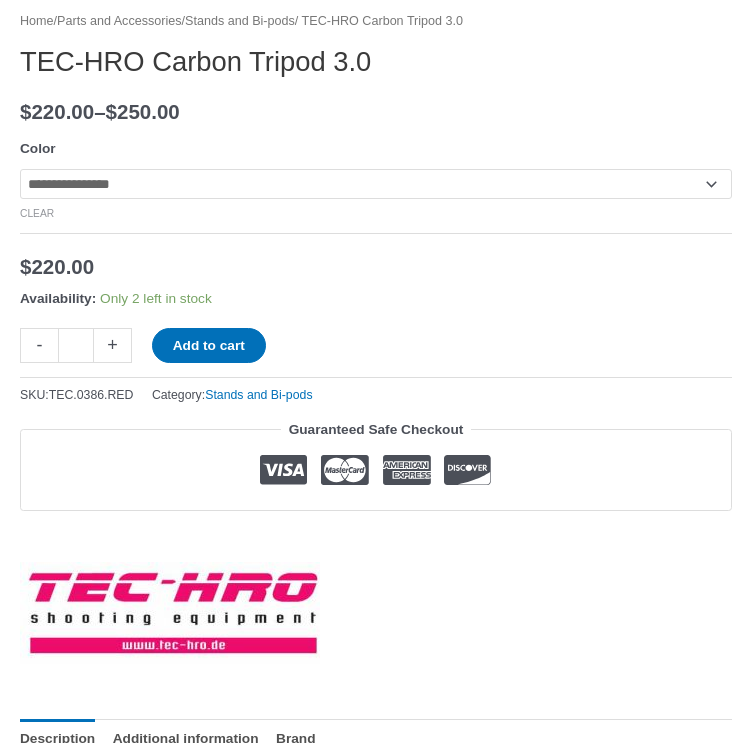 scroll, scrollTop: 1731, scrollLeft: 0, axis: vertical 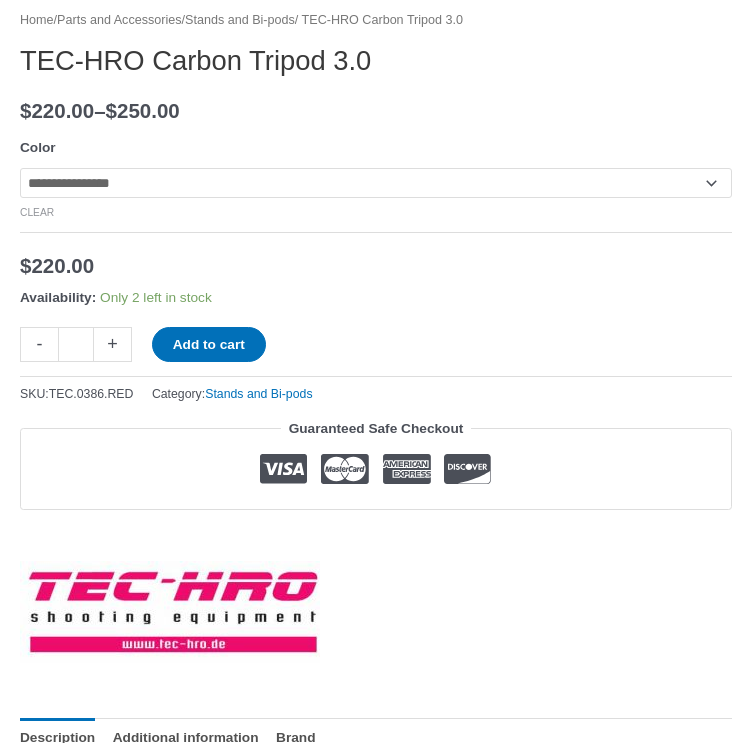 click on "**********" 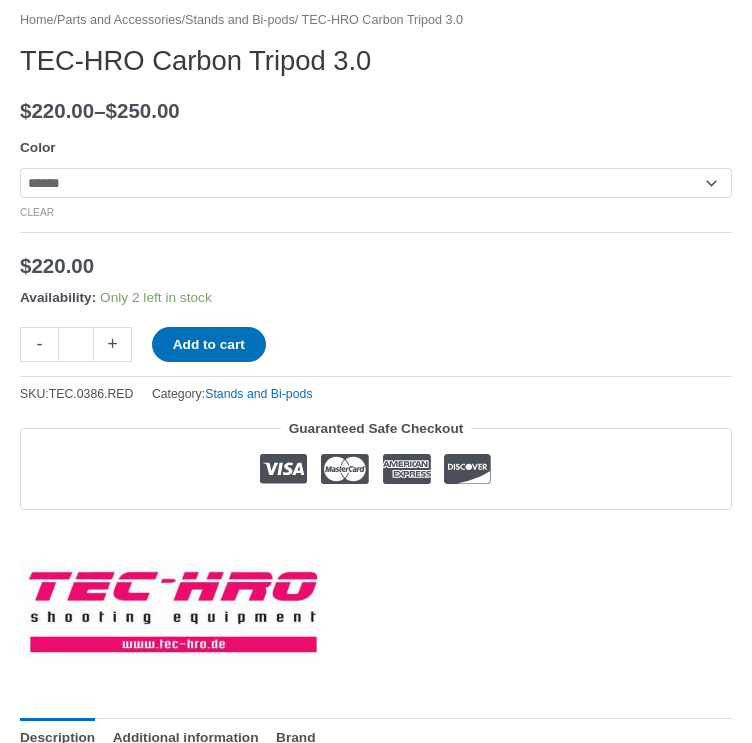 click on "**********" 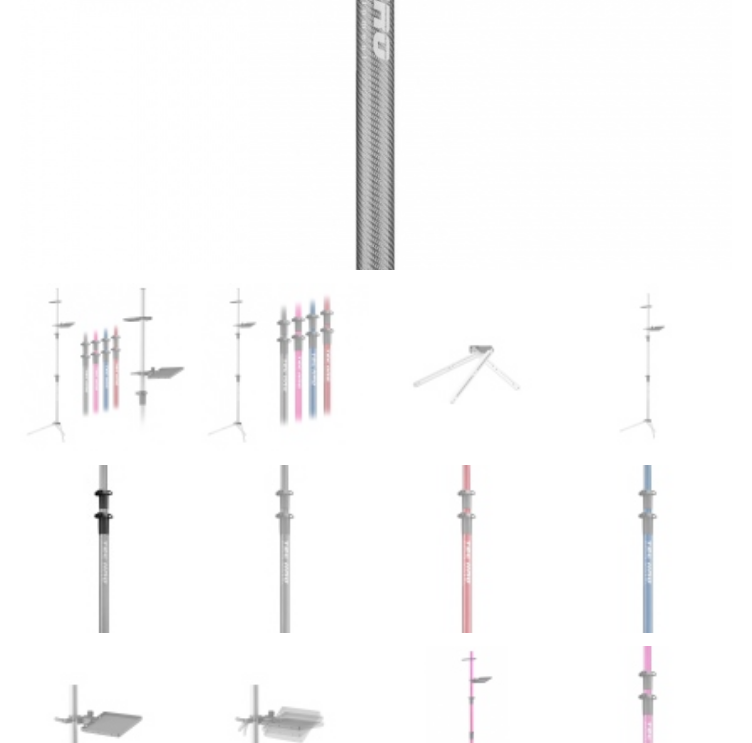 scroll, scrollTop: 703, scrollLeft: 0, axis: vertical 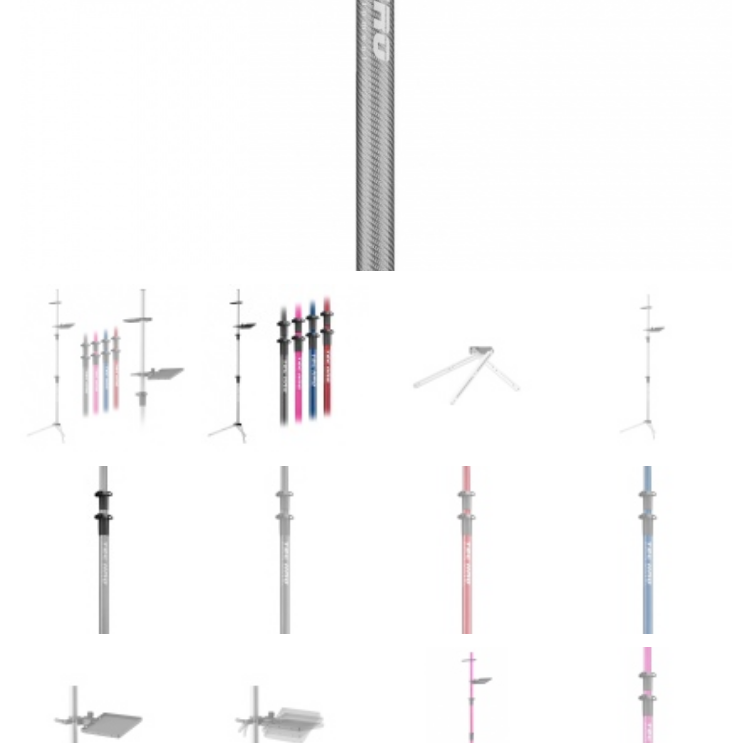 click at bounding box center [285, 368] 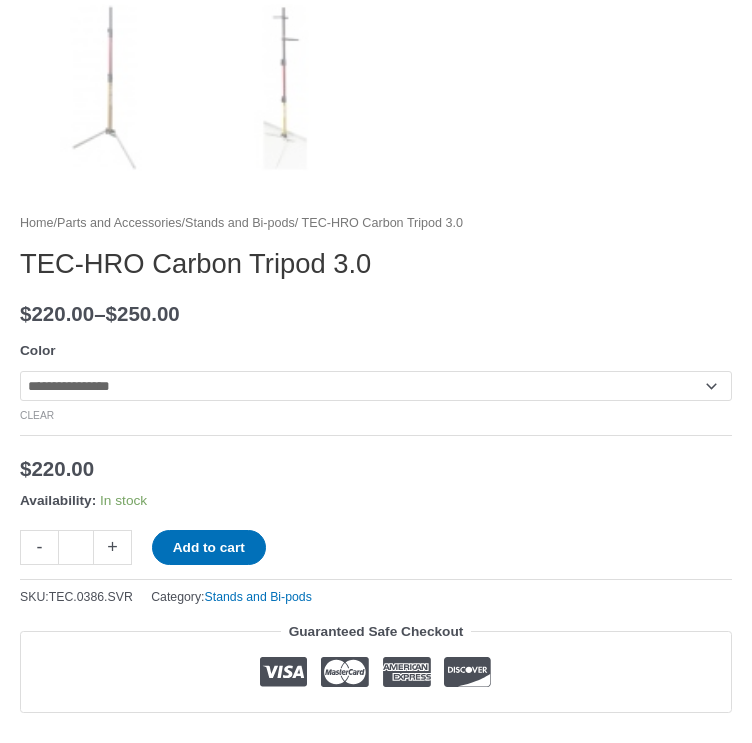 scroll, scrollTop: 1532, scrollLeft: 0, axis: vertical 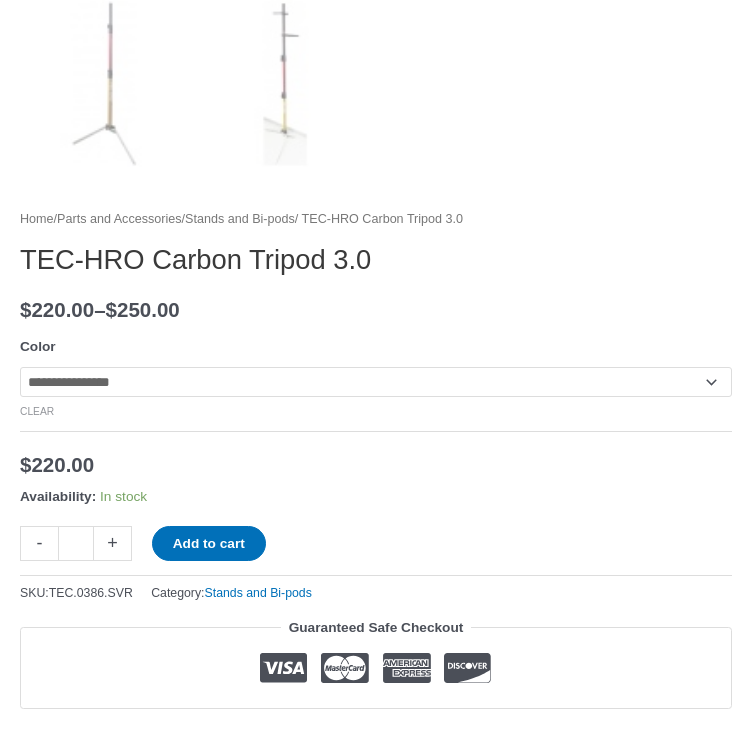 click on "**********" 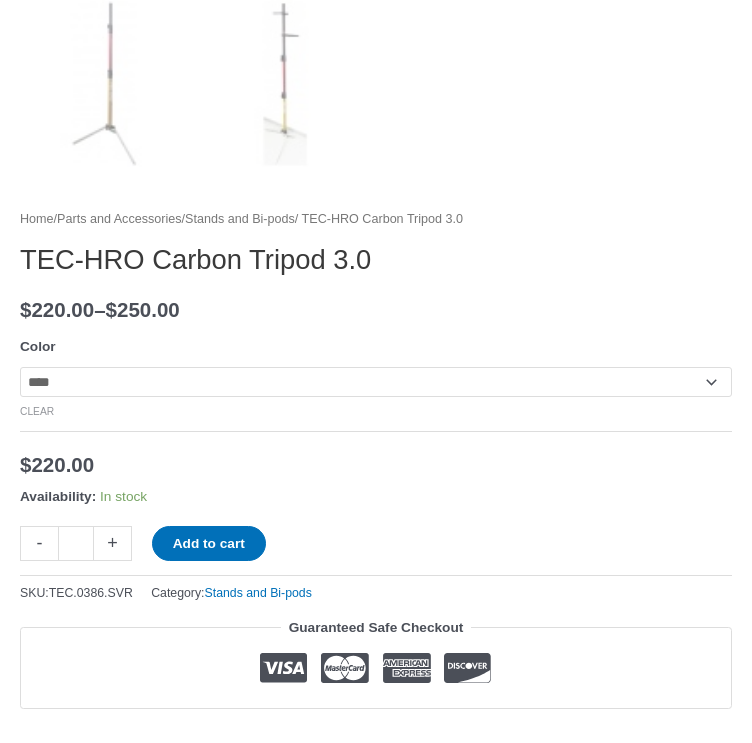 click on "**********" 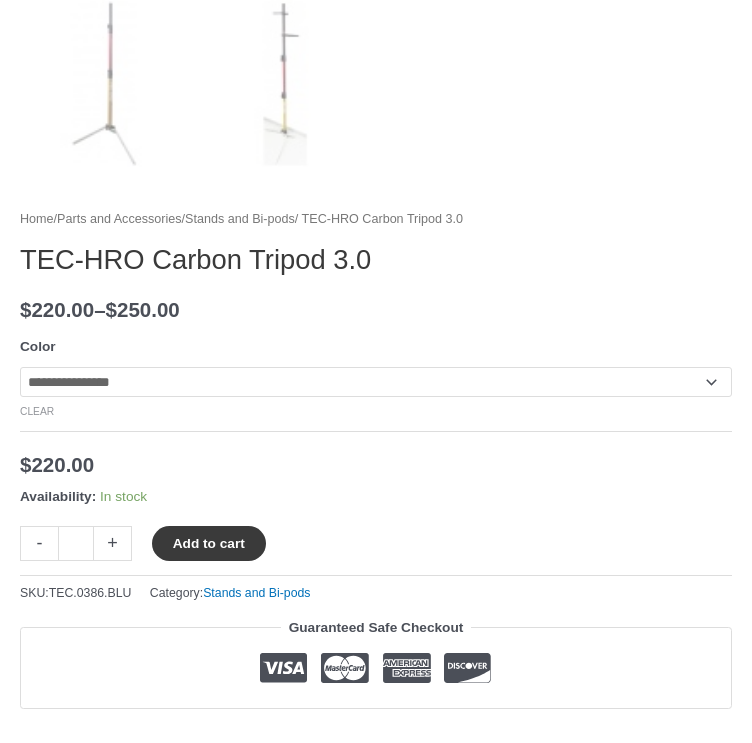 click on "Add to cart" 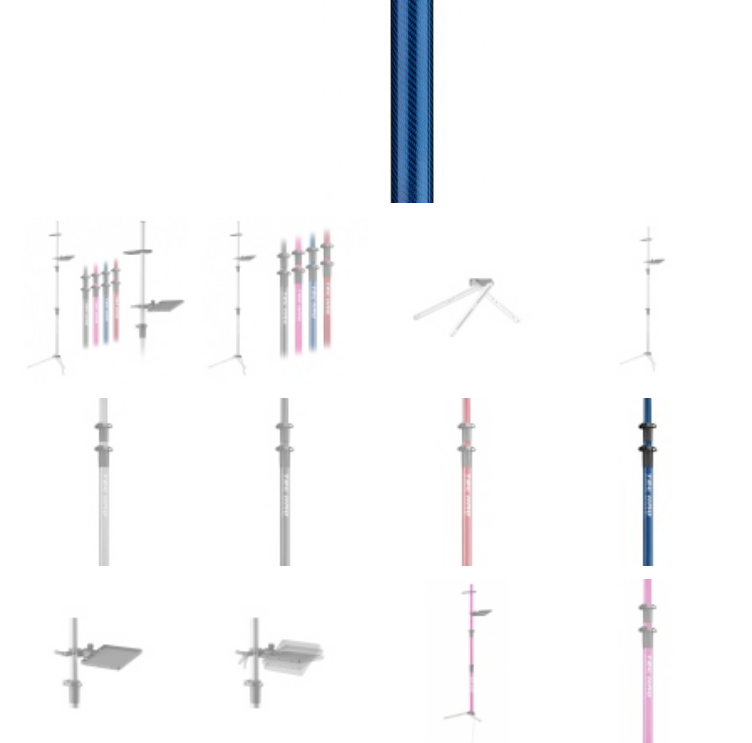 scroll, scrollTop: 772, scrollLeft: 0, axis: vertical 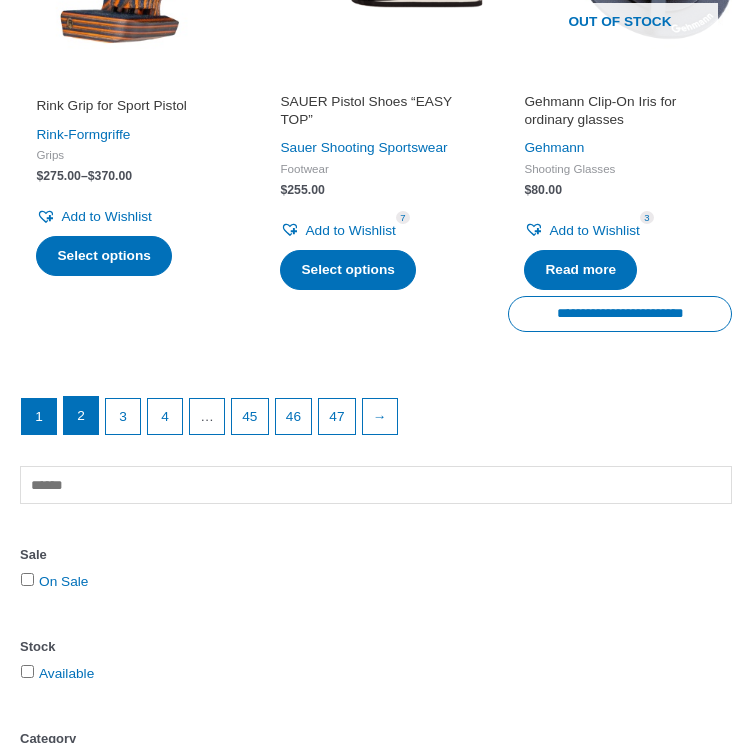 click on "2" at bounding box center (81, 415) 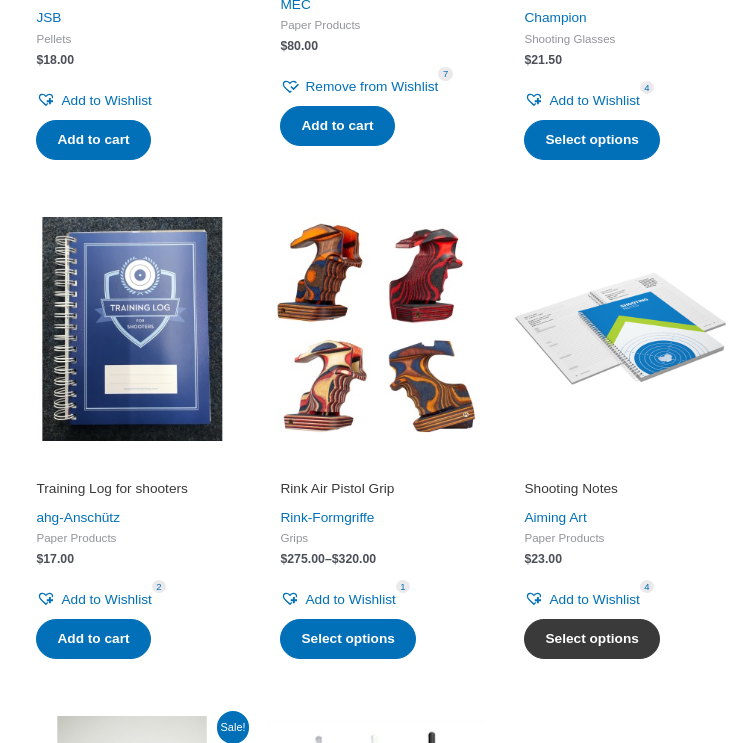 scroll, scrollTop: 644, scrollLeft: 0, axis: vertical 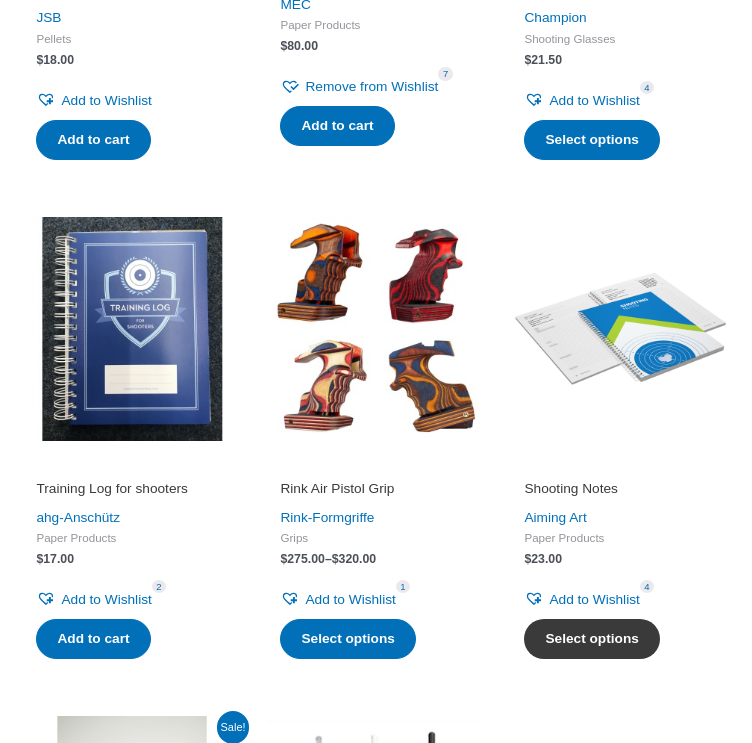click on "Select options" at bounding box center (591, 639) 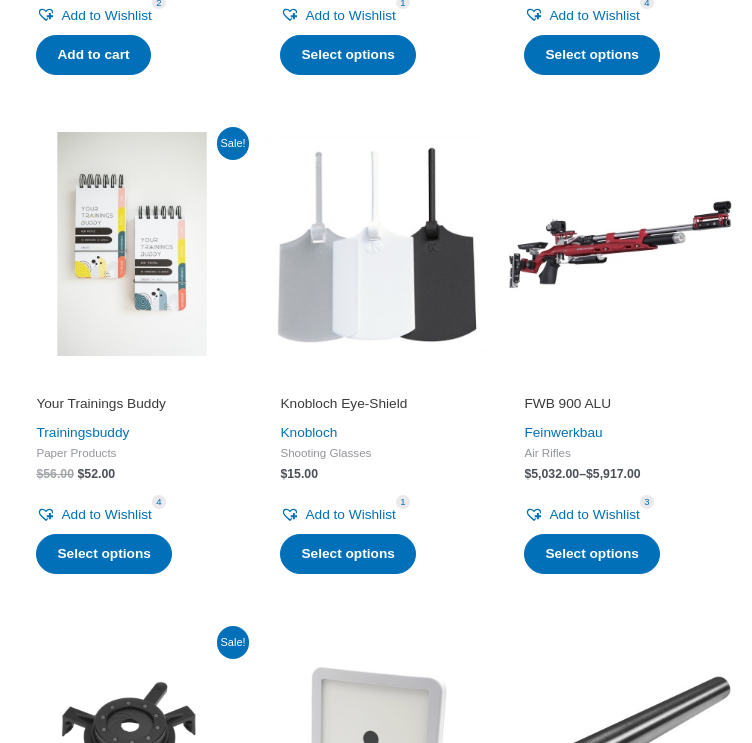 scroll, scrollTop: 1238, scrollLeft: 0, axis: vertical 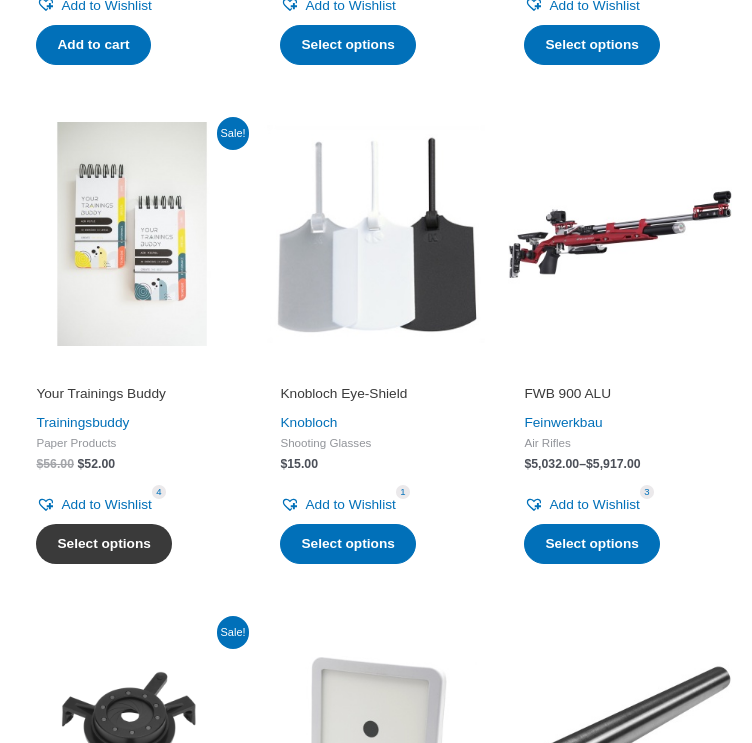 click on "Select options" at bounding box center (103, 544) 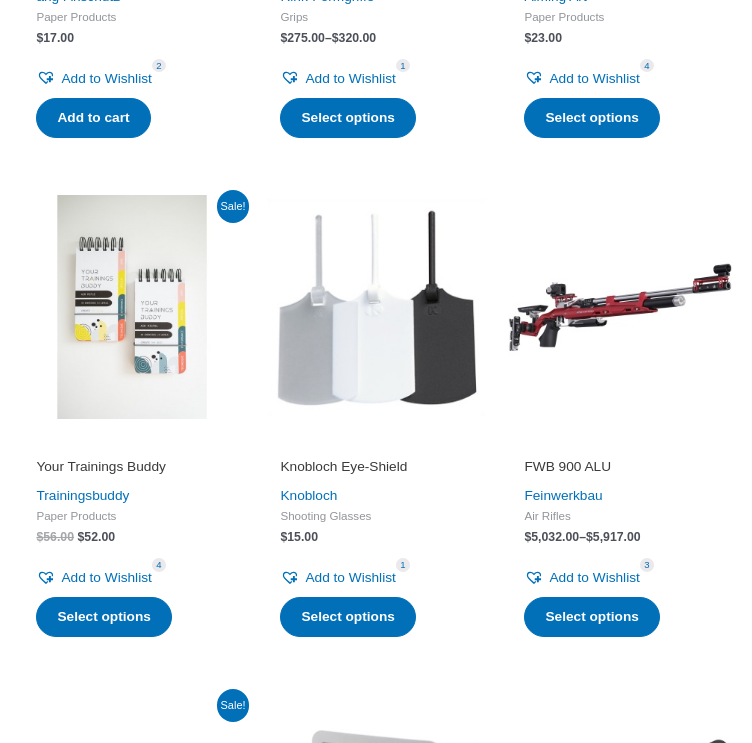 scroll, scrollTop: 1164, scrollLeft: 0, axis: vertical 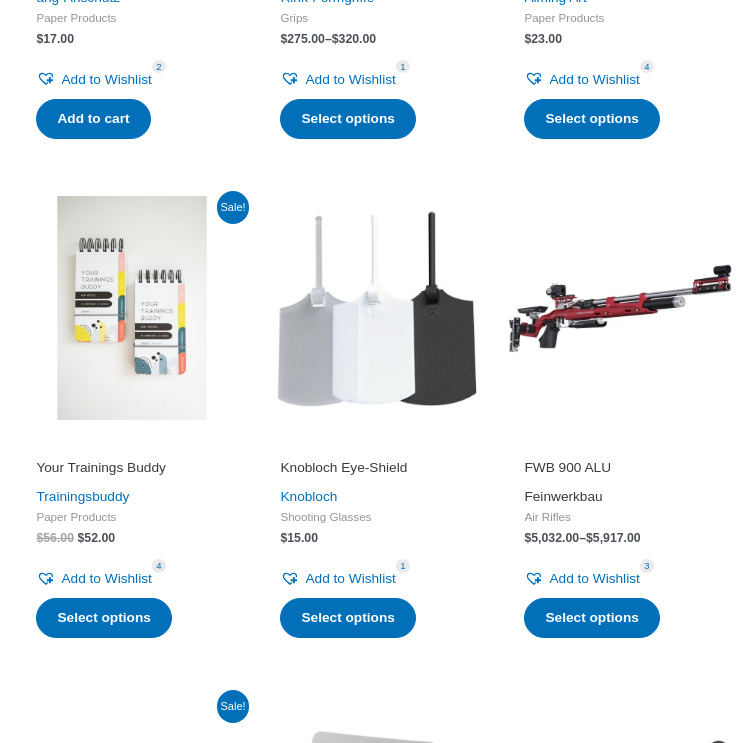 click on "Feinwerkbau" at bounding box center (563, 496) 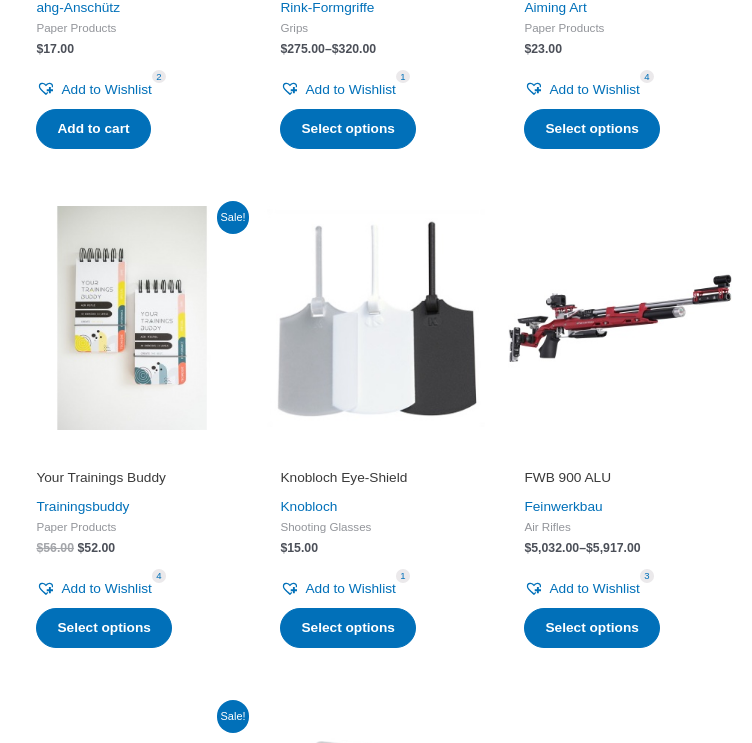 click on "FWB 900 ALU" at bounding box center (619, 478) 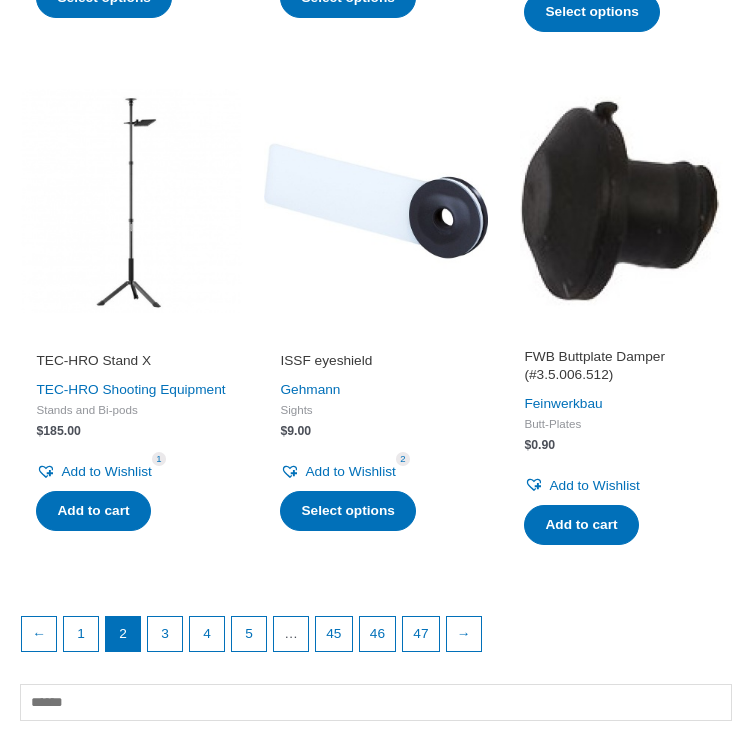 scroll, scrollTop: 2284, scrollLeft: 0, axis: vertical 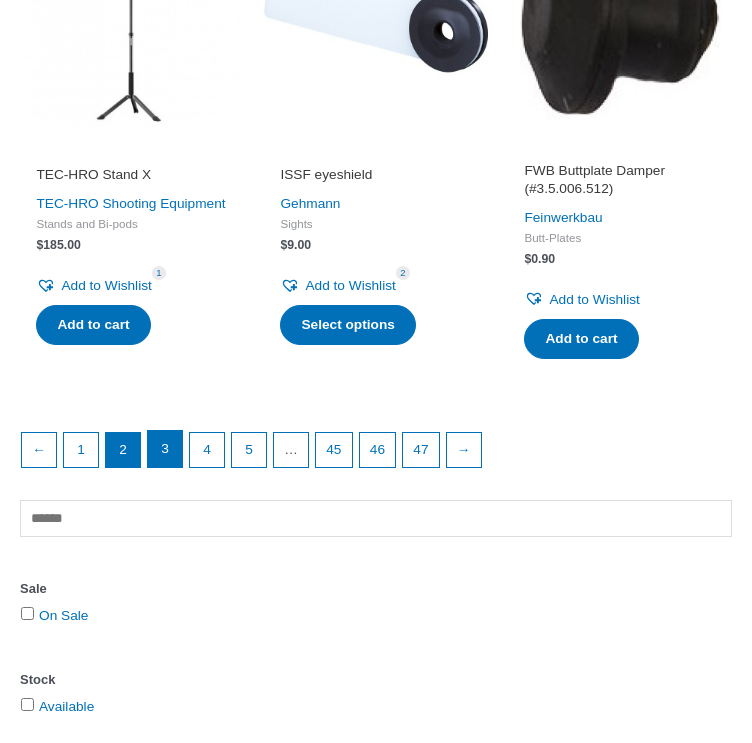 click on "3" at bounding box center [165, 449] 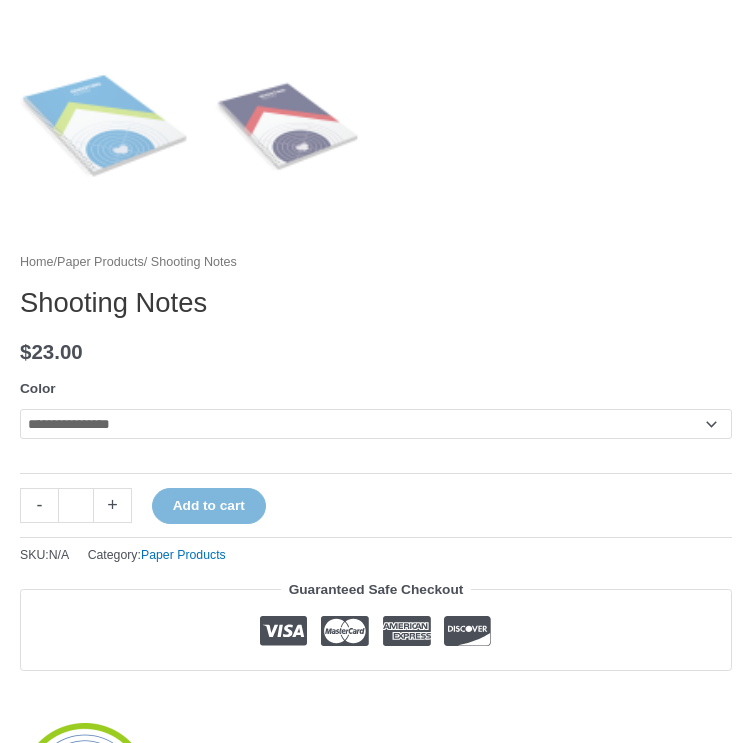 scroll, scrollTop: 1140, scrollLeft: 0, axis: vertical 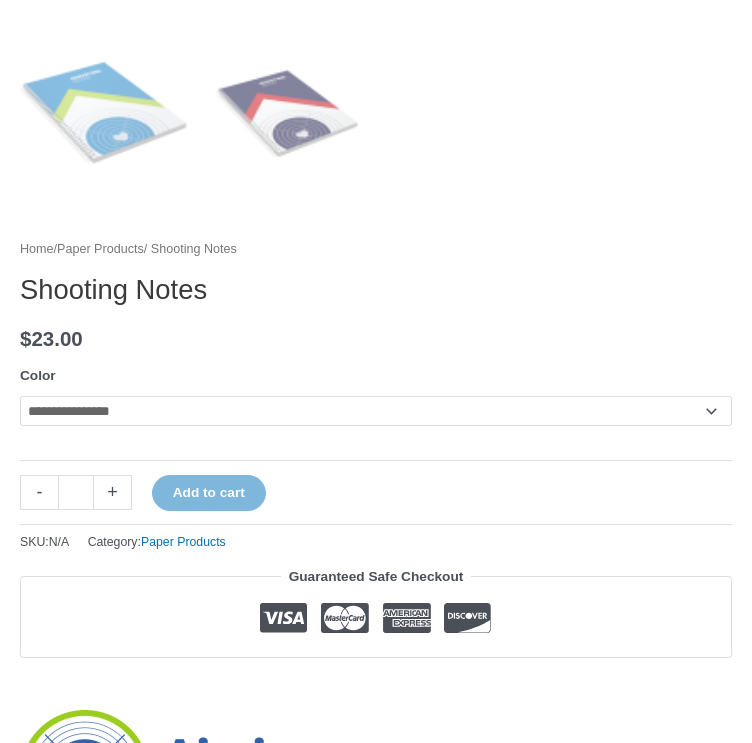 click on "**********" 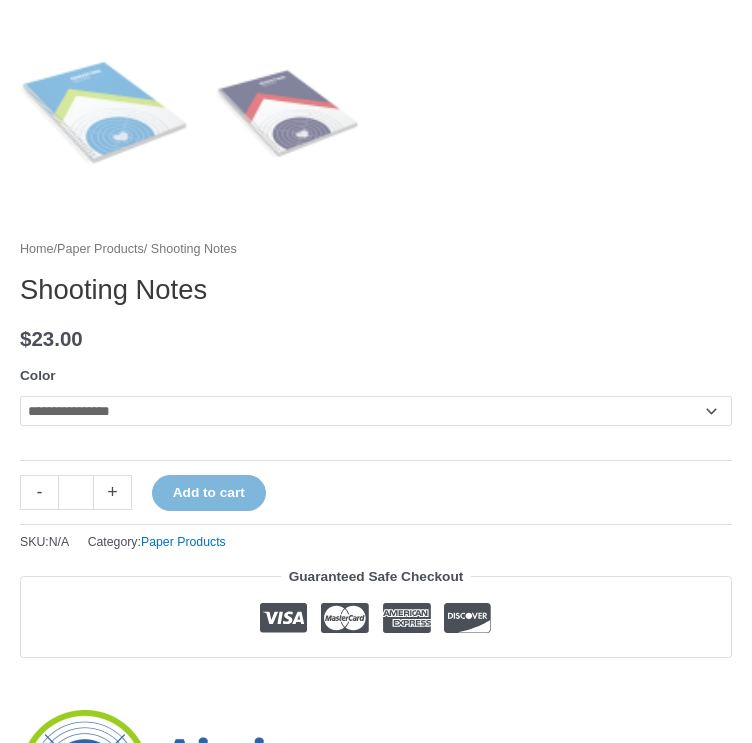 select on "**********" 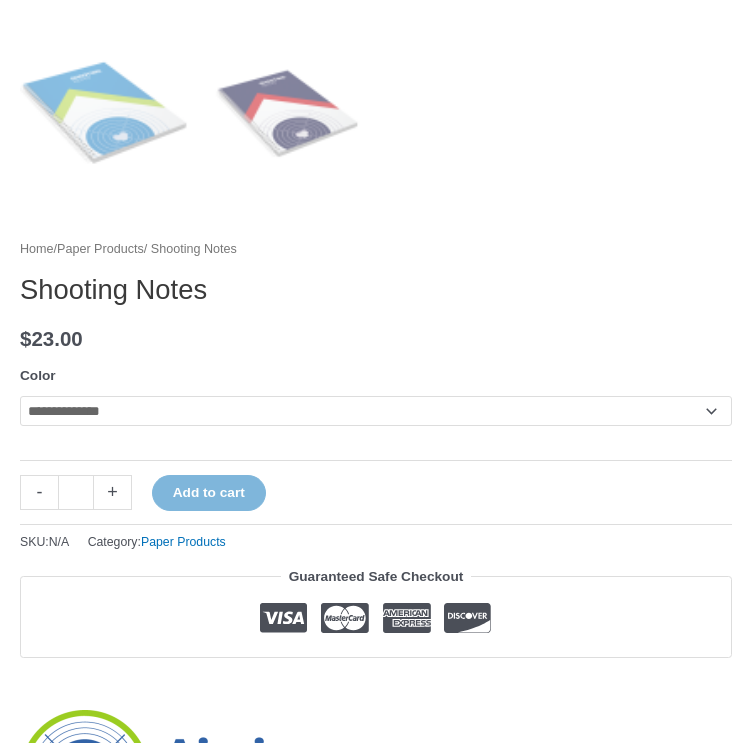click on "**********" 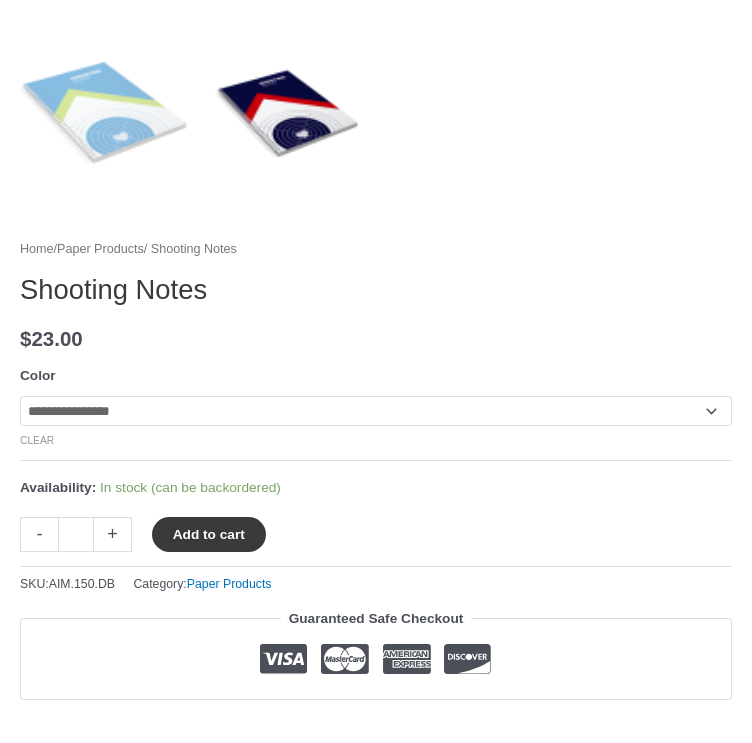 click on "Add to cart" 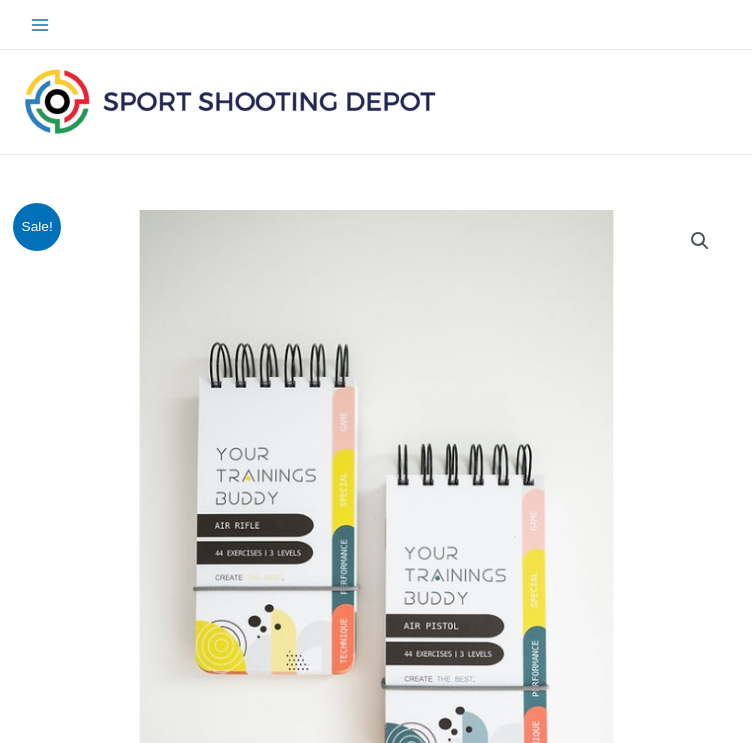 scroll, scrollTop: 0, scrollLeft: 0, axis: both 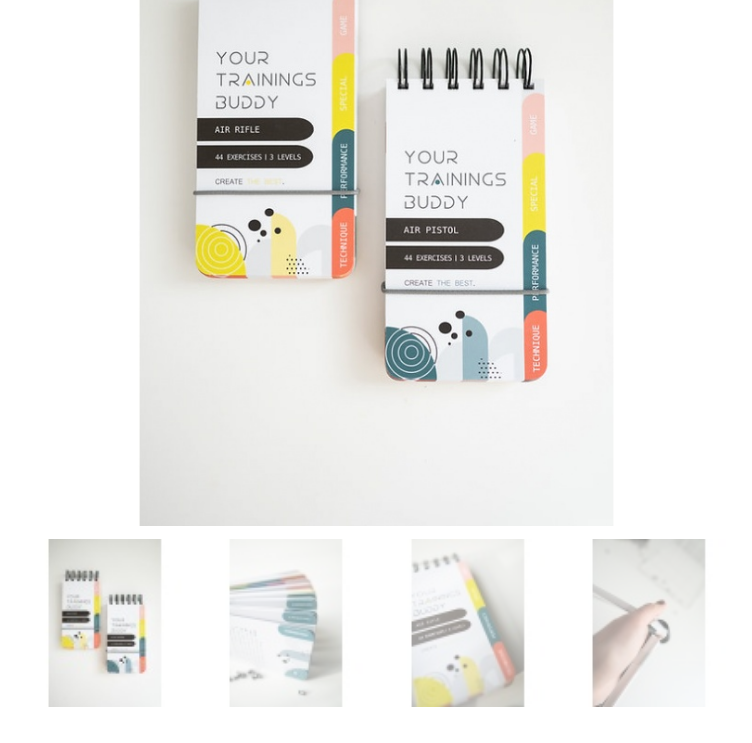 click at bounding box center [285, 623] 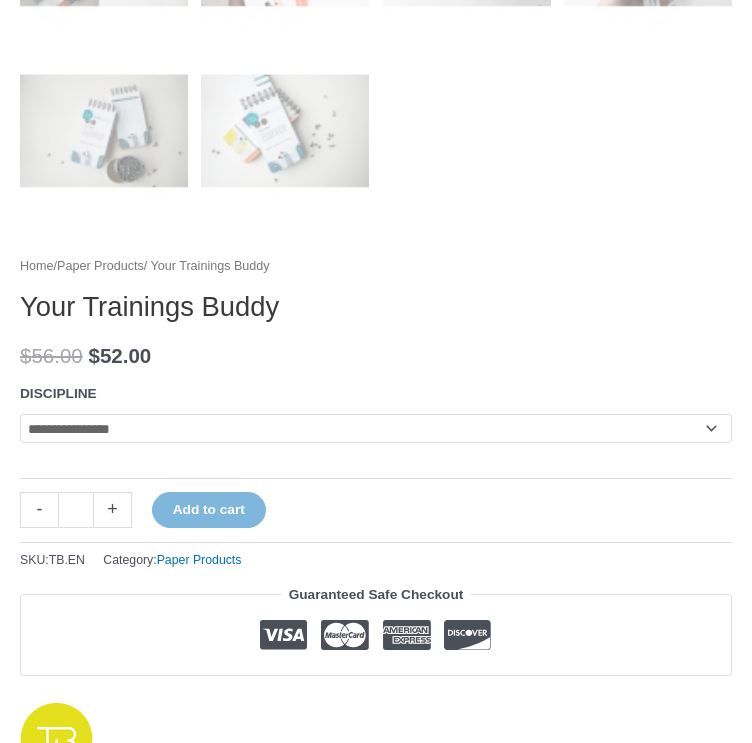 scroll, scrollTop: 1320, scrollLeft: 0, axis: vertical 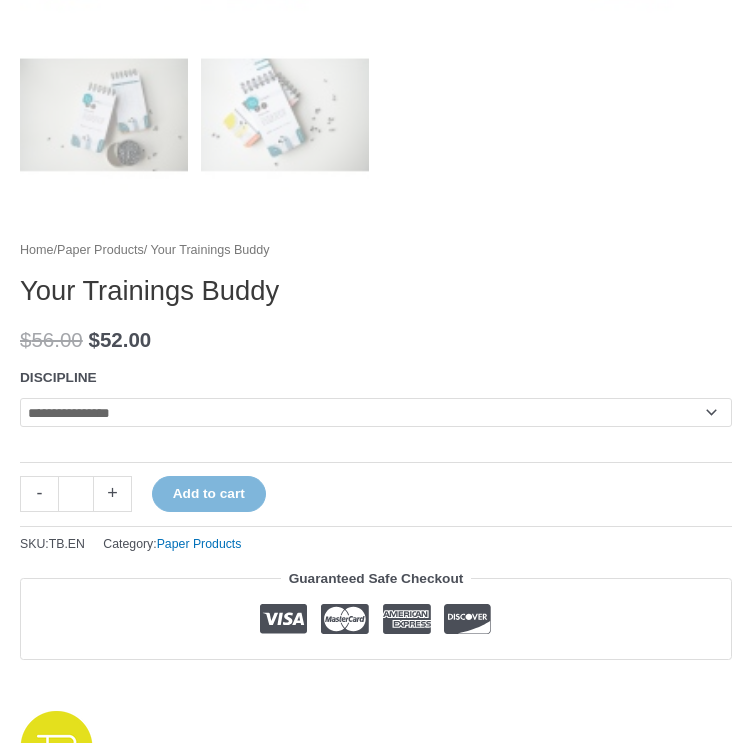 click on "**********" 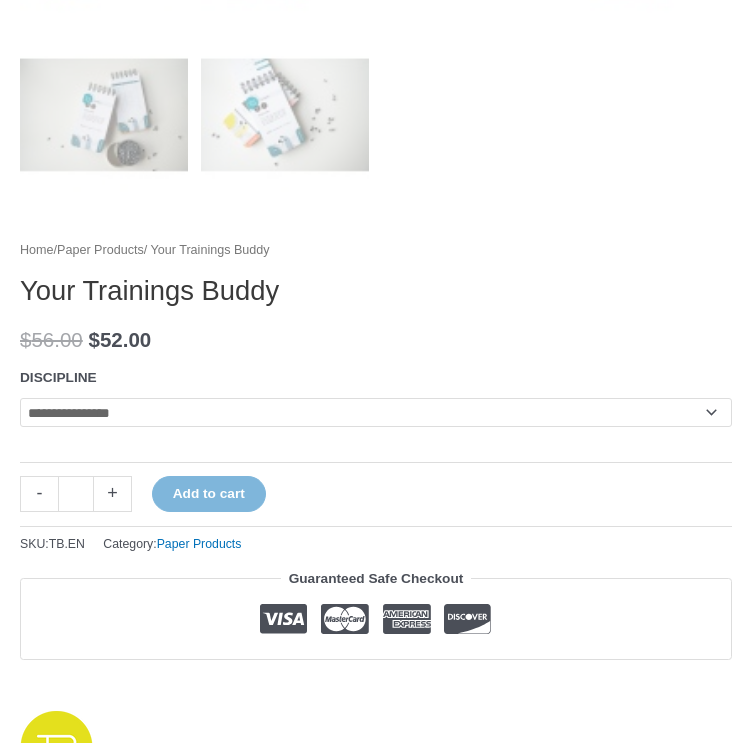 select on "*********" 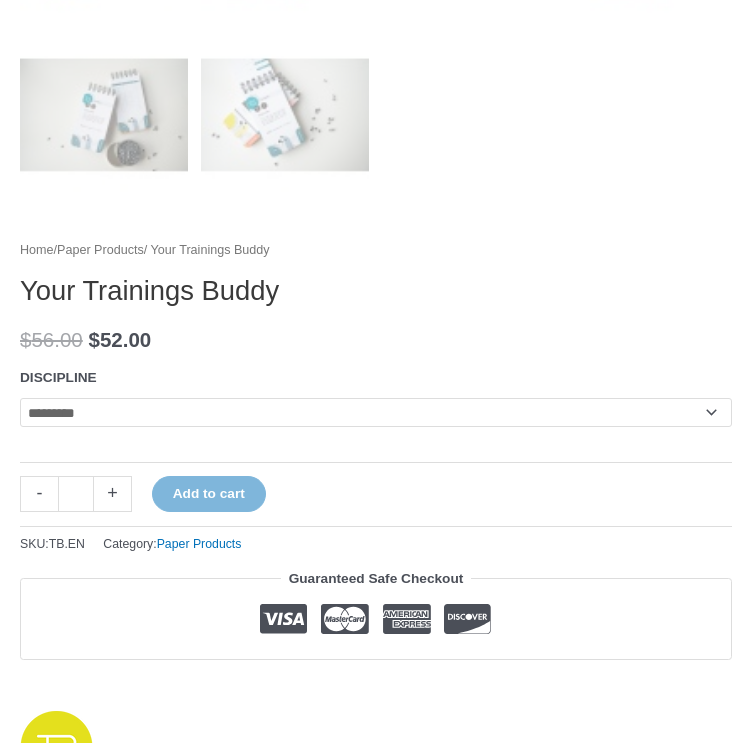 click on "**********" 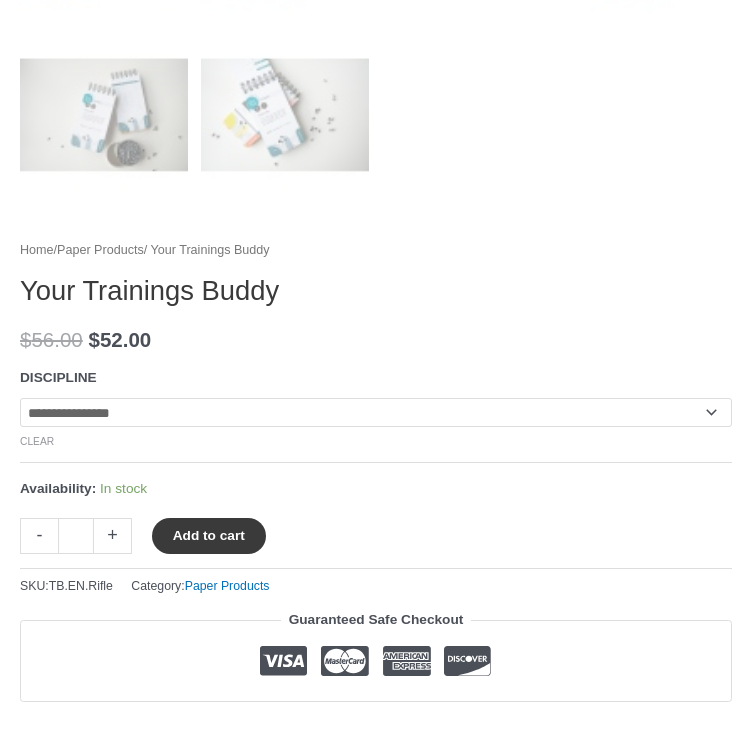 click on "Add to cart" 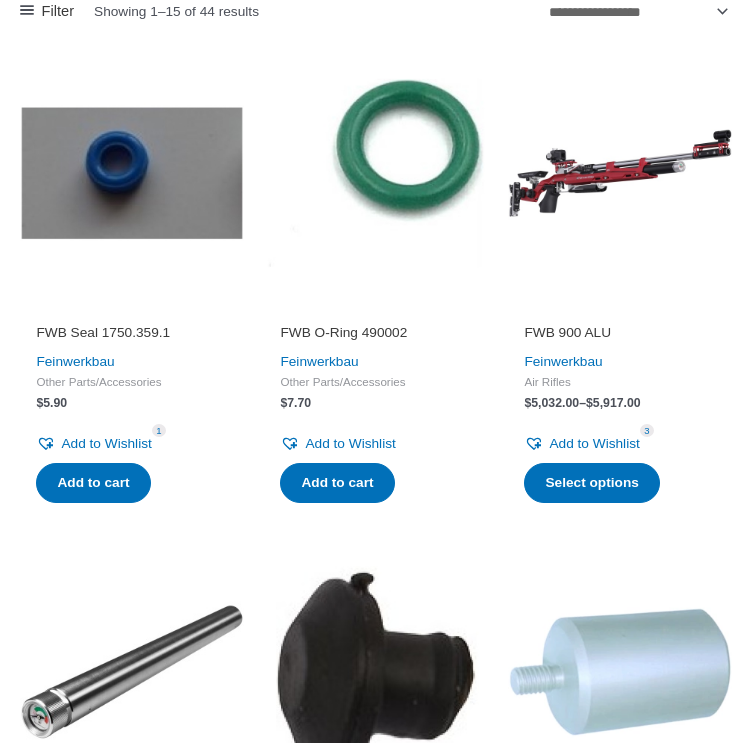 scroll, scrollTop: 996, scrollLeft: 0, axis: vertical 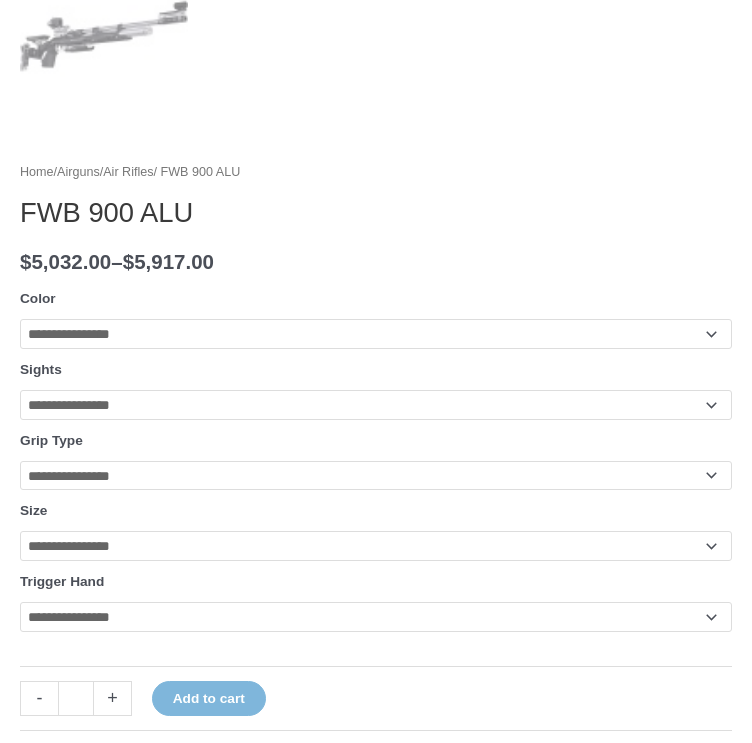 click on "**********" 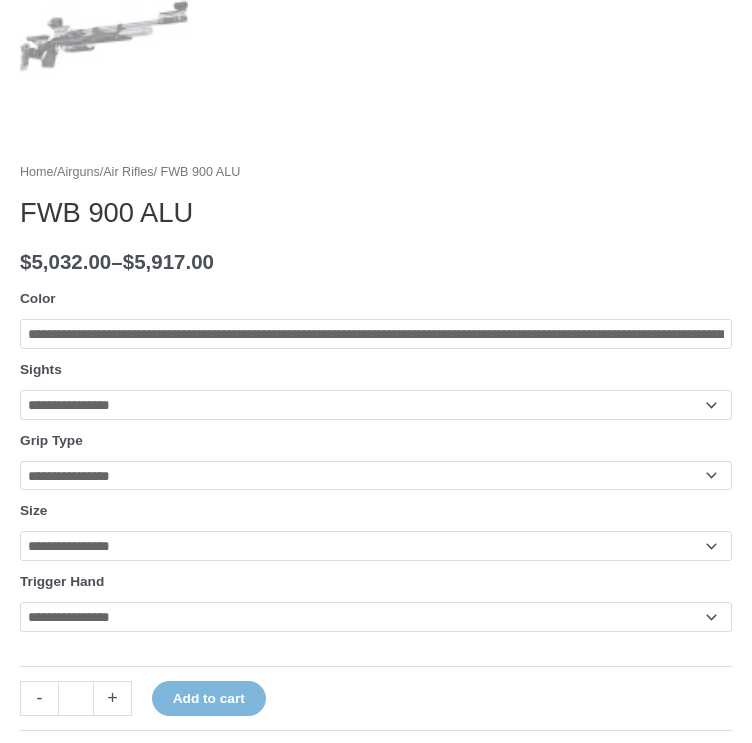 click on "**********" 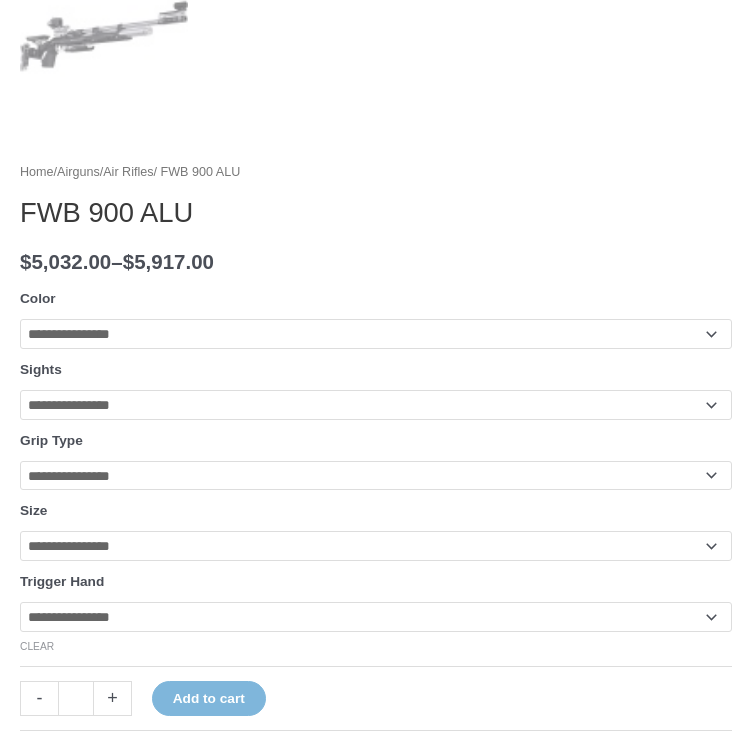 click on "**********" 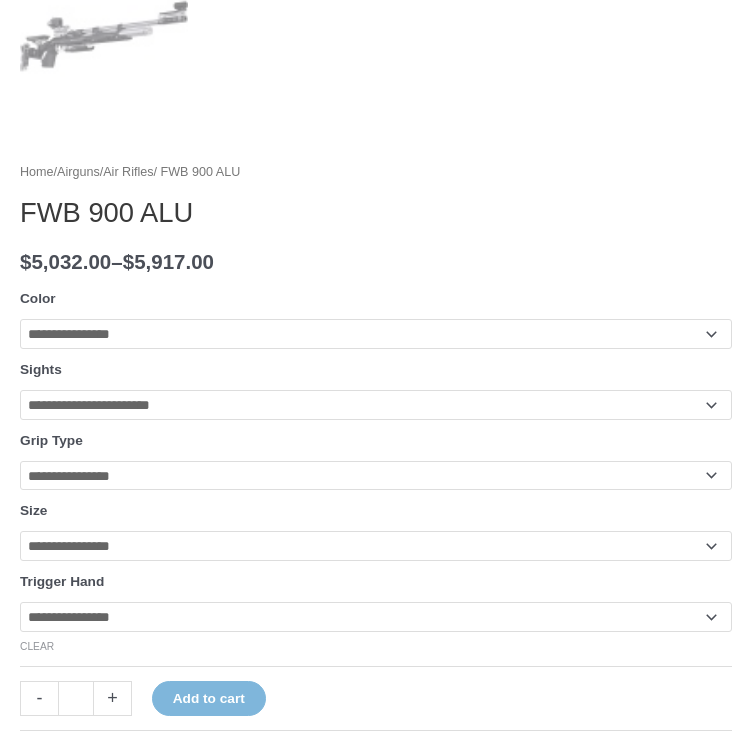 click on "**********" 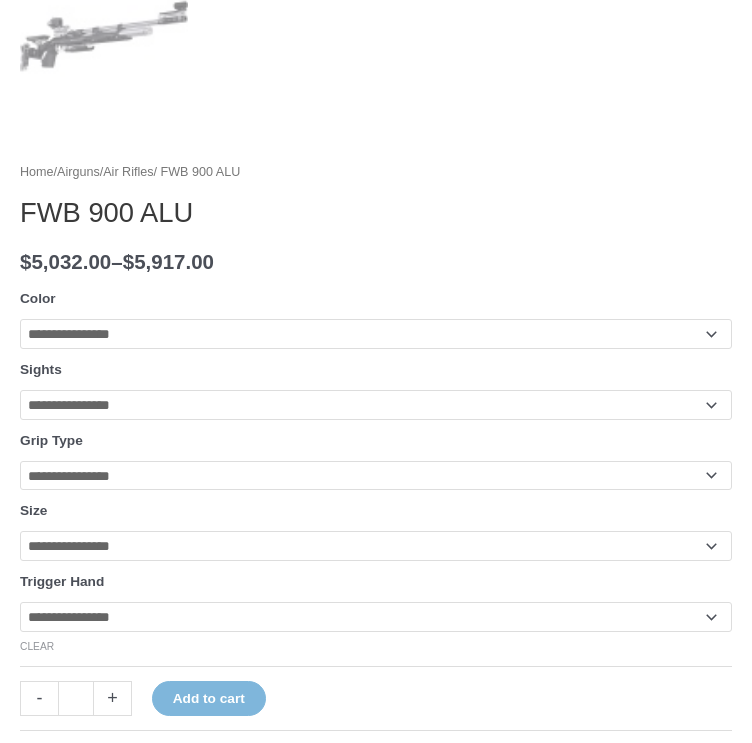 click on "**********" 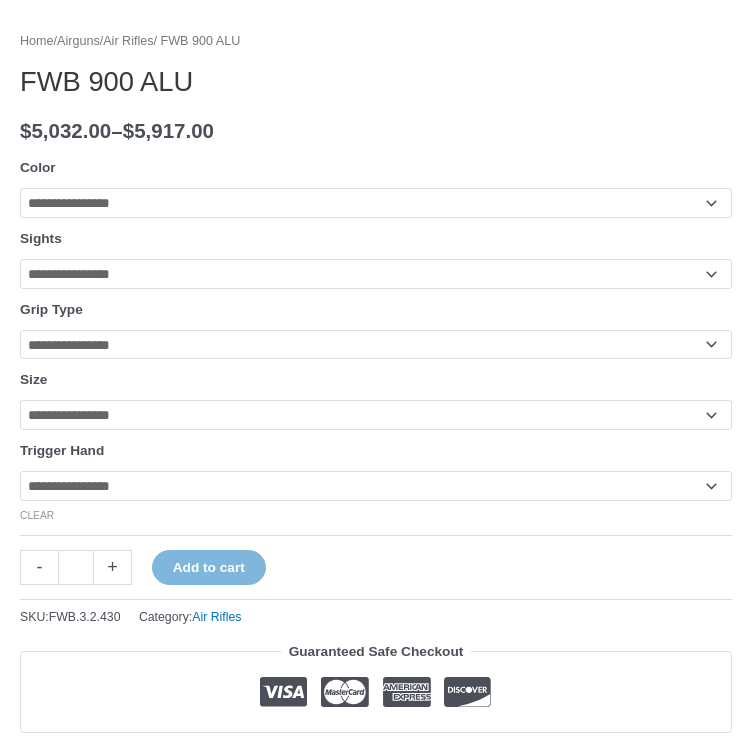 scroll, scrollTop: 2256, scrollLeft: 0, axis: vertical 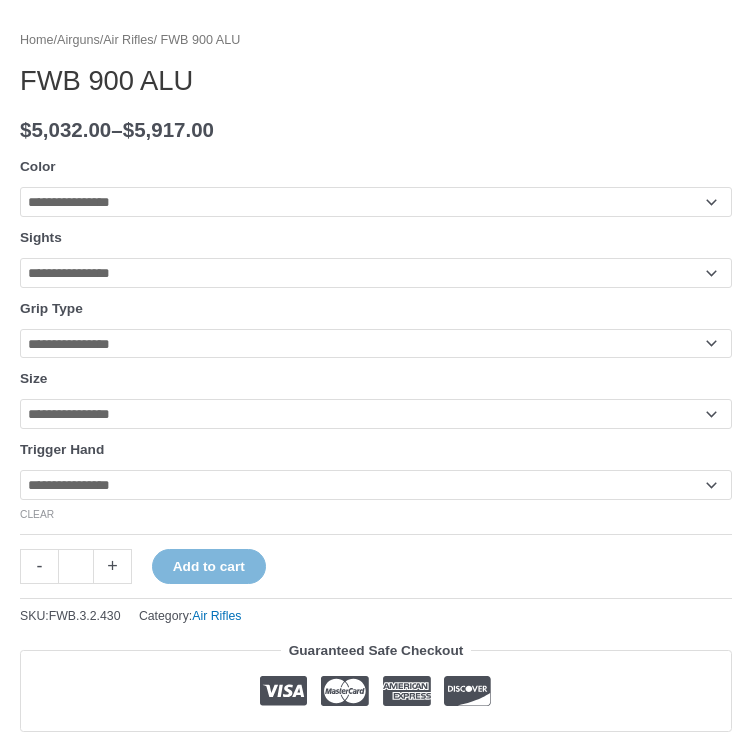 click on "**********" 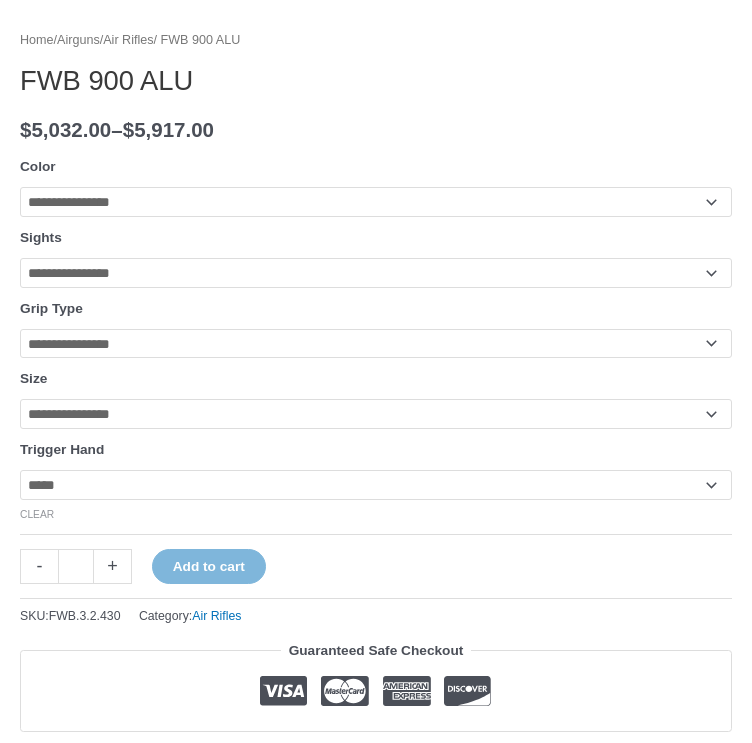 click on "**********" 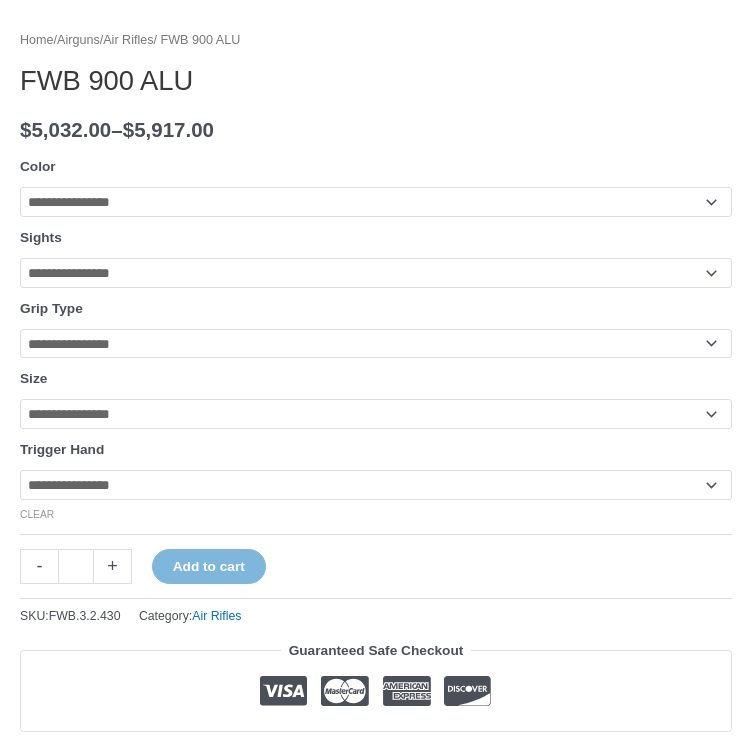 click on "**********" 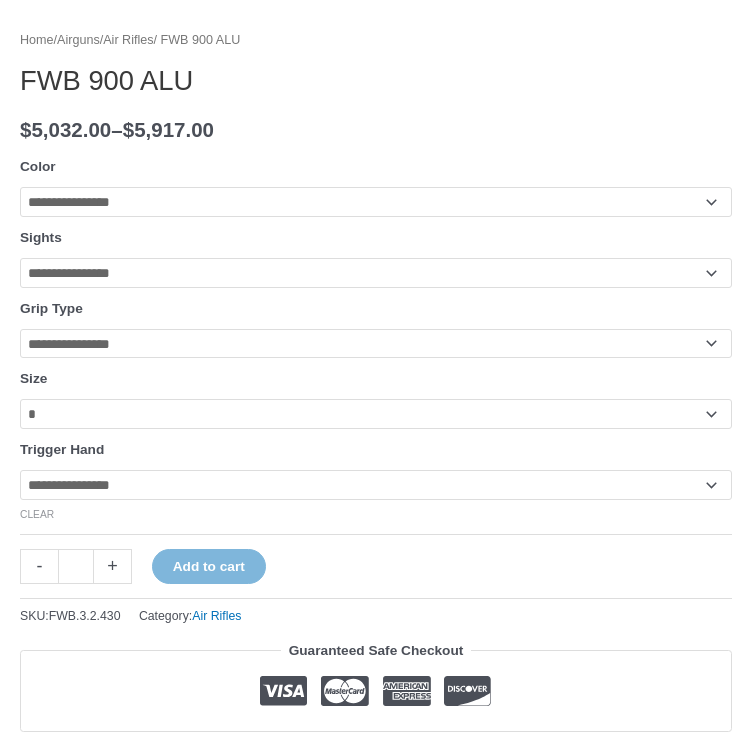 click on "**********" 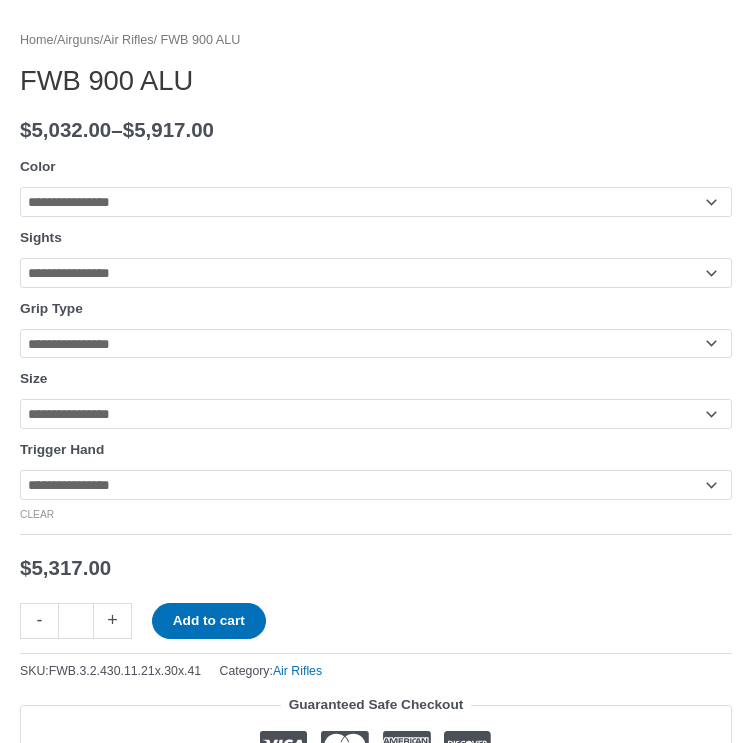 click on "**********" 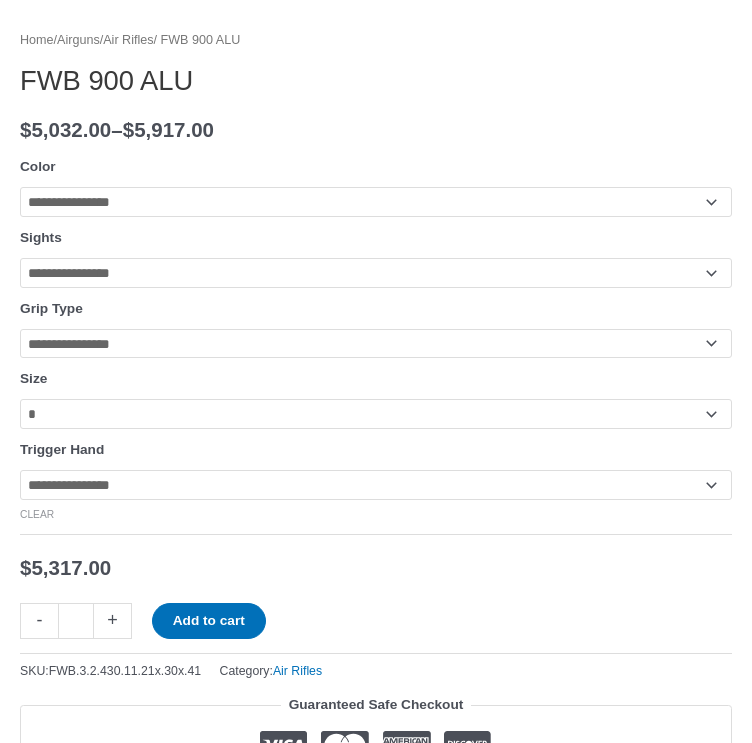 click on "**********" 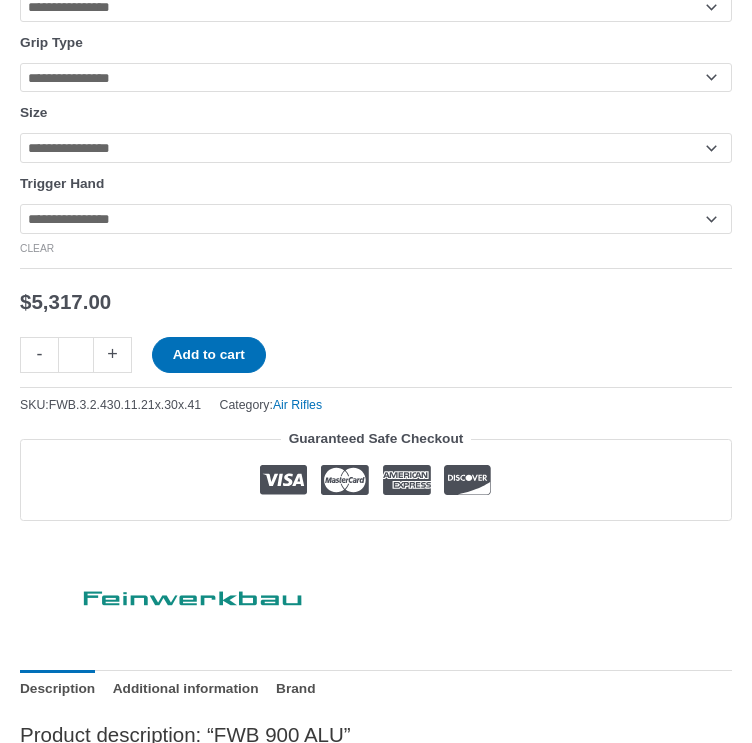 scroll, scrollTop: 2523, scrollLeft: 0, axis: vertical 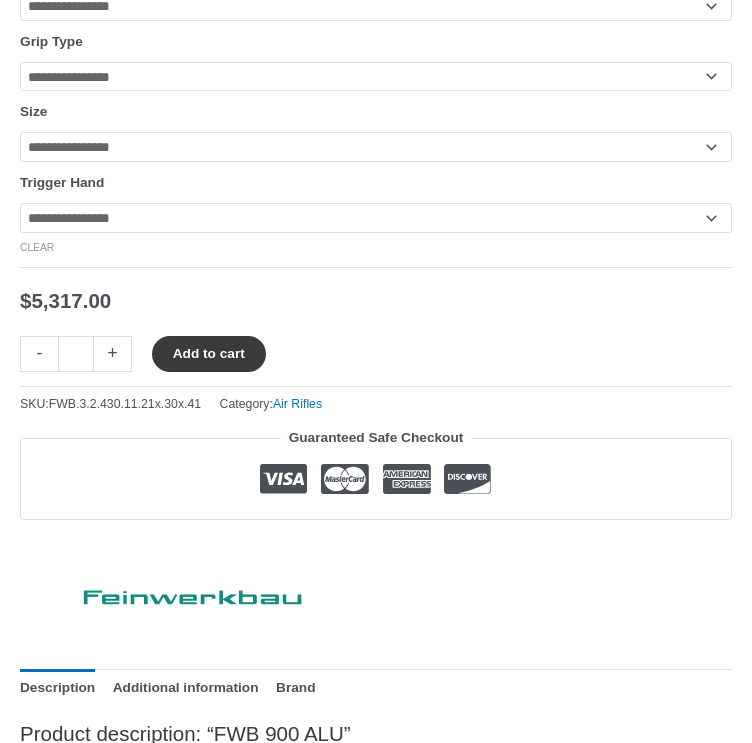 click on "Add to cart" 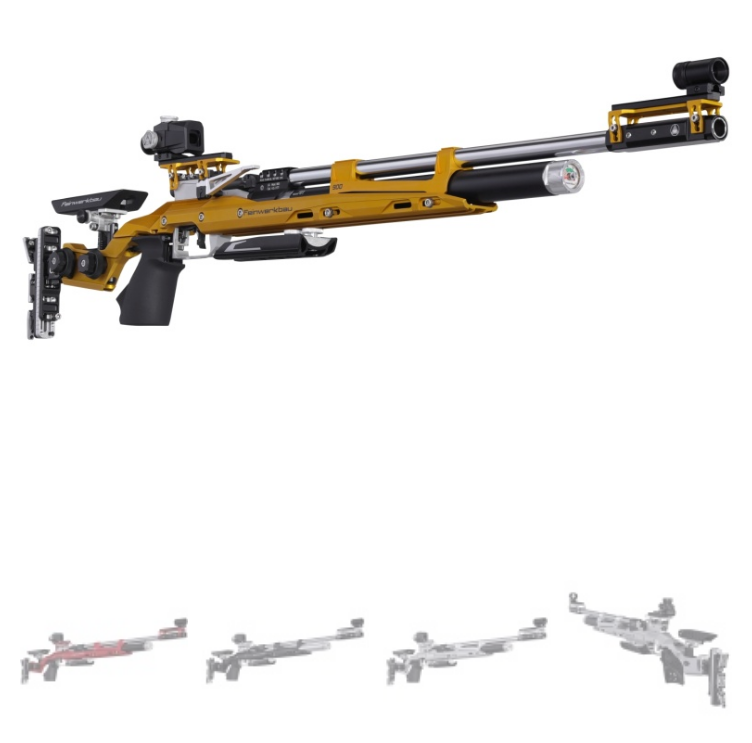 scroll, scrollTop: 0, scrollLeft: 0, axis: both 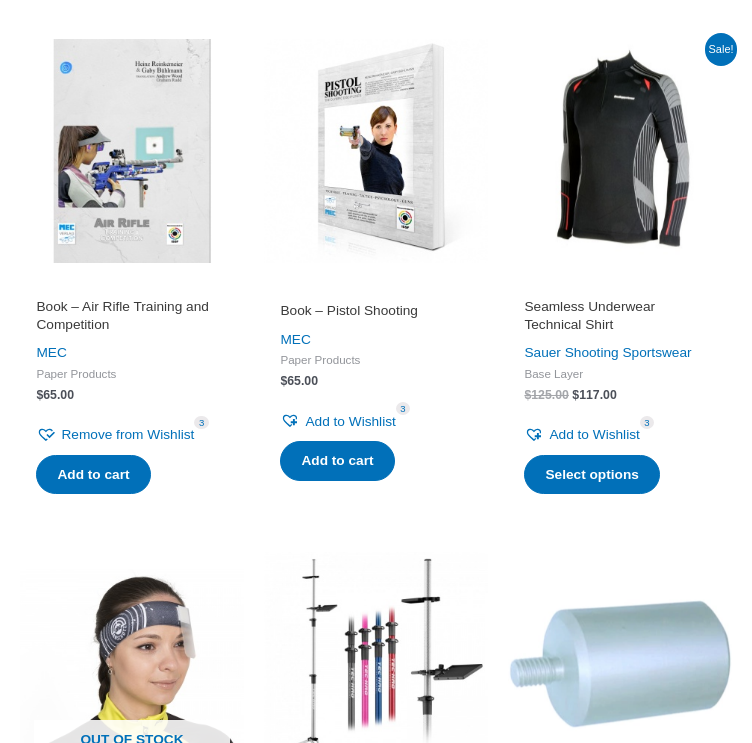 click on "Seamless Underwear Technical Shirt" at bounding box center [619, 316] 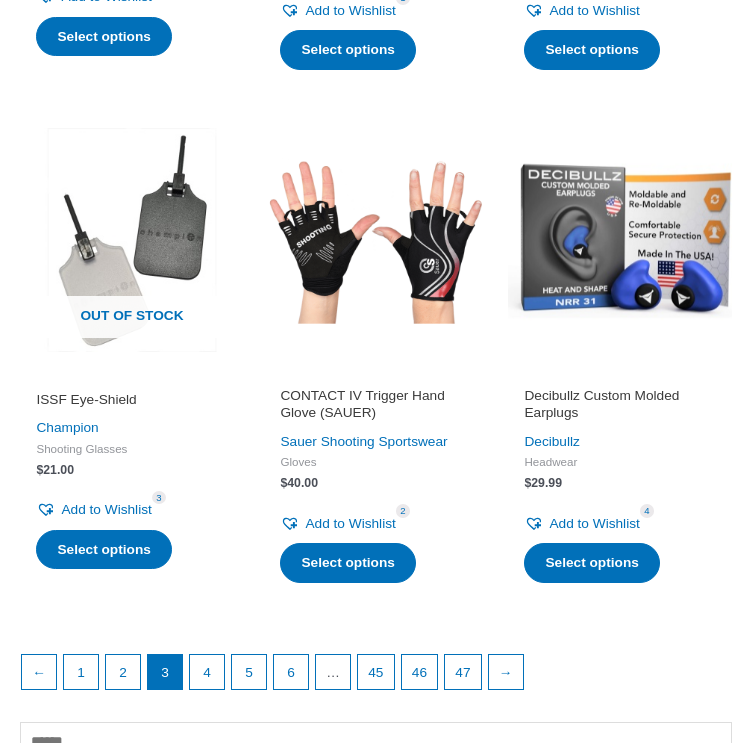 scroll, scrollTop: 2299, scrollLeft: 0, axis: vertical 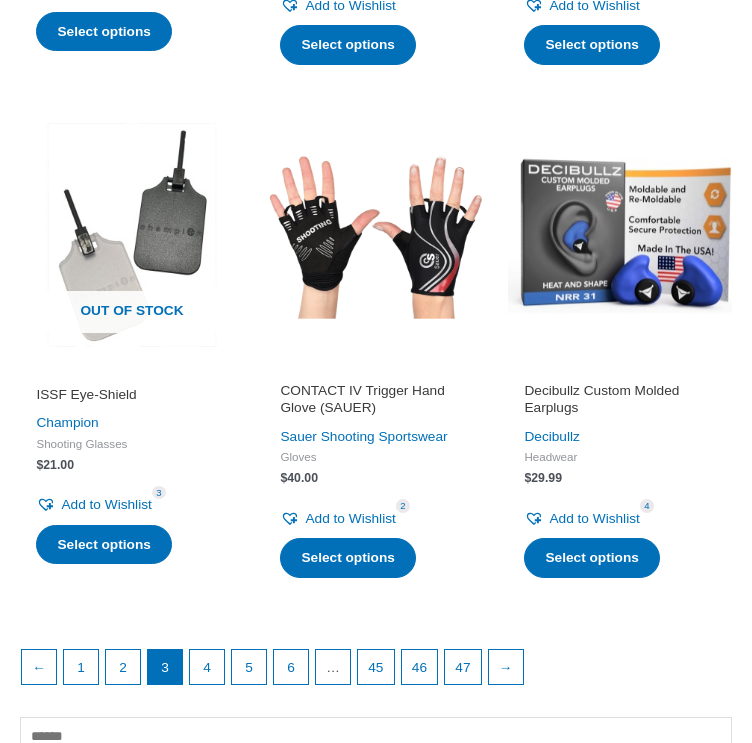 click on "CONTACT IV Trigger Hand Glove (SAUER)" at bounding box center [375, 400] 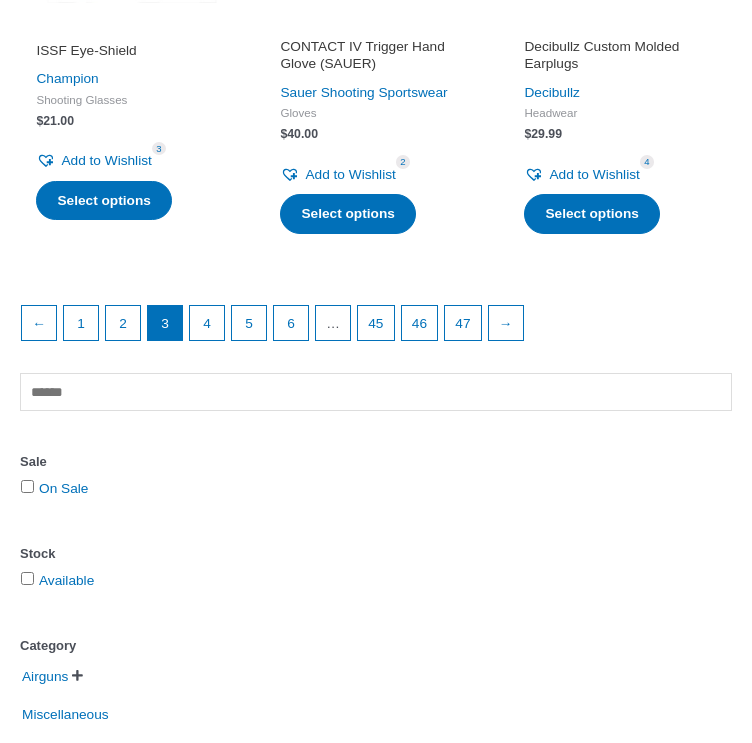 scroll, scrollTop: 2646, scrollLeft: 0, axis: vertical 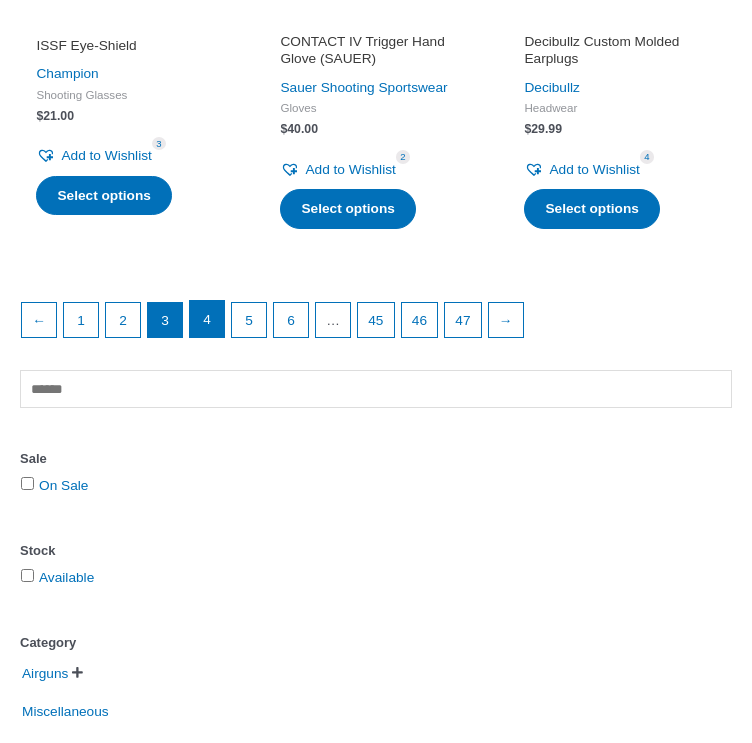 click on "4" at bounding box center (207, 319) 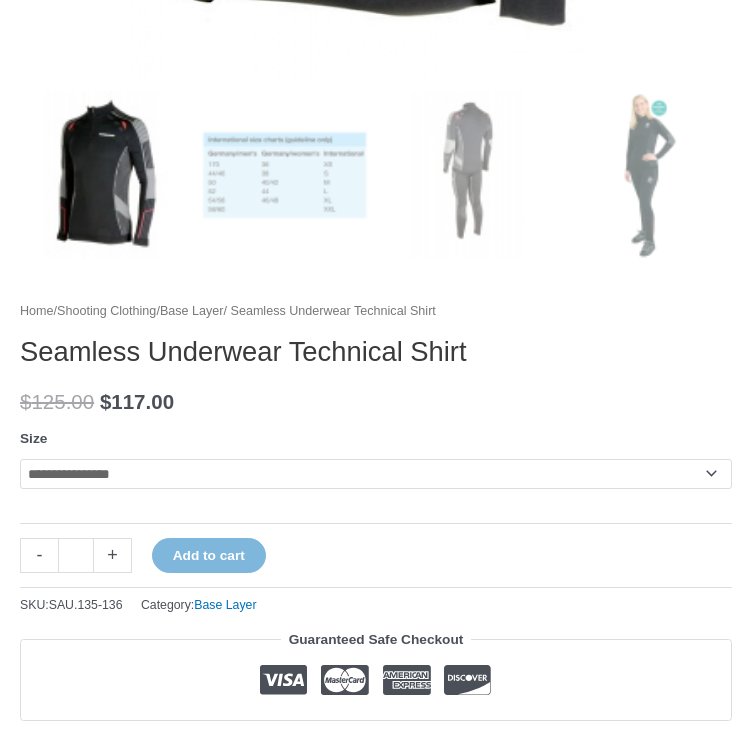 scroll, scrollTop: 900, scrollLeft: 0, axis: vertical 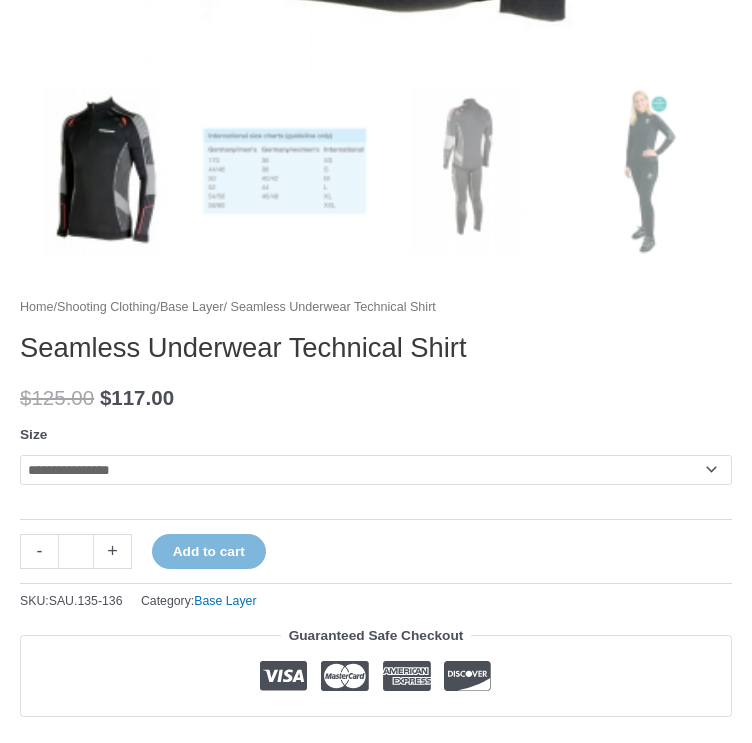 click on "**********" 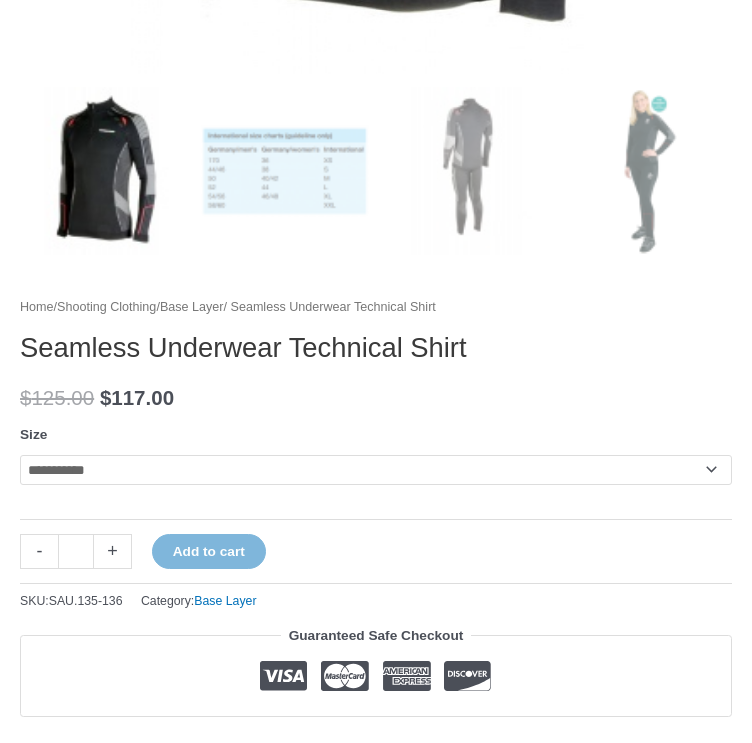 click on "**********" 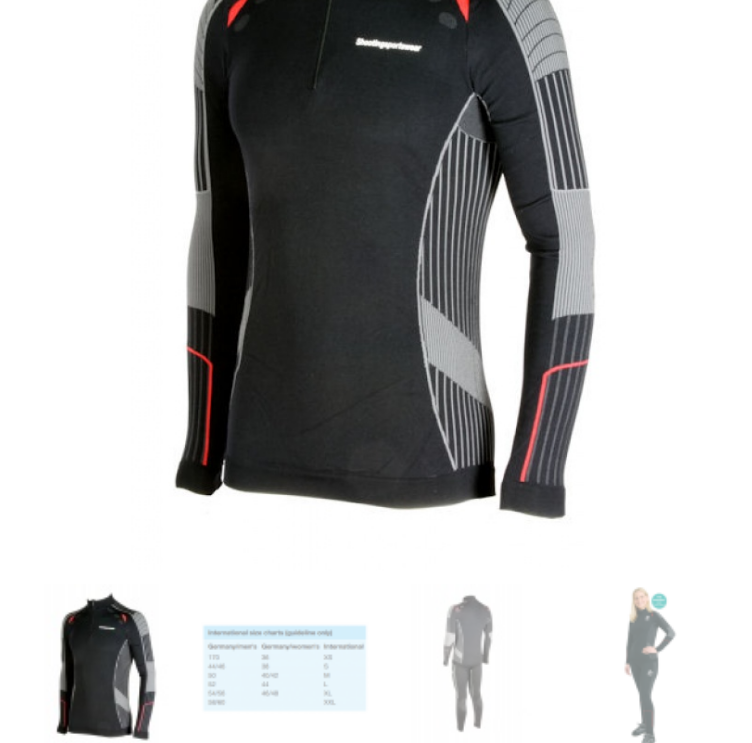 scroll, scrollTop: 391, scrollLeft: 0, axis: vertical 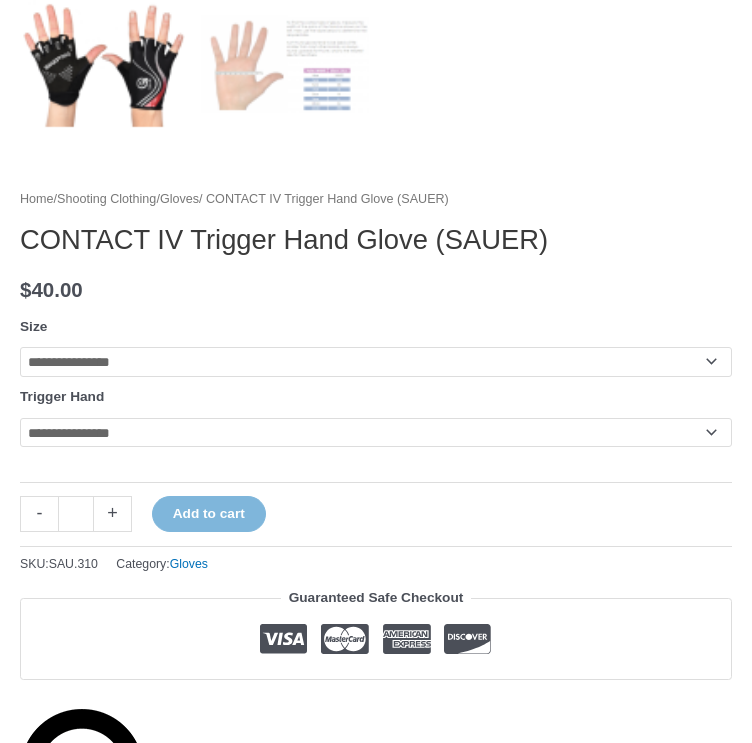 select on "*" 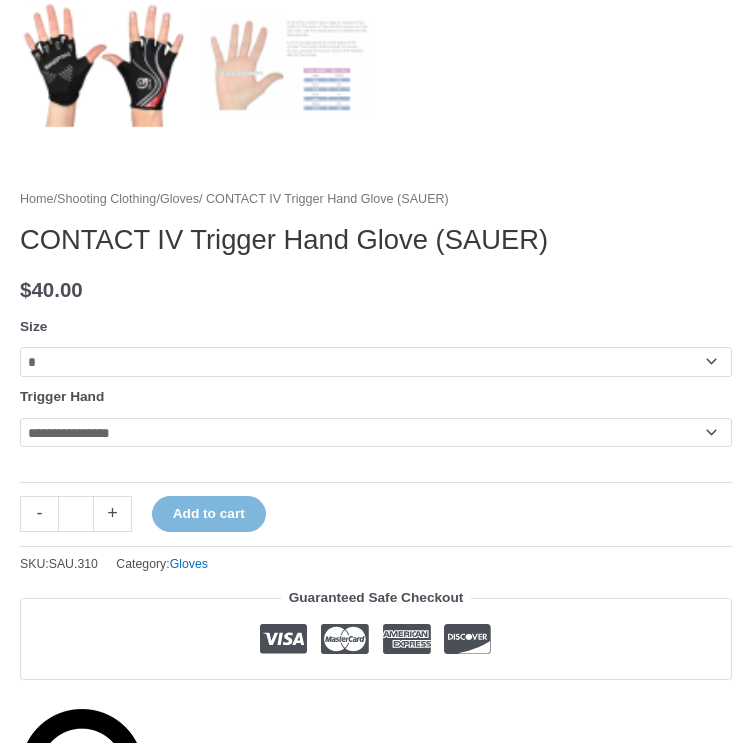 click on "**********" 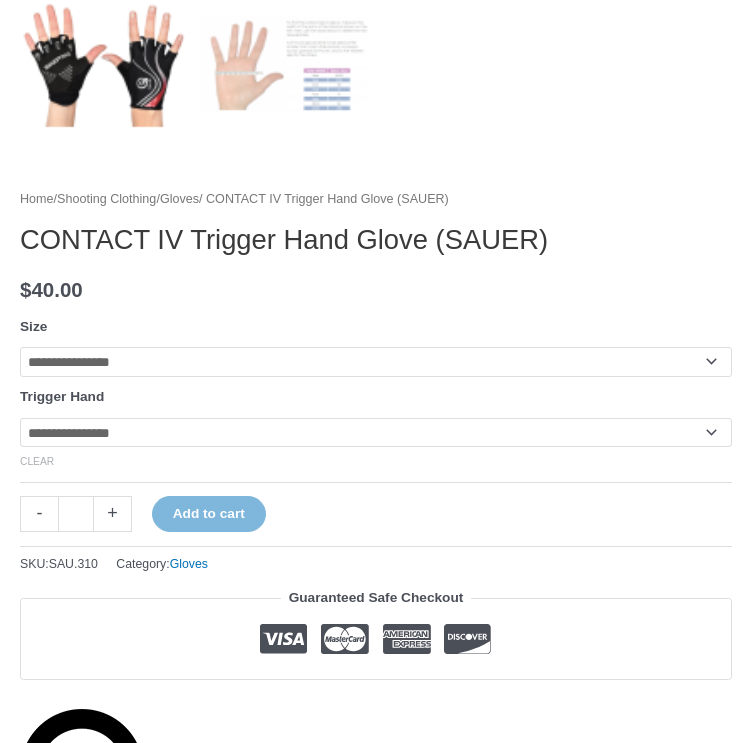 click on "**********" 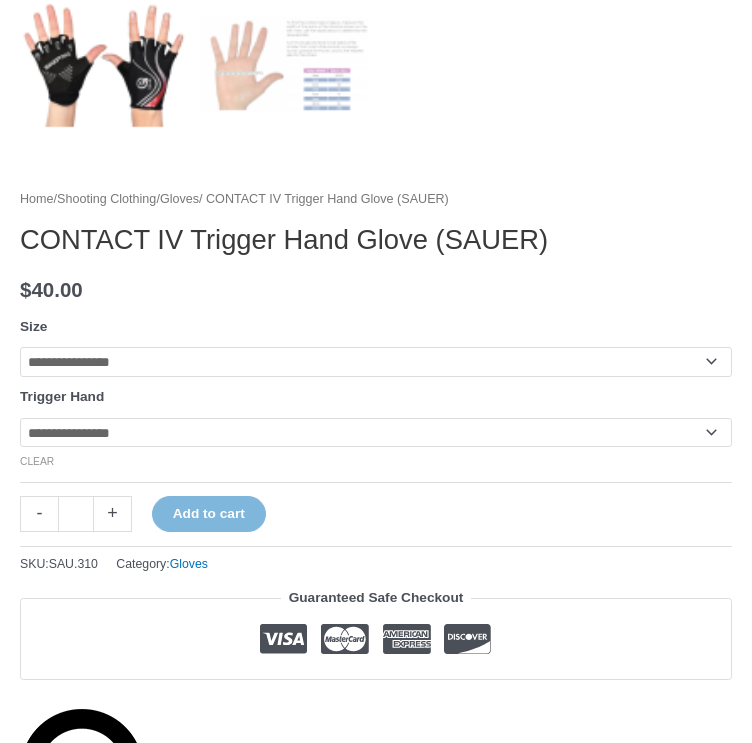 scroll, scrollTop: 1008, scrollLeft: 0, axis: vertical 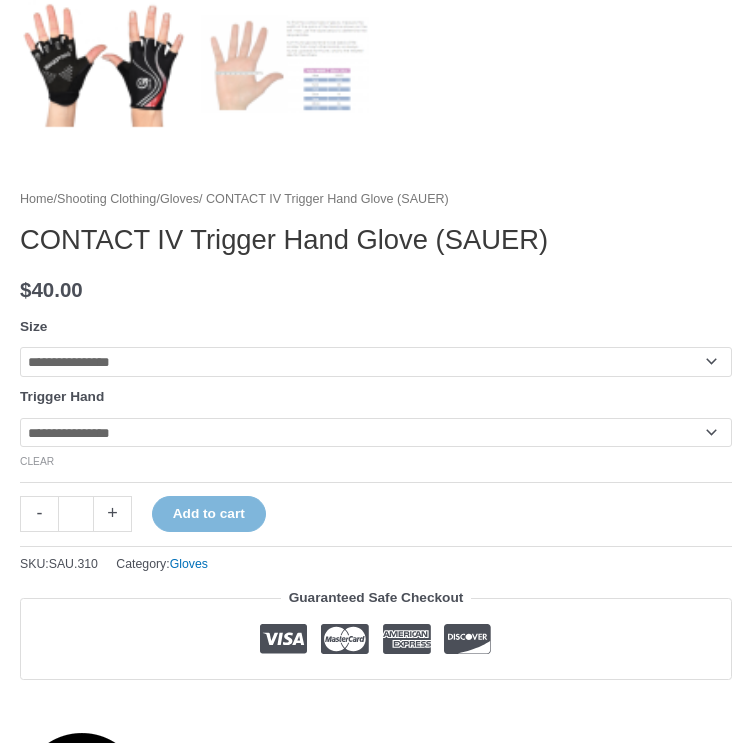 select on "*****" 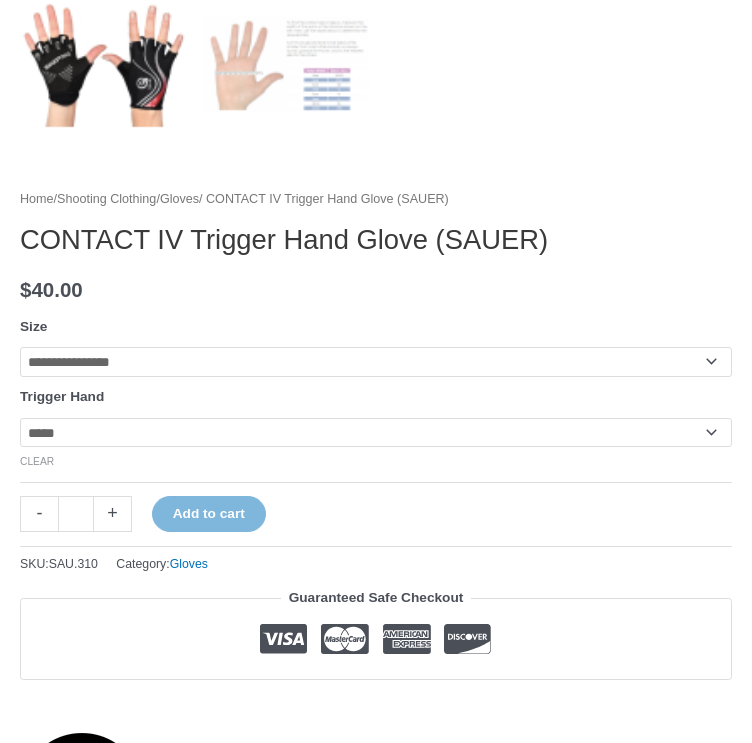 click on "**********" 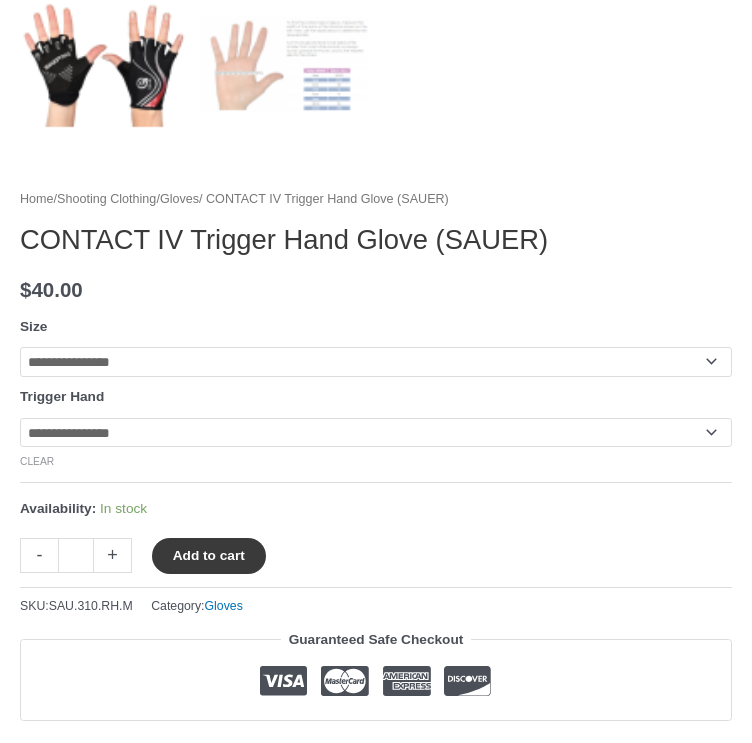 click on "Add to cart" 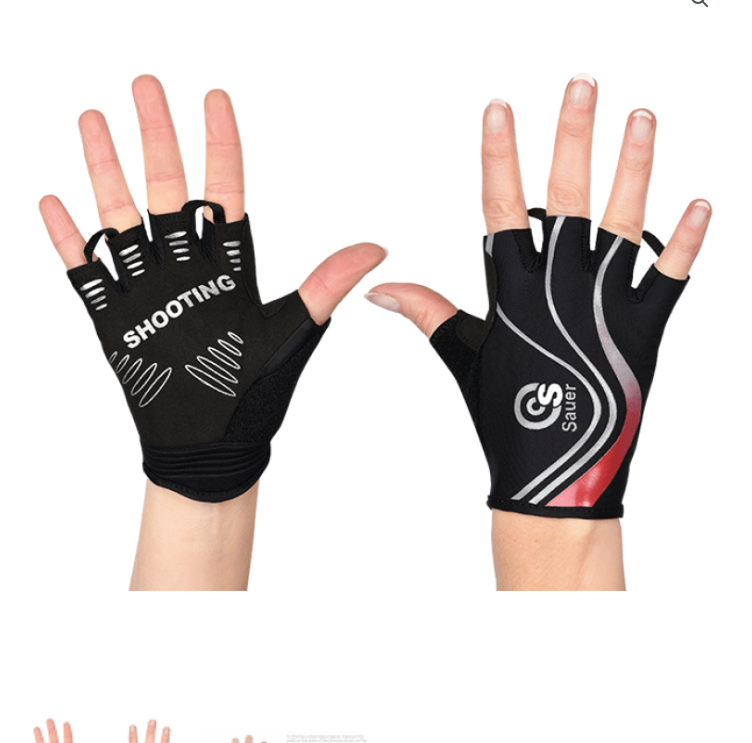 scroll, scrollTop: 270, scrollLeft: 0, axis: vertical 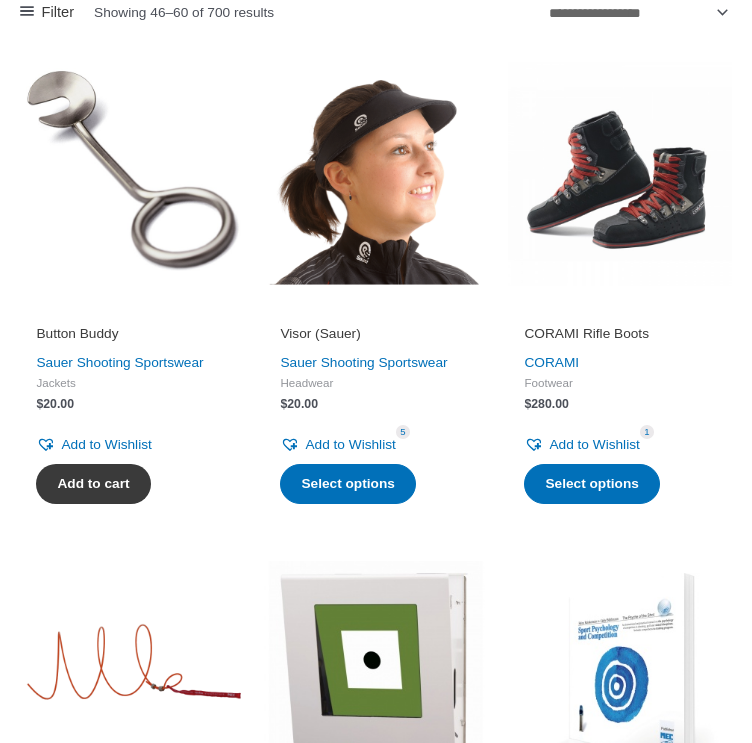 click on "Add to cart" at bounding box center (93, 484) 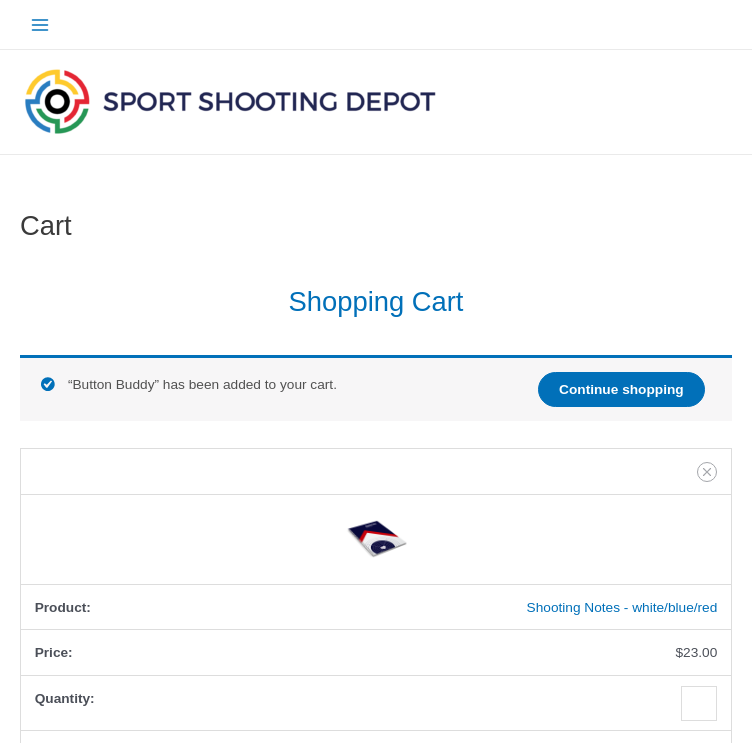 scroll, scrollTop: 0, scrollLeft: 0, axis: both 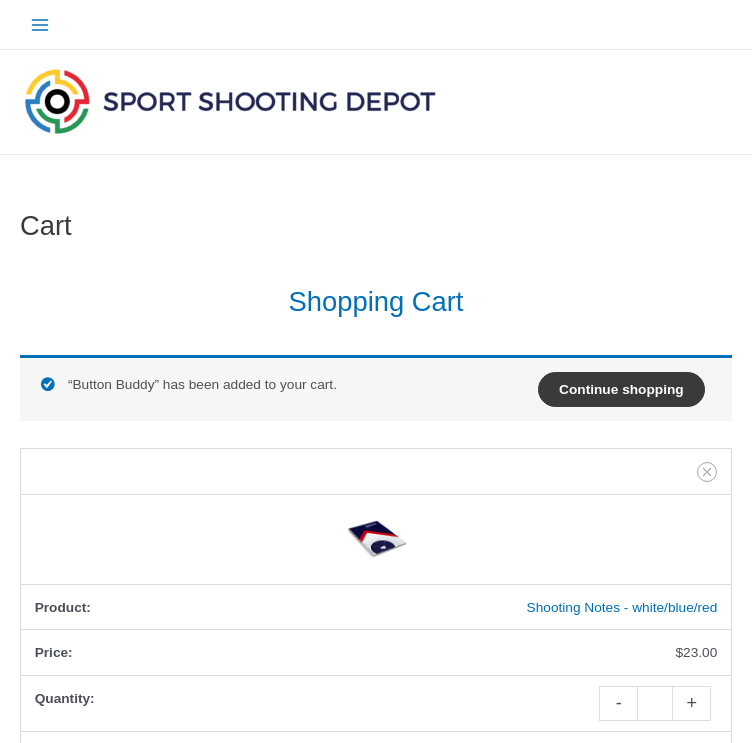 click on "Continue shopping" at bounding box center (621, 390) 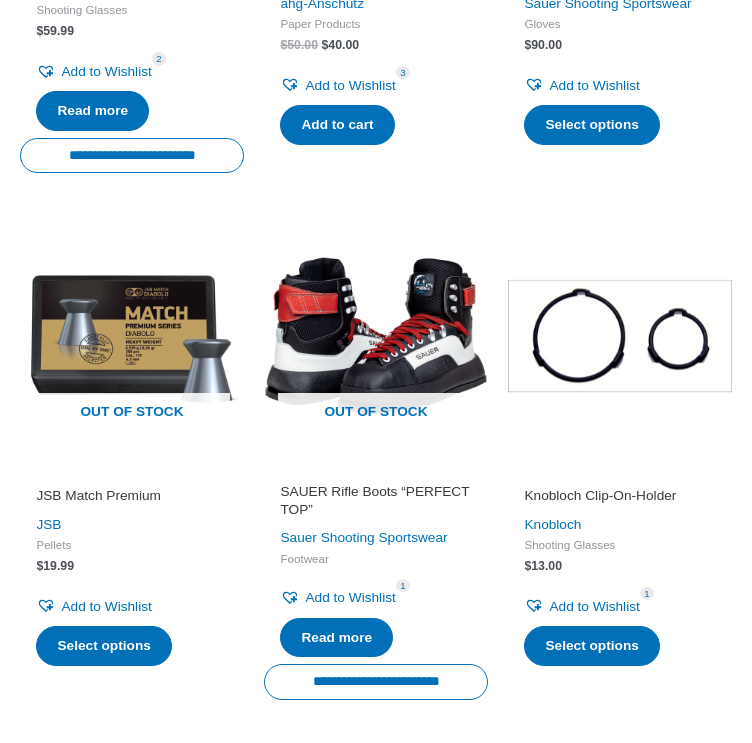 scroll, scrollTop: 1672, scrollLeft: 0, axis: vertical 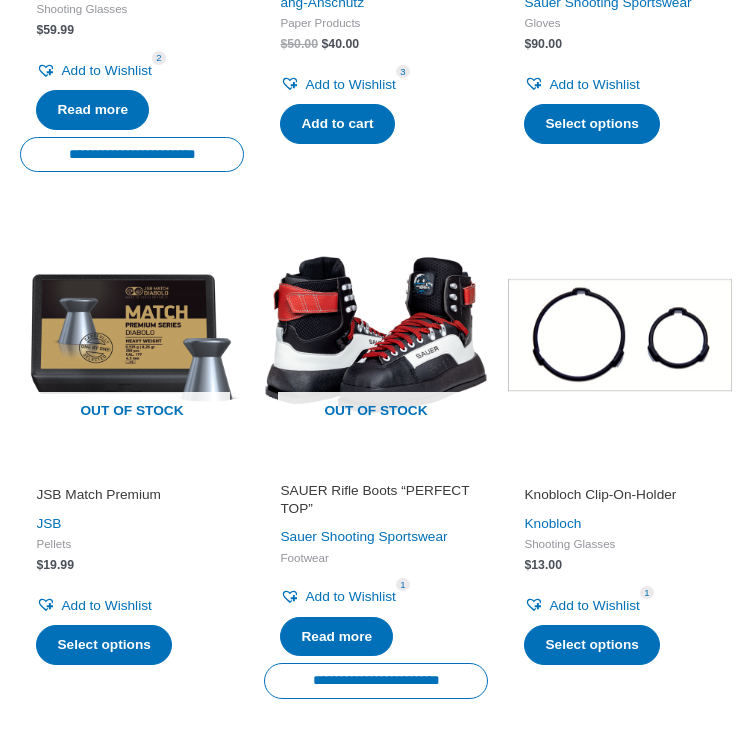 click on "SAUER Rifle Boots “PERFECT TOP”" at bounding box center [375, 500] 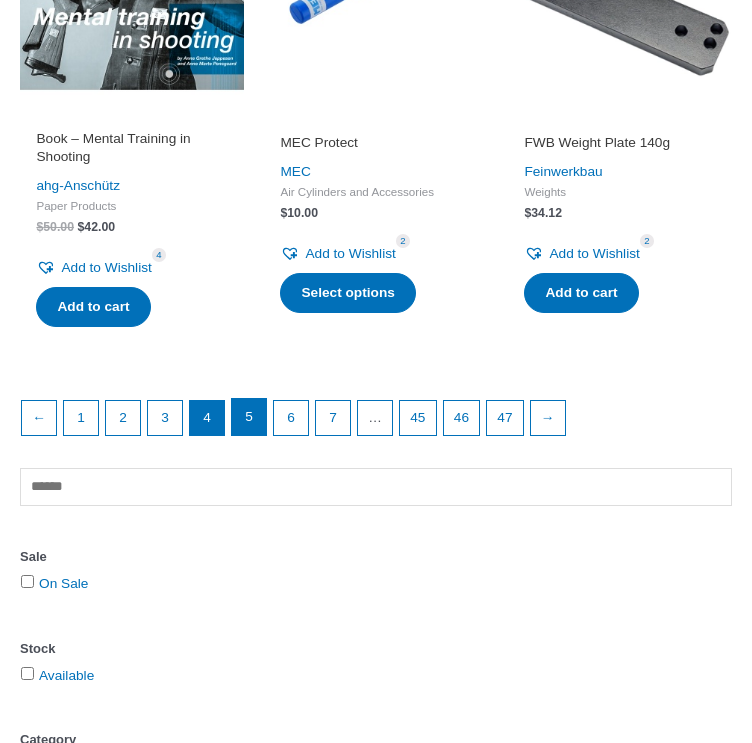click on "5" at bounding box center [249, 417] 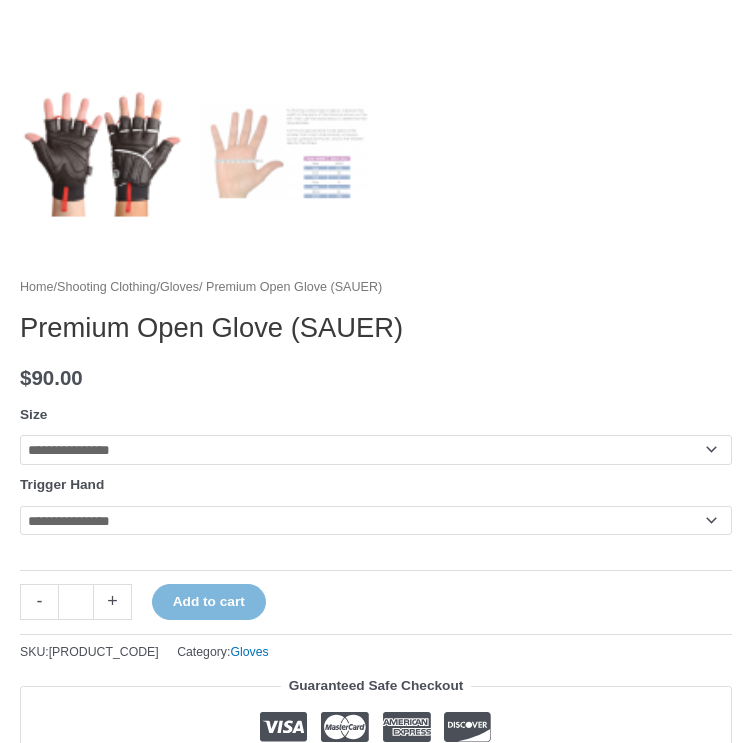 scroll, scrollTop: 924, scrollLeft: 0, axis: vertical 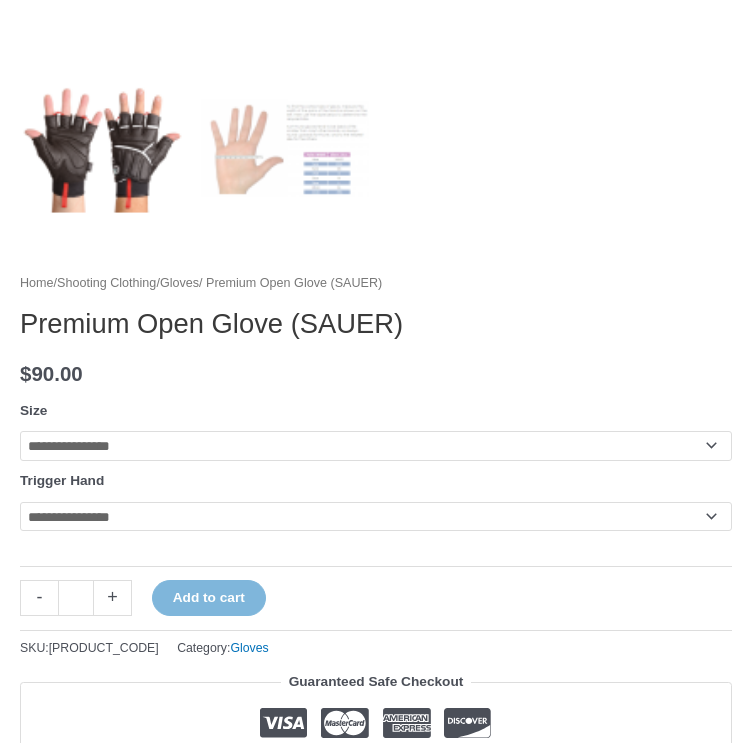 click on "**********" 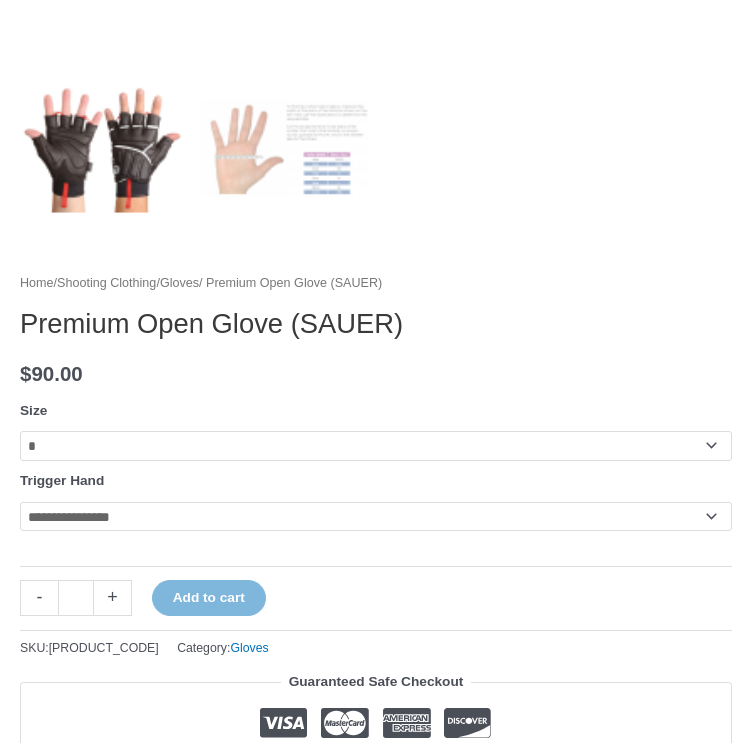 click on "**********" 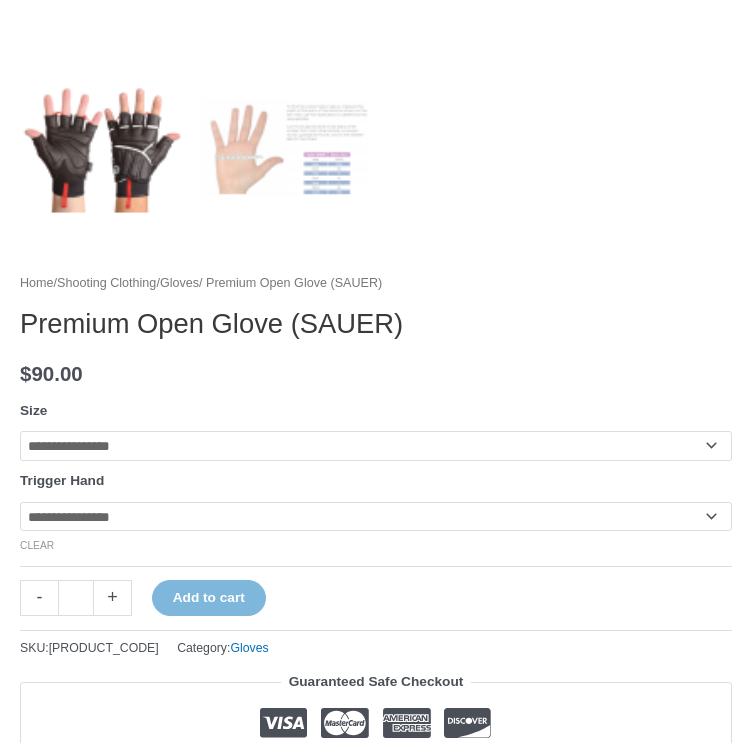 click on "**********" 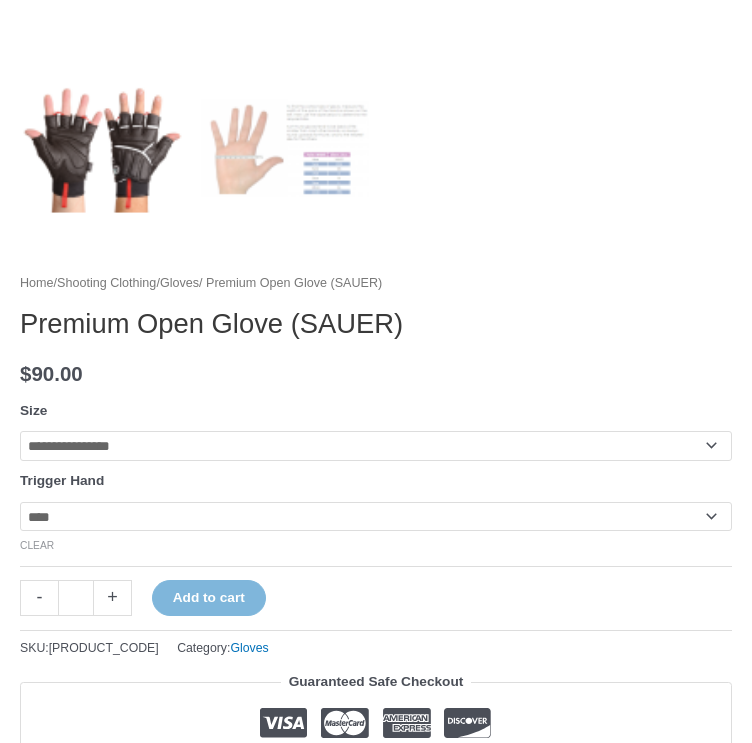 click on "**********" 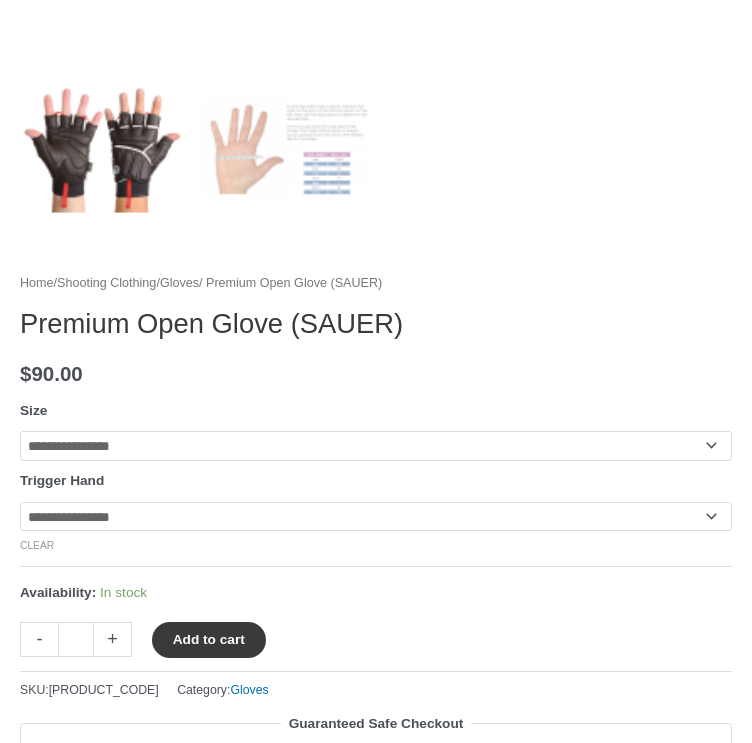 click on "Add to cart" 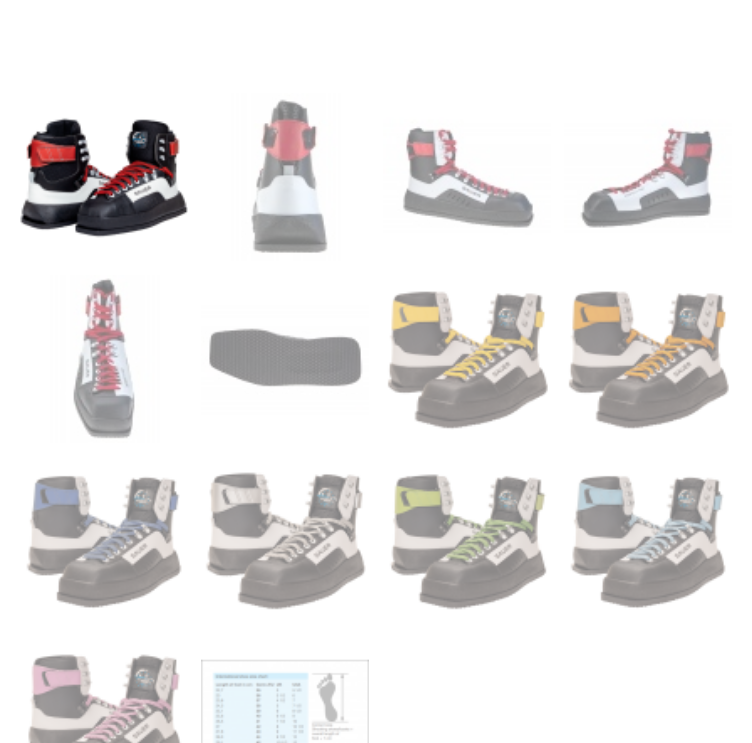 scroll, scrollTop: 876, scrollLeft: 0, axis: vertical 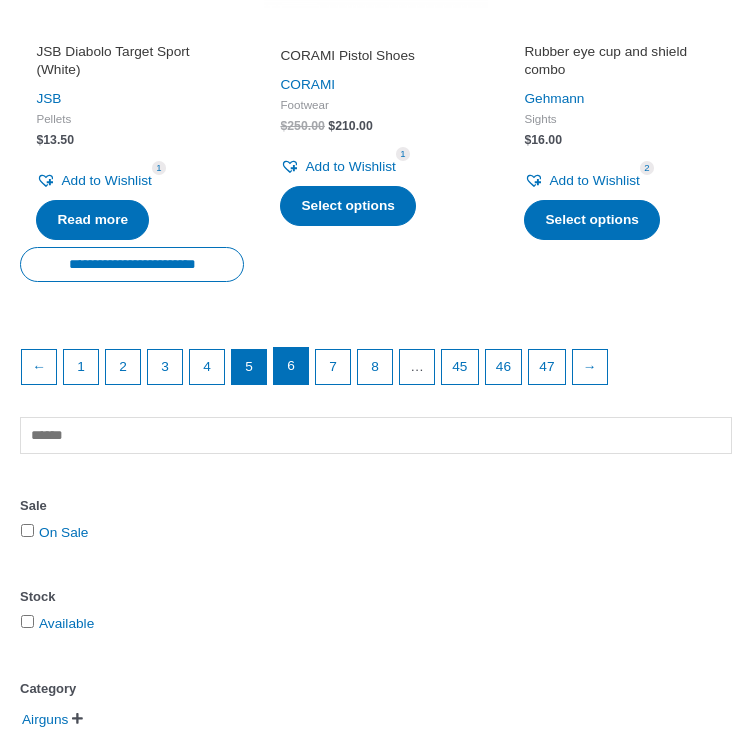 click on "6" at bounding box center [291, 366] 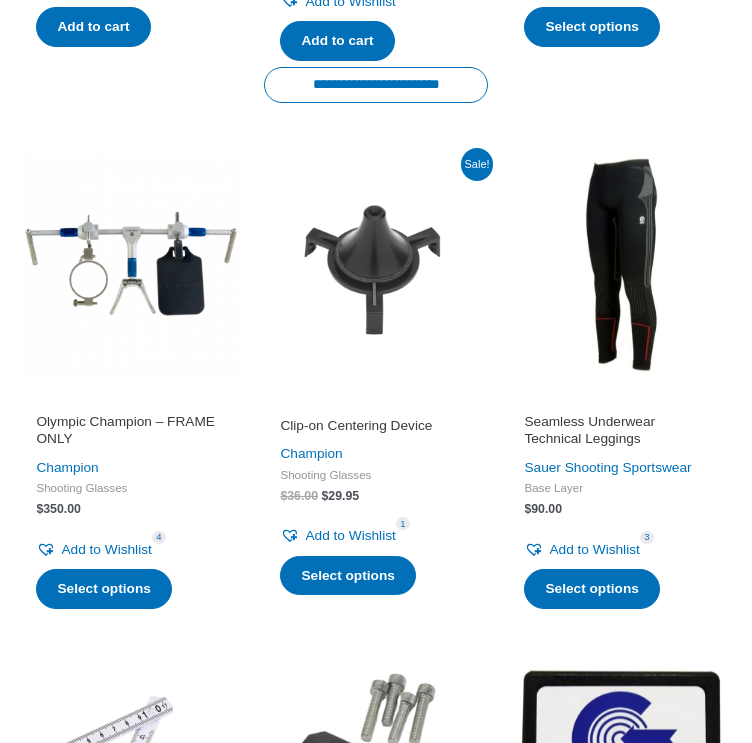 scroll, scrollTop: 744, scrollLeft: 0, axis: vertical 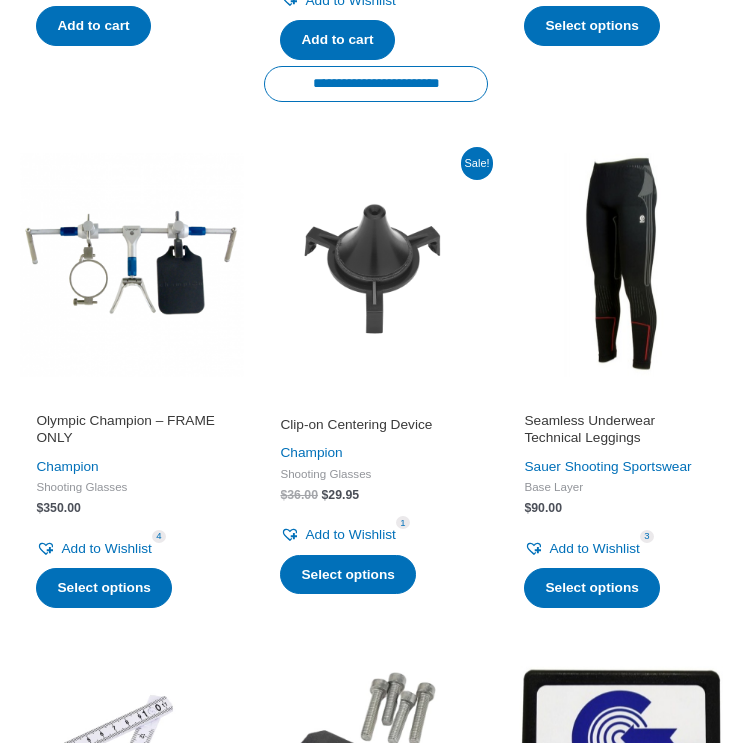click on "Seamless Underwear Technical Leggings" at bounding box center (619, 430) 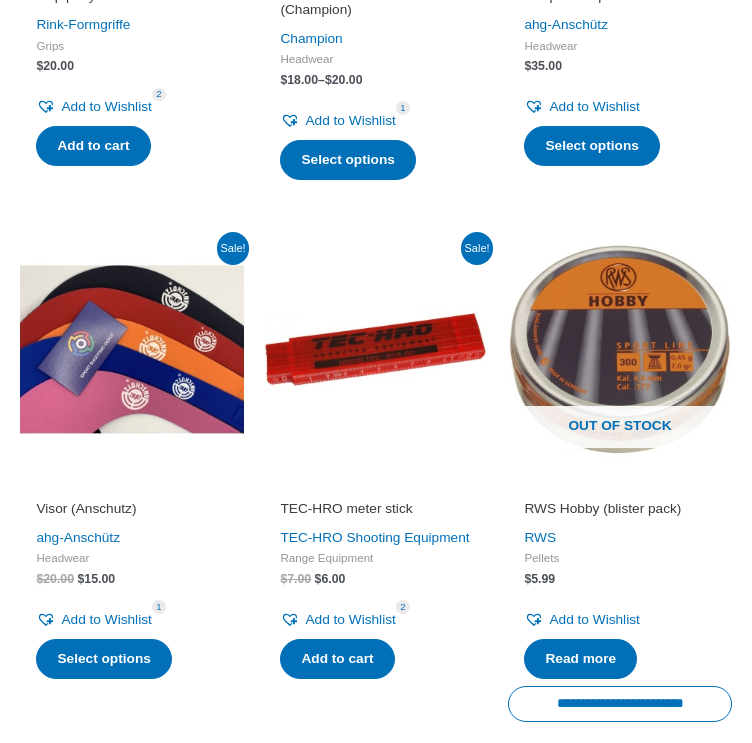scroll, scrollTop: 2553, scrollLeft: 0, axis: vertical 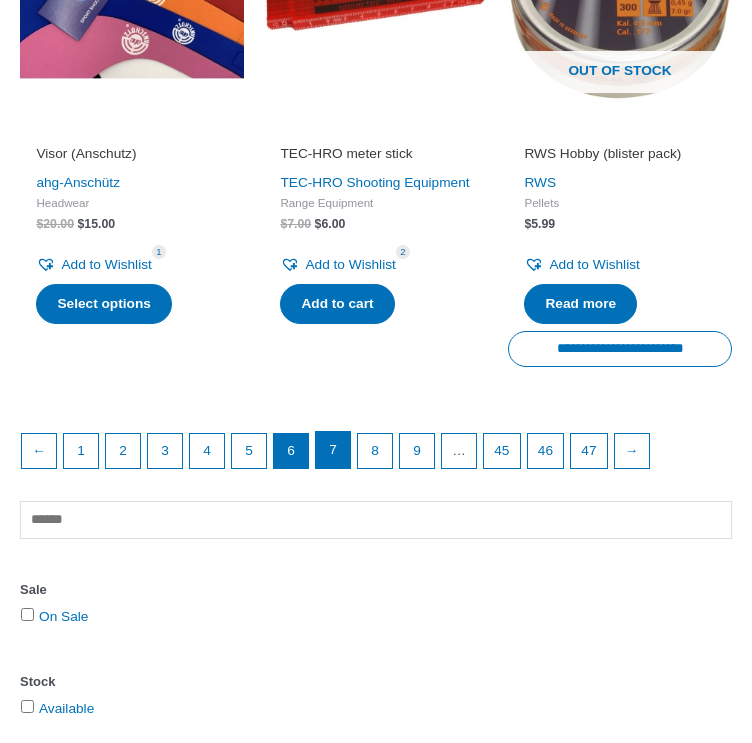 click on "7" at bounding box center (333, 450) 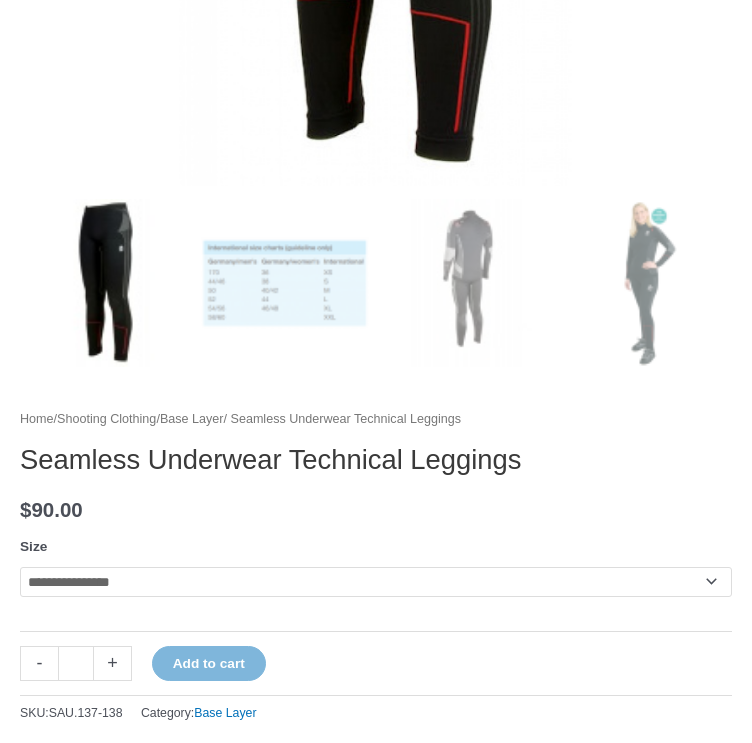 scroll, scrollTop: 972, scrollLeft: 0, axis: vertical 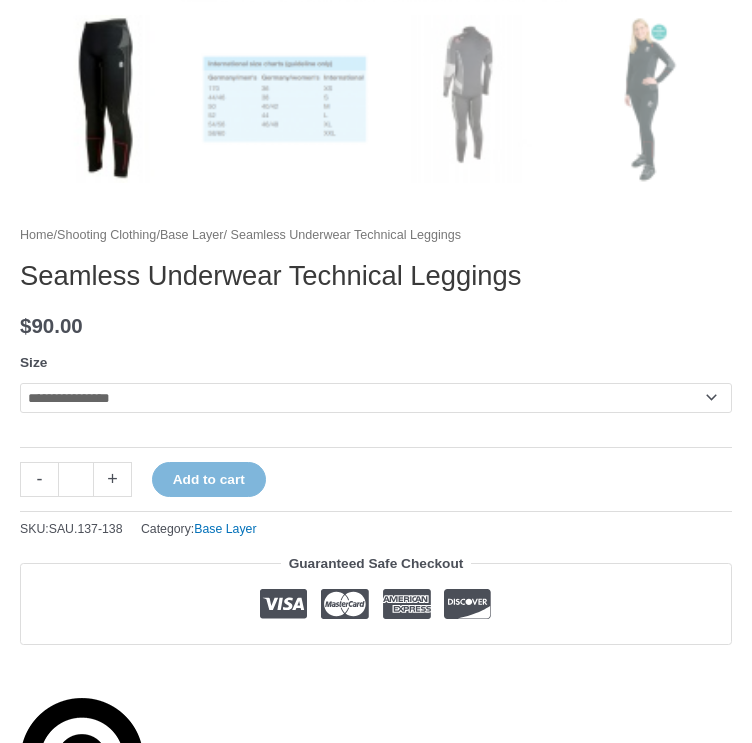 click on "**********" 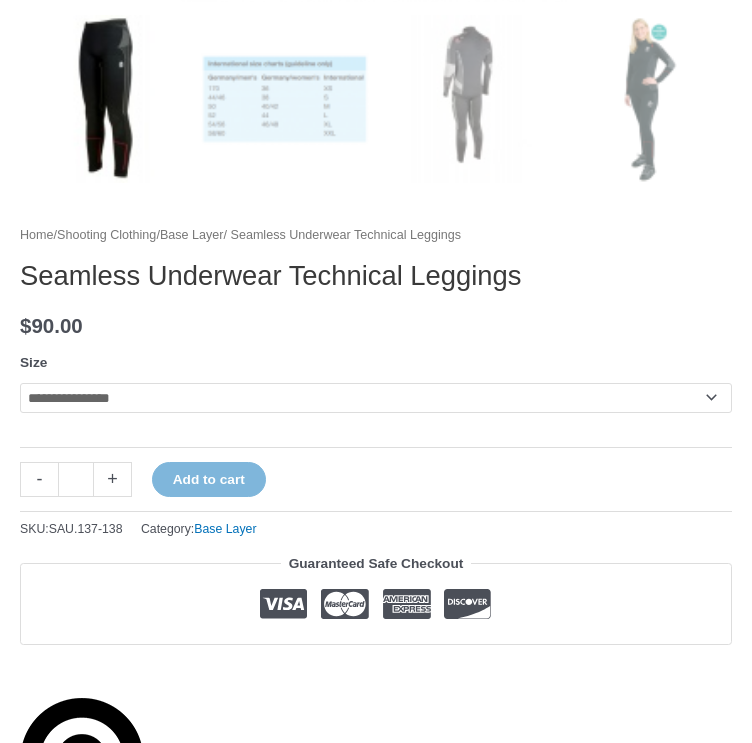 select on "**********" 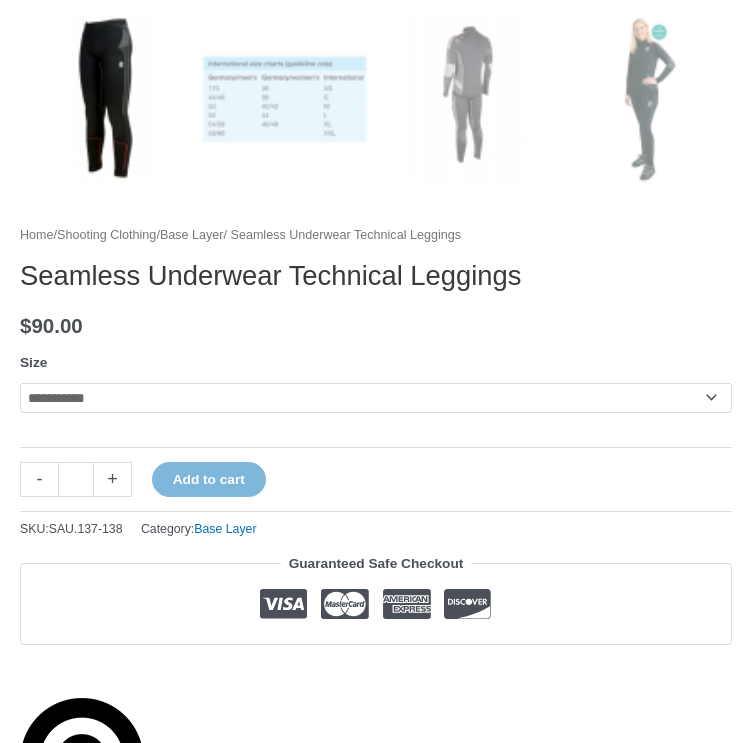 click on "**********" 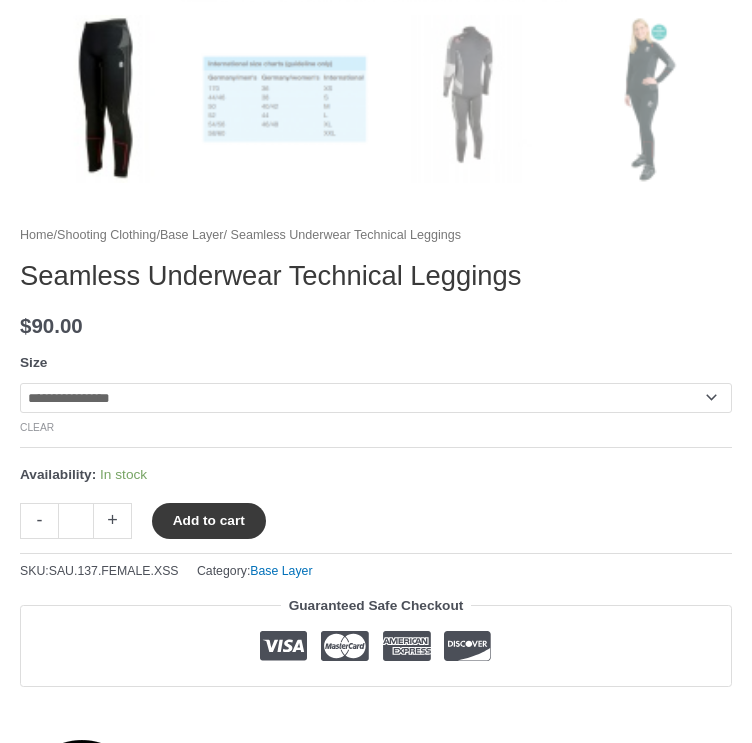 click on "Add to cart" 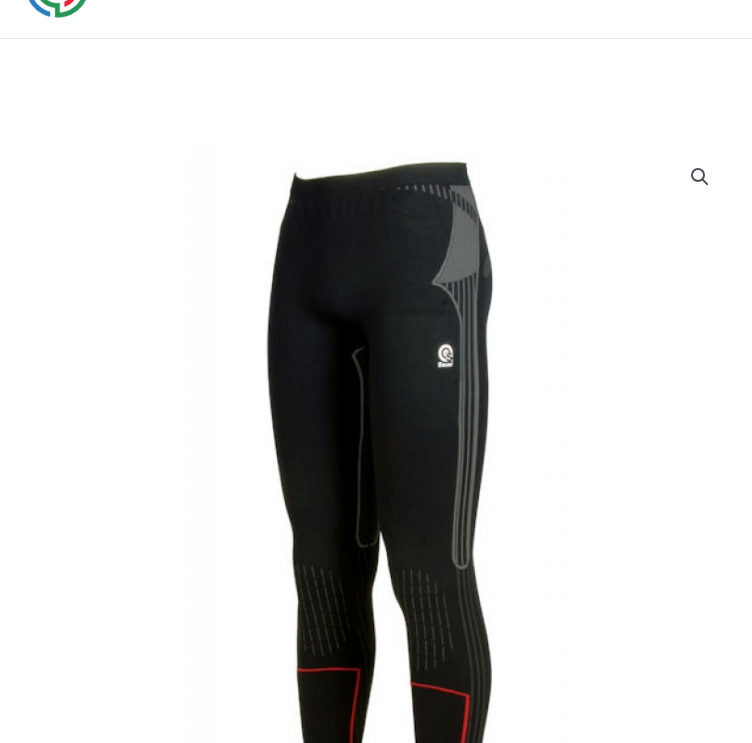 scroll, scrollTop: 0, scrollLeft: 0, axis: both 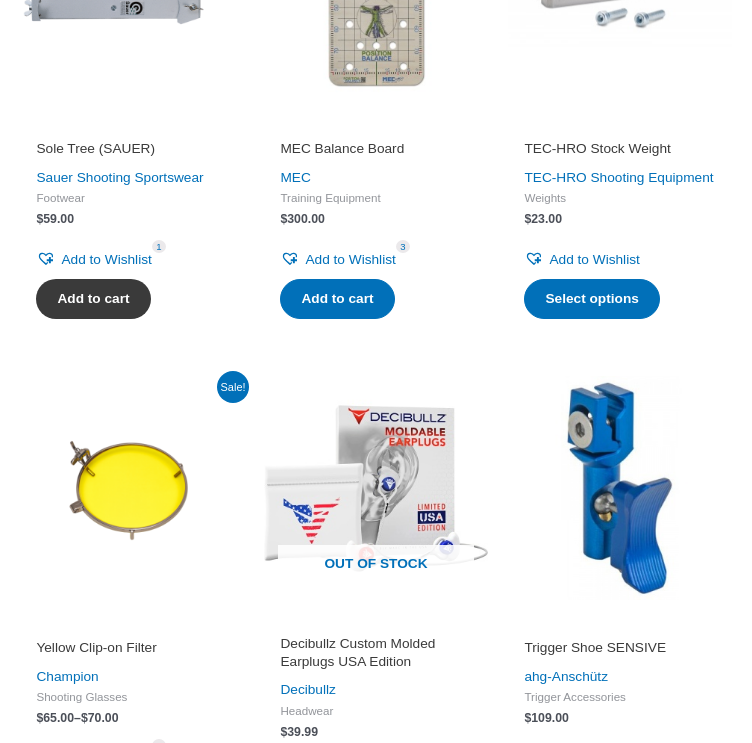 click on "Add to cart" at bounding box center [93, 299] 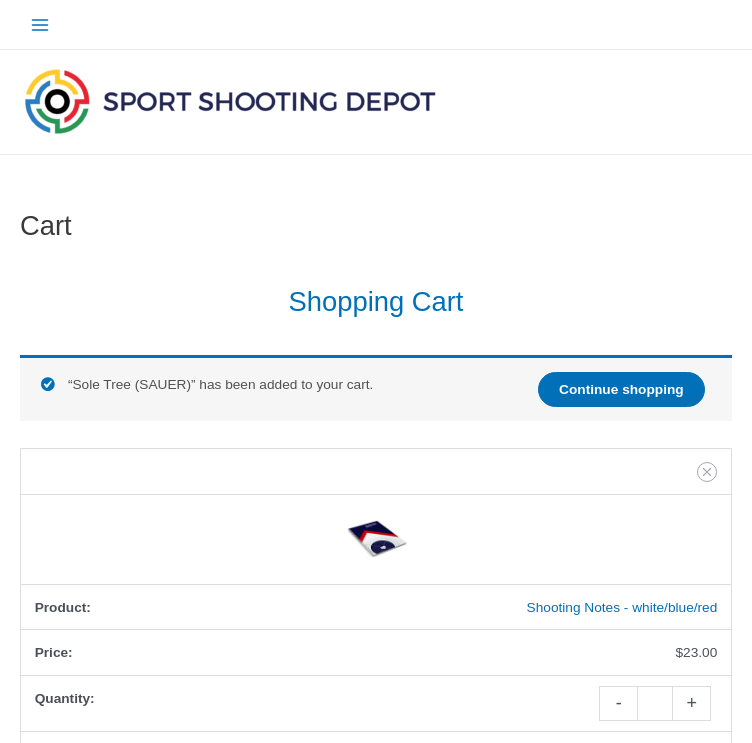 scroll, scrollTop: 0, scrollLeft: 0, axis: both 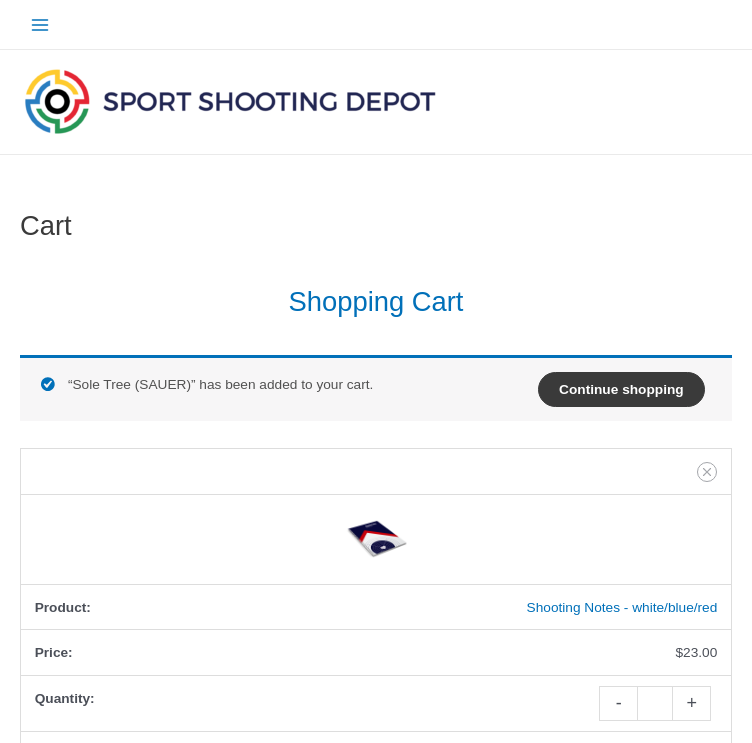click on "Continue shopping" at bounding box center (621, 390) 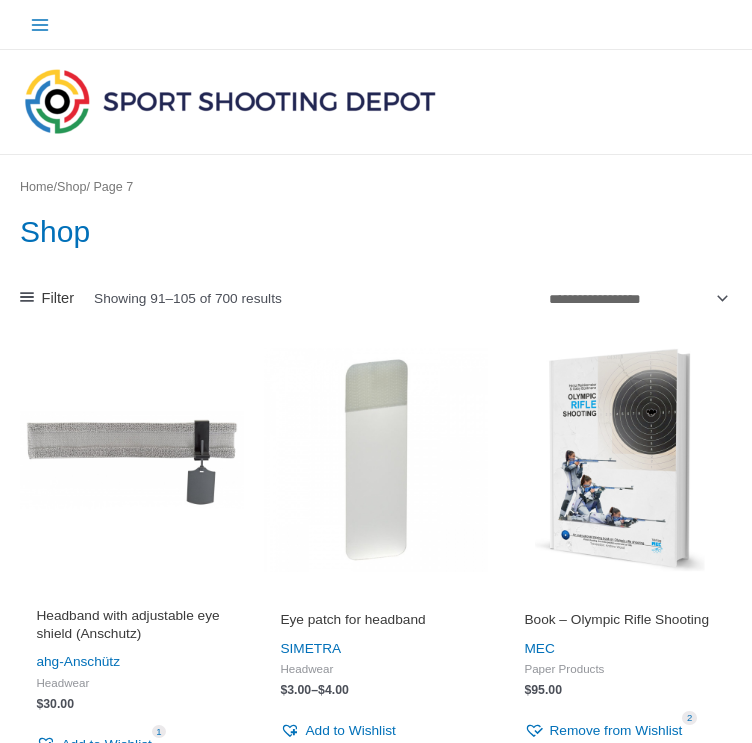 scroll, scrollTop: 0, scrollLeft: 0, axis: both 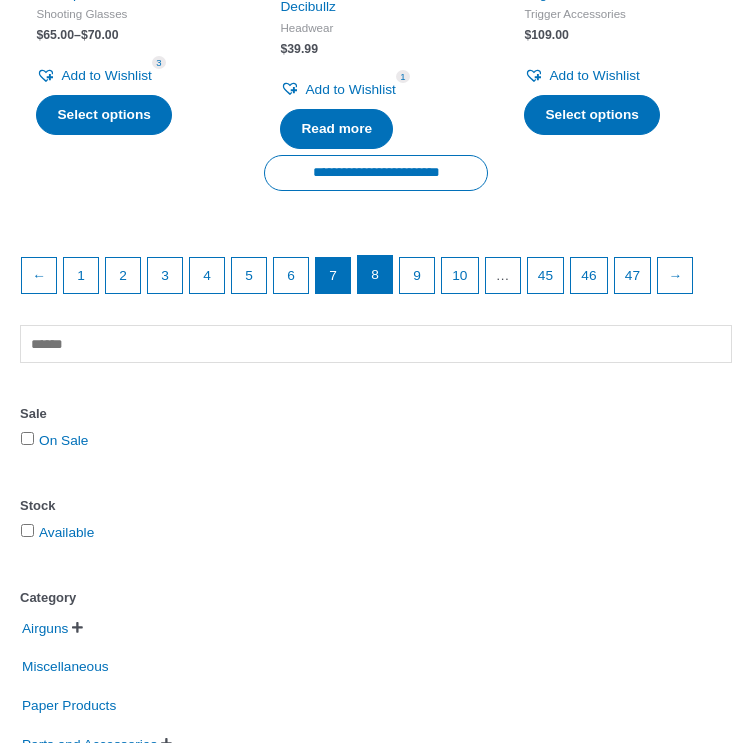 click on "8" at bounding box center [375, 274] 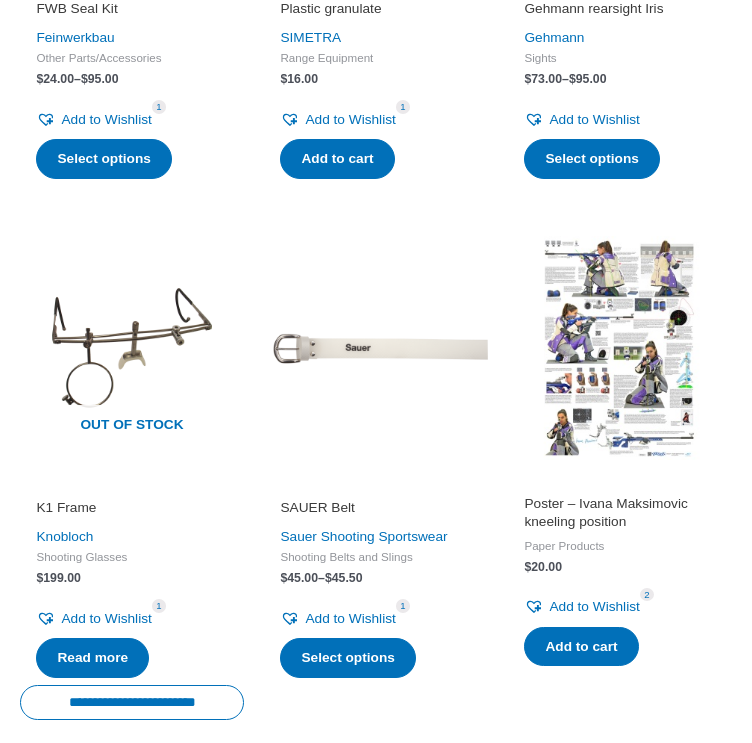 scroll, scrollTop: 680, scrollLeft: 0, axis: vertical 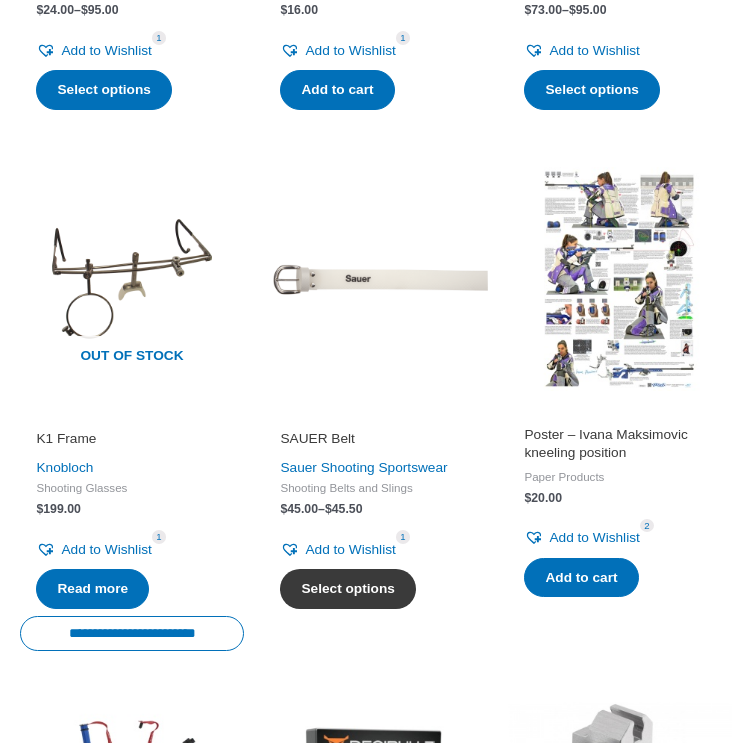 click on "Select options" at bounding box center (347, 589) 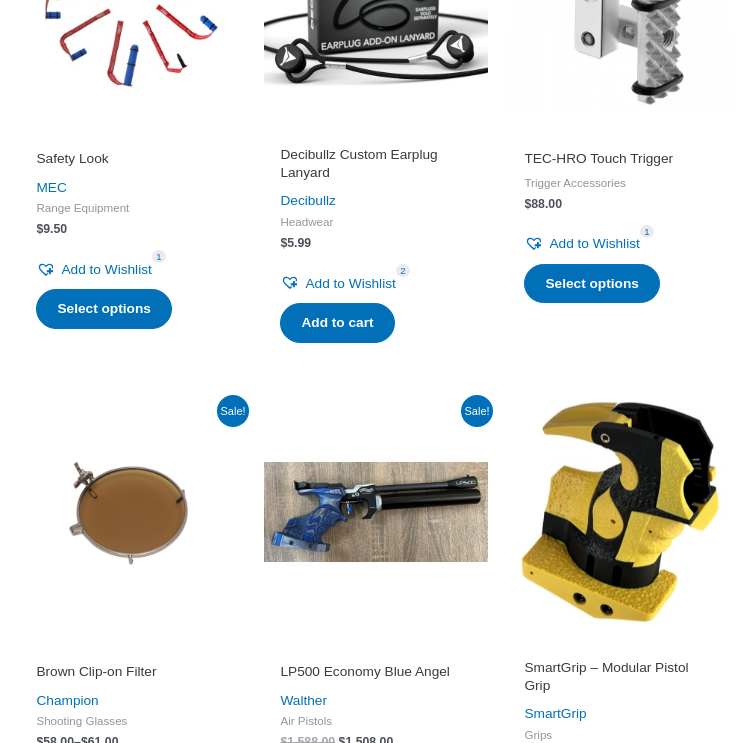 scroll, scrollTop: 1496, scrollLeft: 0, axis: vertical 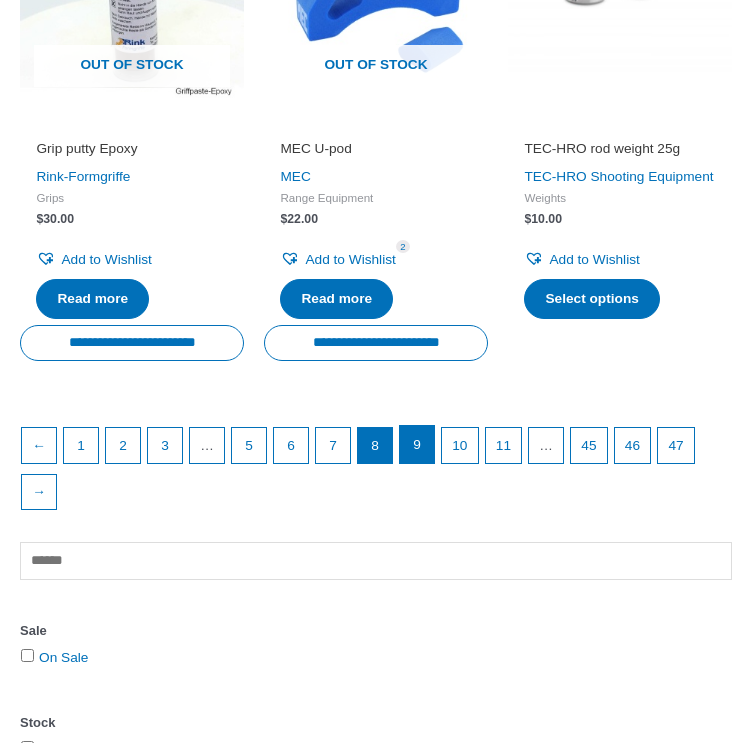 click on "9" at bounding box center (417, 444) 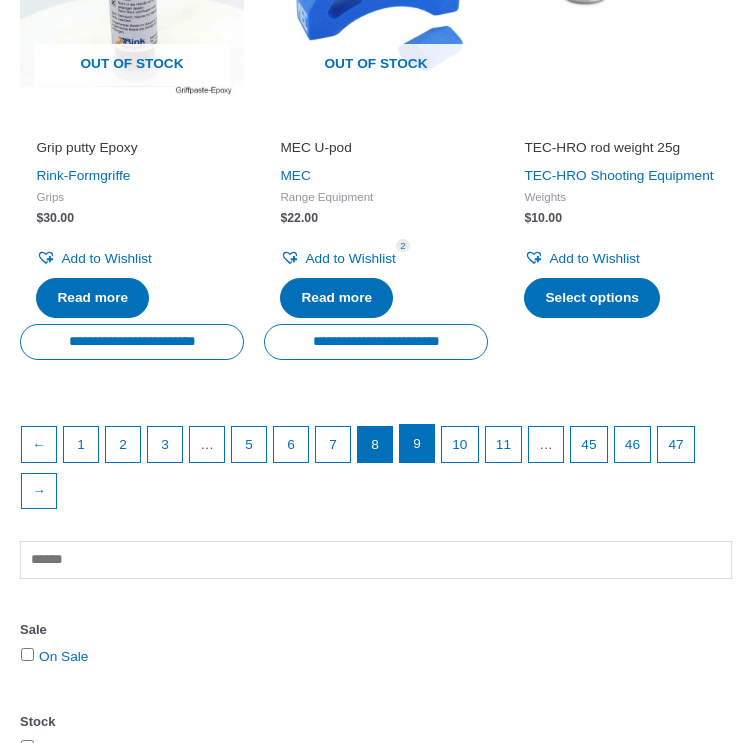 click on "9" at bounding box center (417, 443) 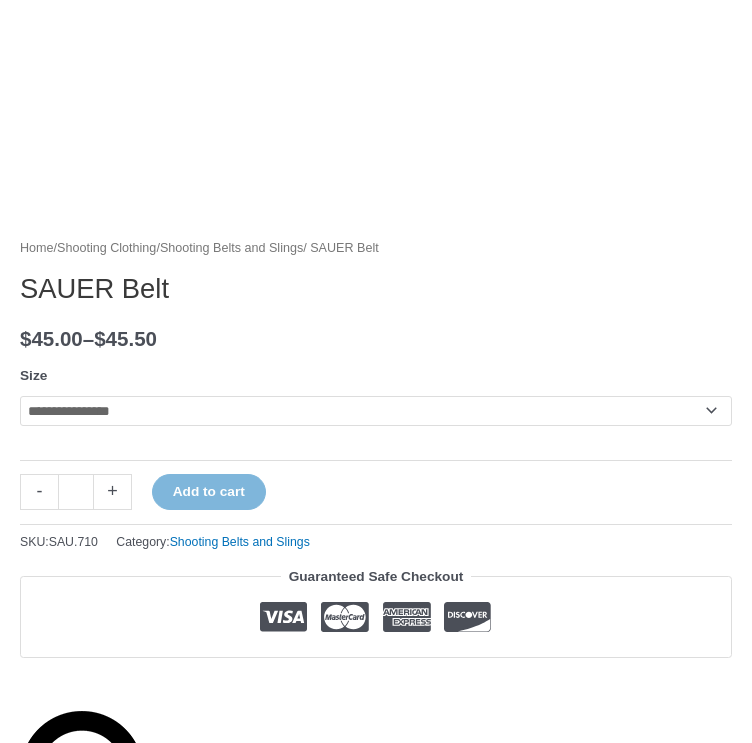 scroll, scrollTop: 772, scrollLeft: 0, axis: vertical 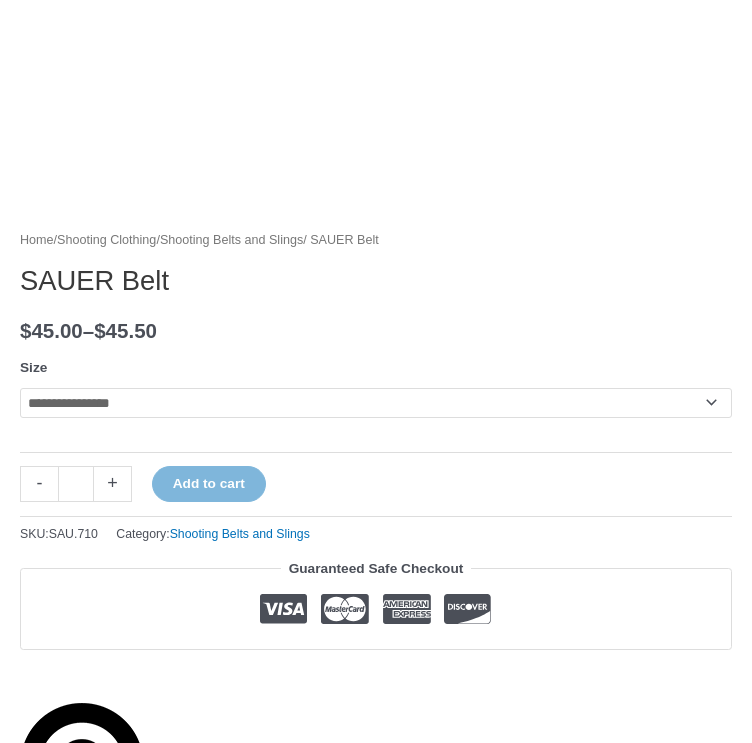 click on "**********" 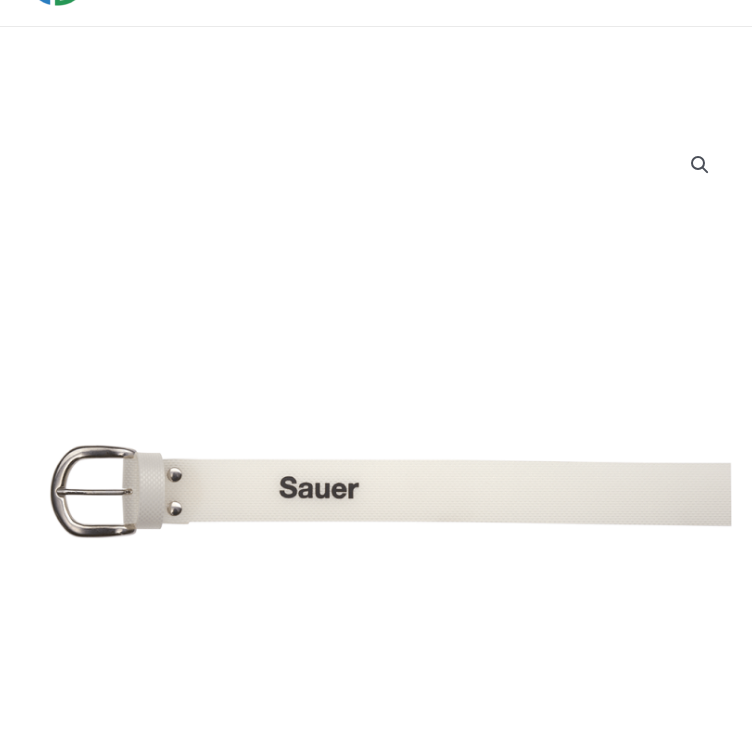 scroll, scrollTop: 127, scrollLeft: 0, axis: vertical 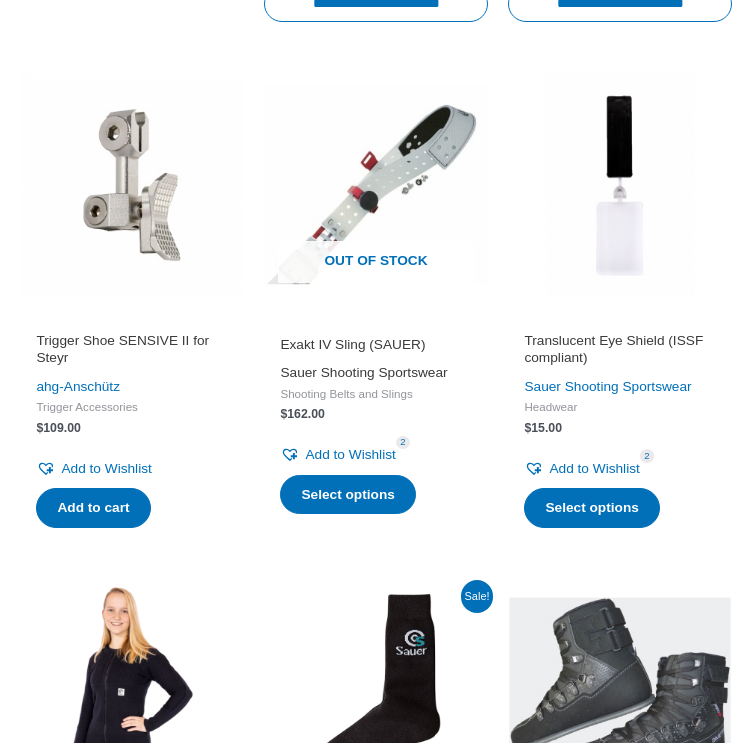 click on "Sauer Shooting Sportswear" at bounding box center [363, 372] 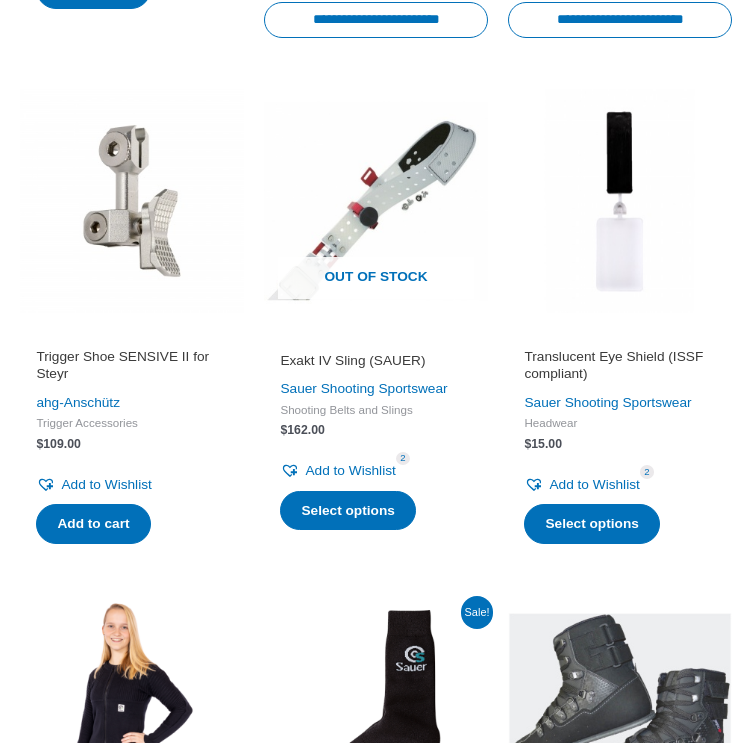 click on "Exakt IV Sling (SAUER)" at bounding box center (375, 361) 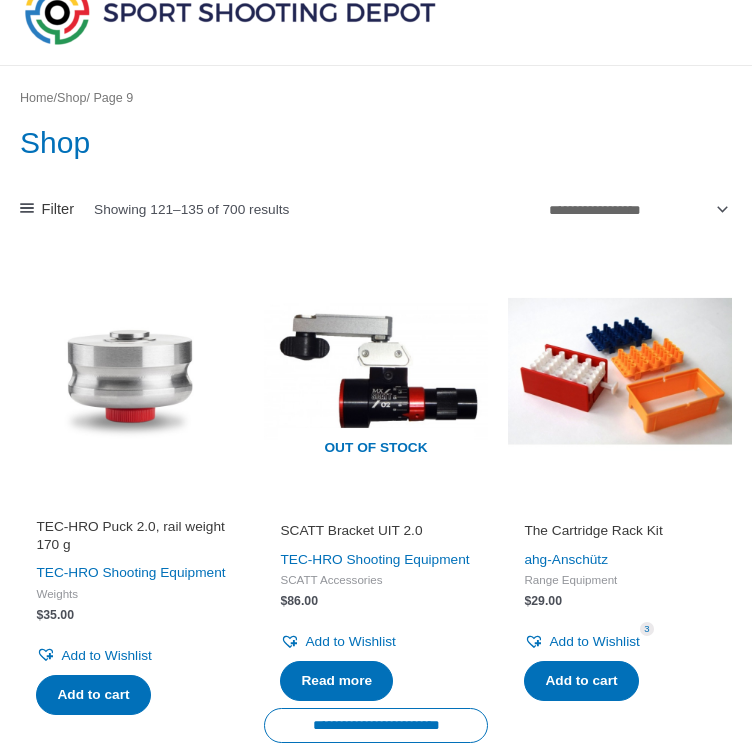 scroll, scrollTop: 0, scrollLeft: 0, axis: both 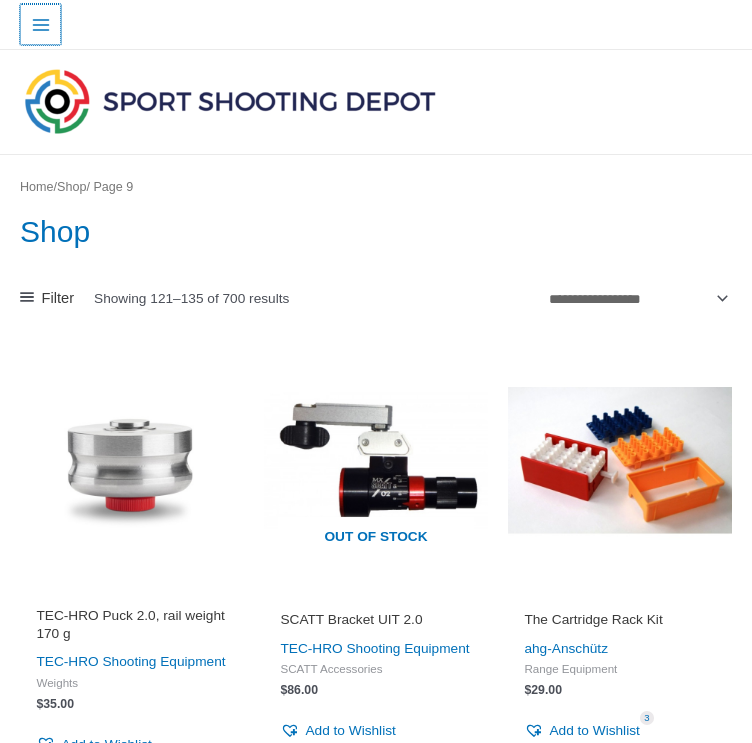 click on "Main Menu" at bounding box center (40, 24) 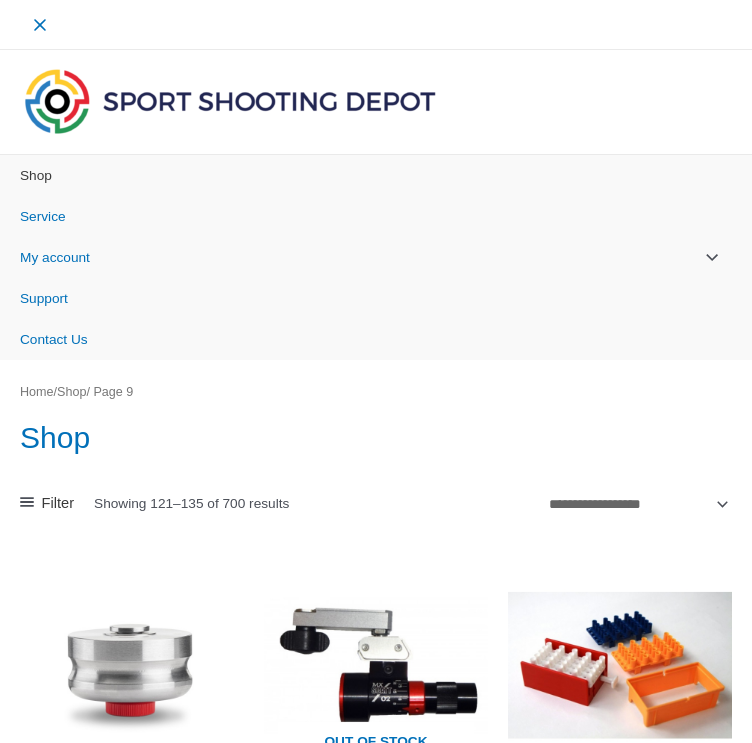 click on "Shop" at bounding box center (376, 175) 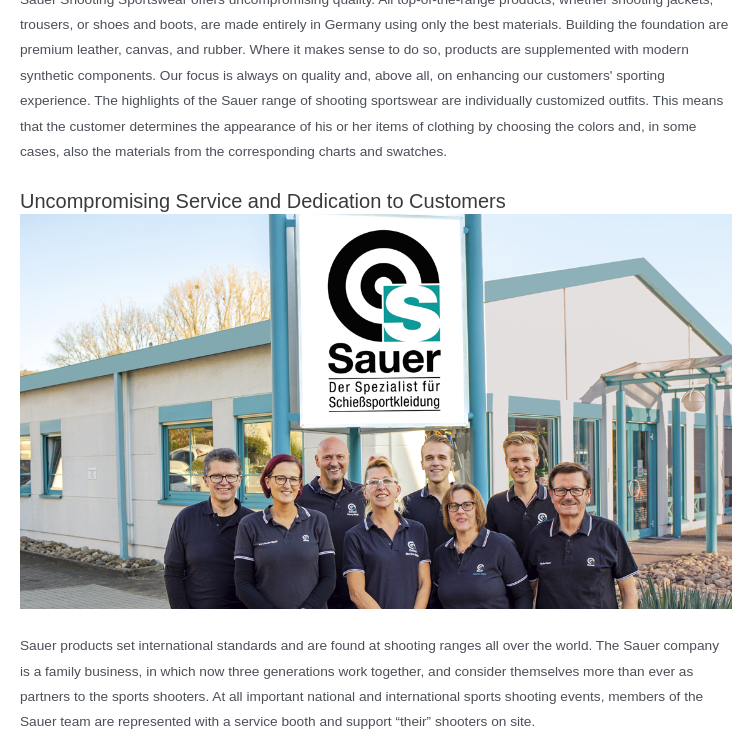 scroll, scrollTop: 846, scrollLeft: 0, axis: vertical 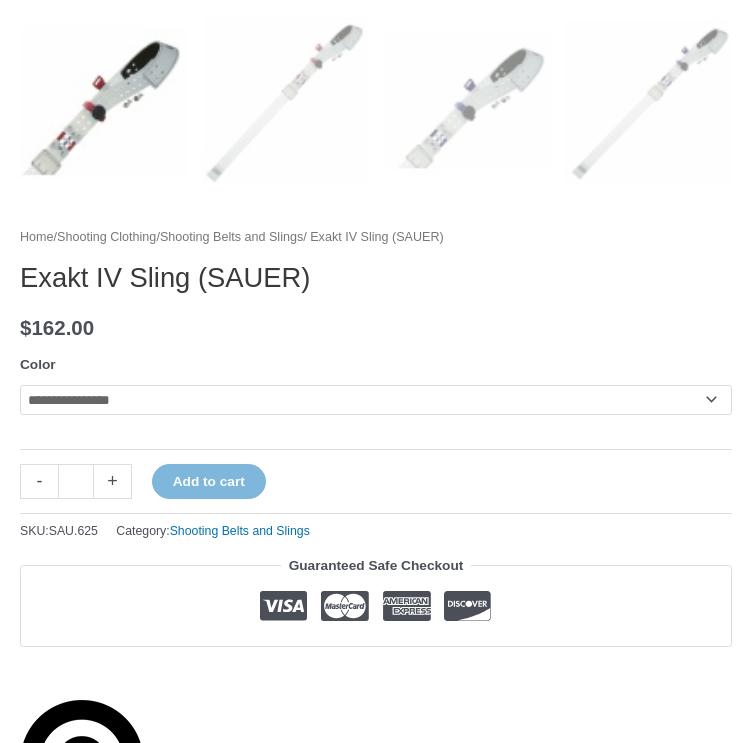 click on "**********" 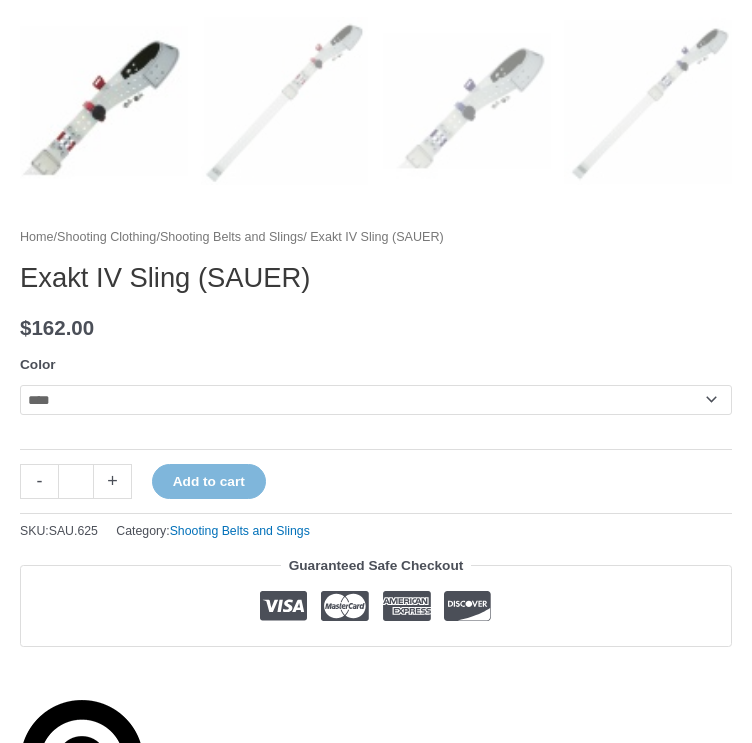 click on "**********" 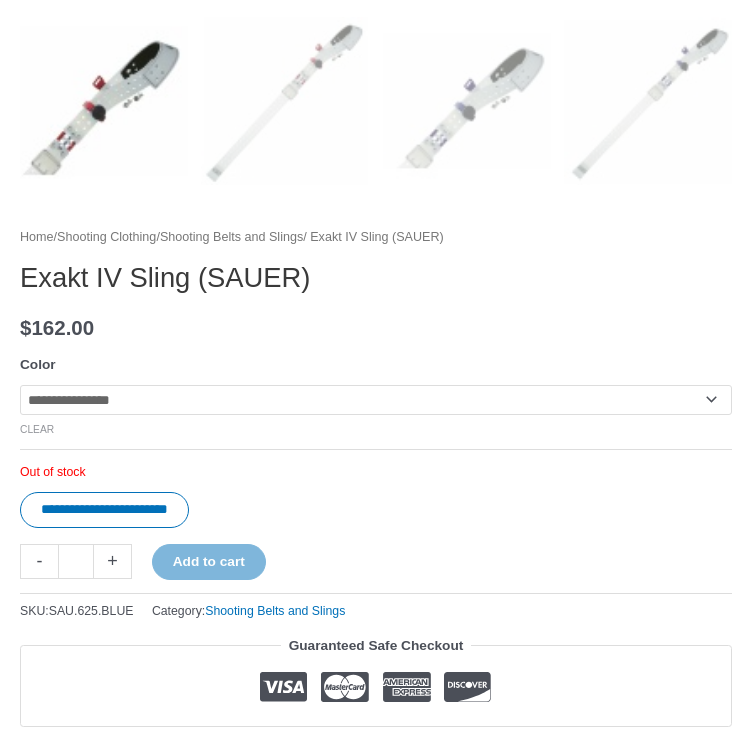 click on "**********" 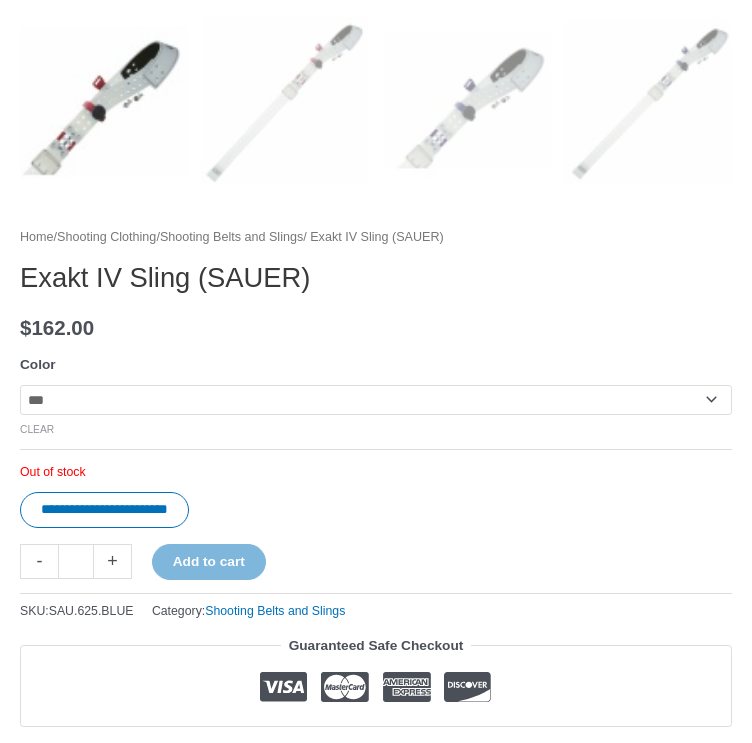click on "**********" 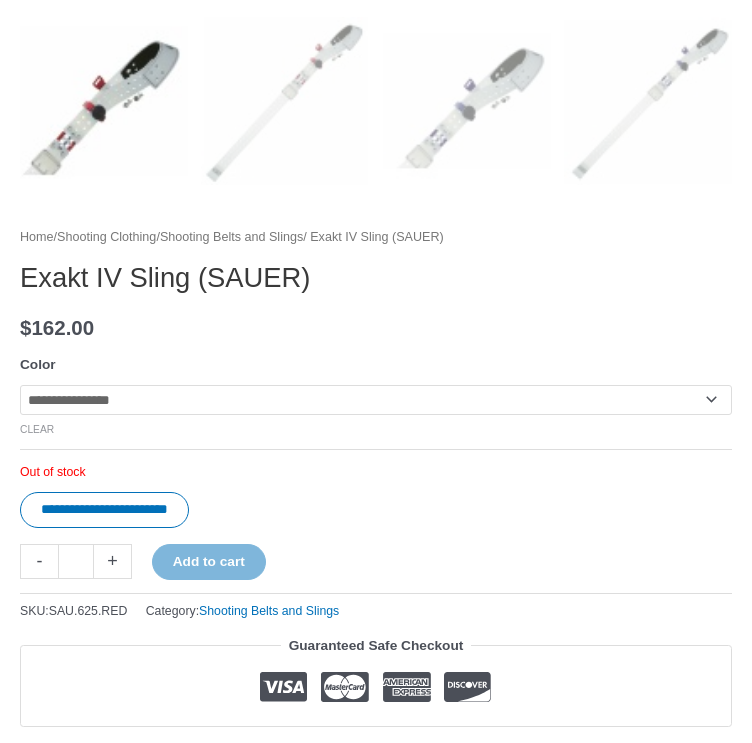 click on "**********" 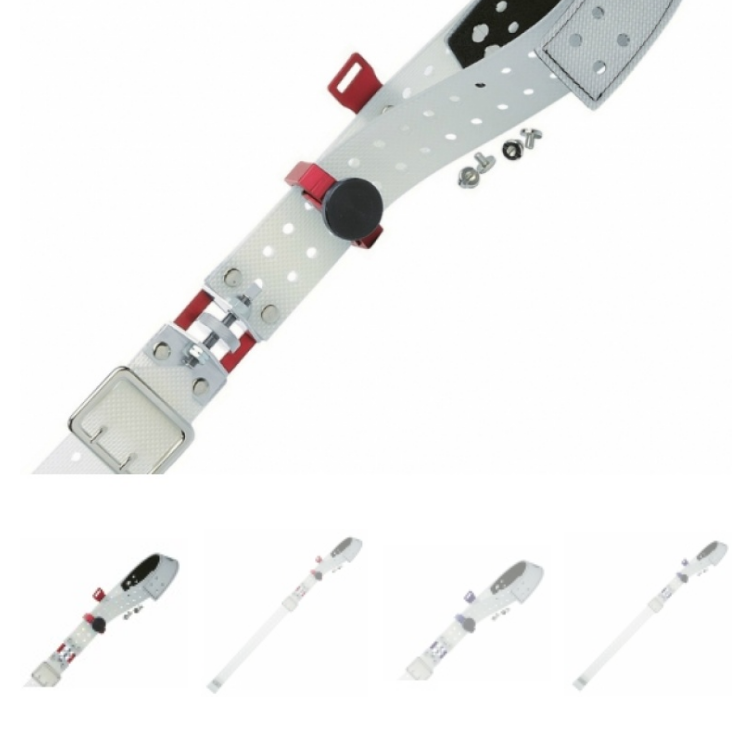 scroll, scrollTop: 459, scrollLeft: 0, axis: vertical 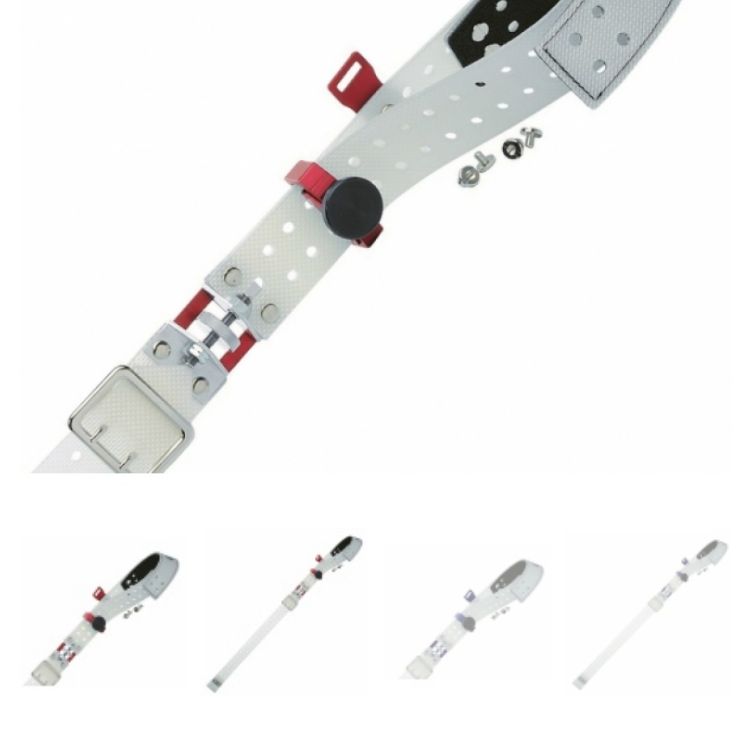 click at bounding box center [285, 612] 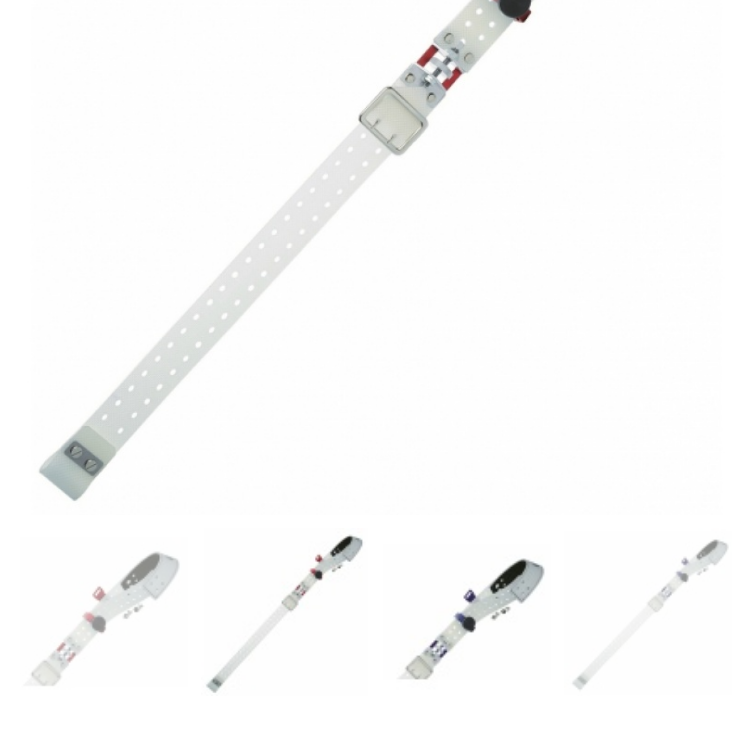 click at bounding box center [467, 612] 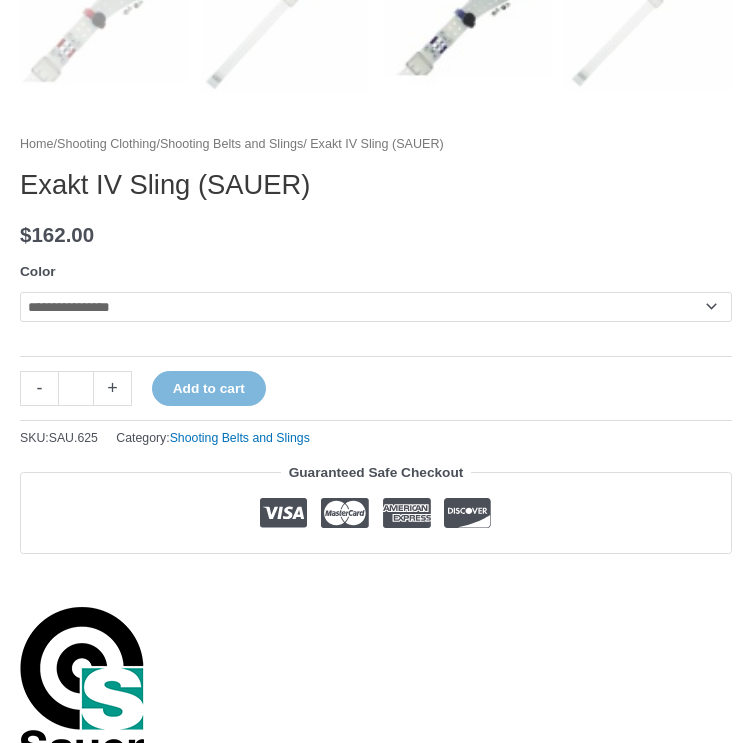 scroll, scrollTop: 1062, scrollLeft: 0, axis: vertical 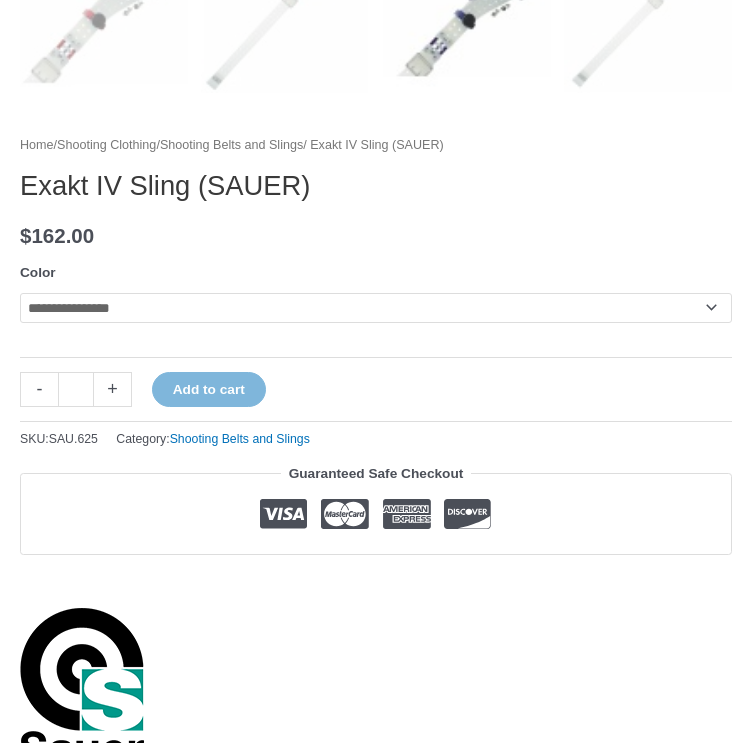 click on "**********" 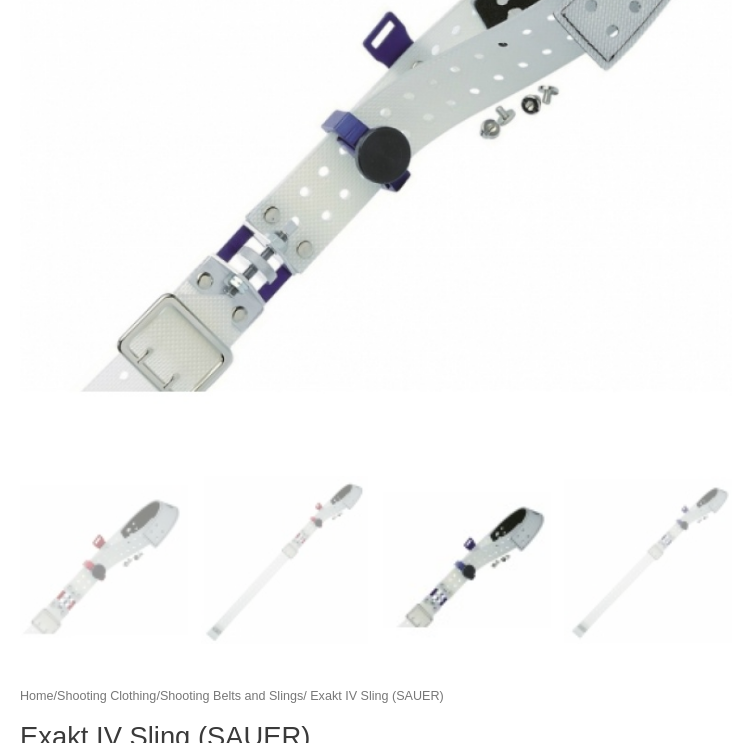 scroll, scrollTop: 496, scrollLeft: 0, axis: vertical 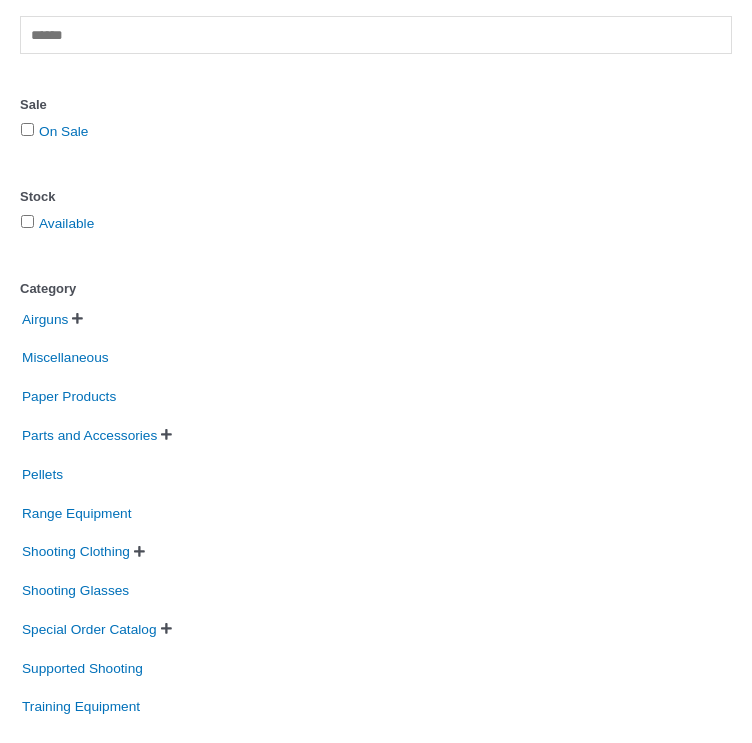 click on "" at bounding box center (77, 318) 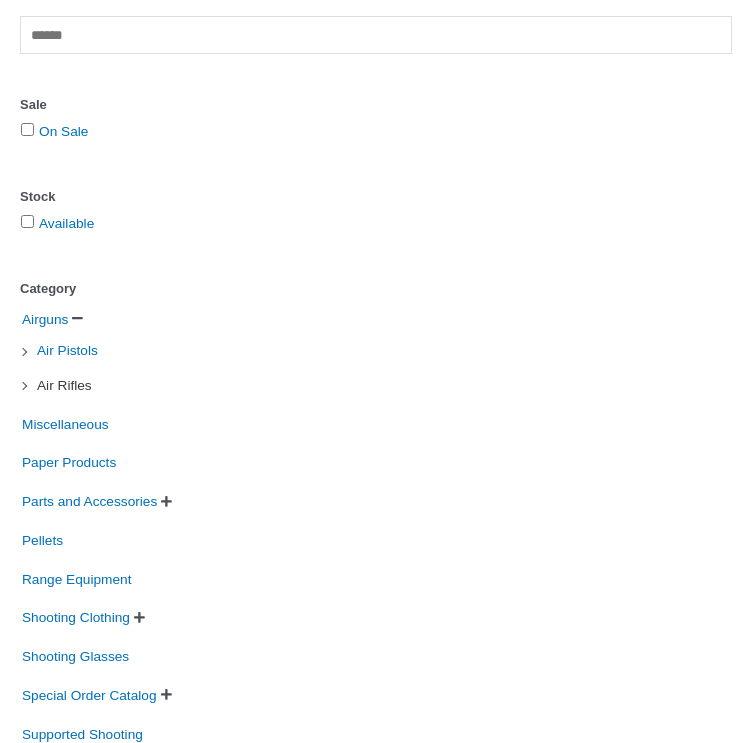 click on "Air Rifles" at bounding box center (64, 385) 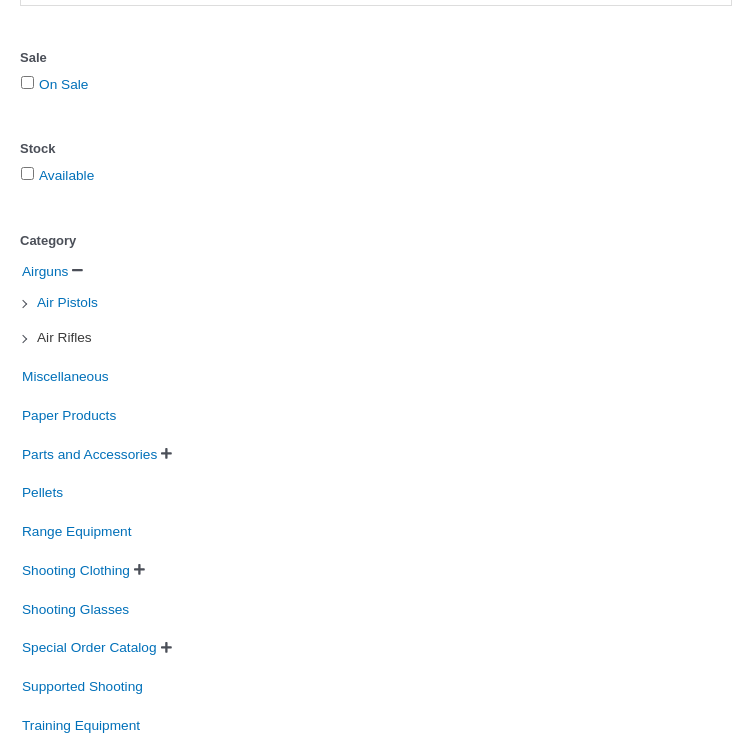 scroll, scrollTop: 2962, scrollLeft: 0, axis: vertical 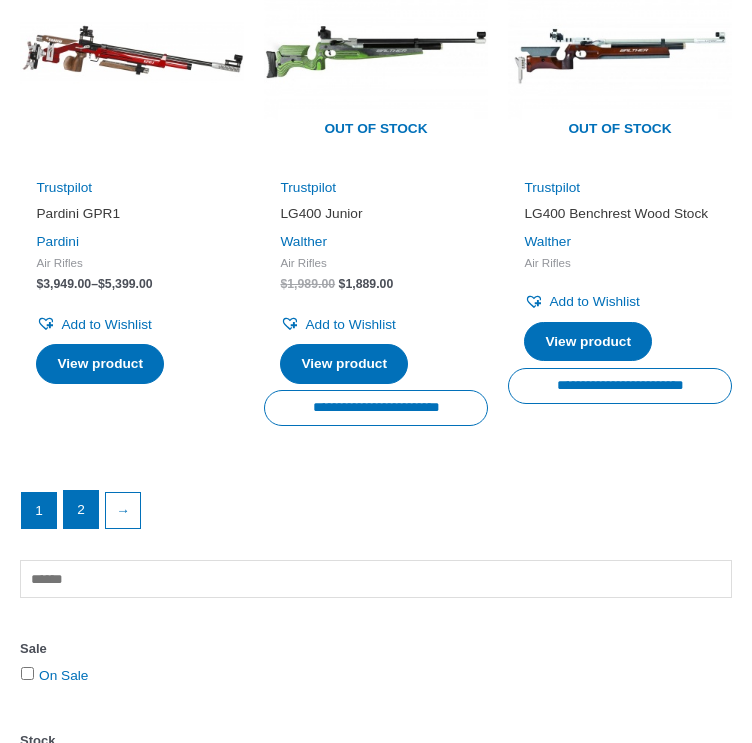 click on "2" at bounding box center (81, 509) 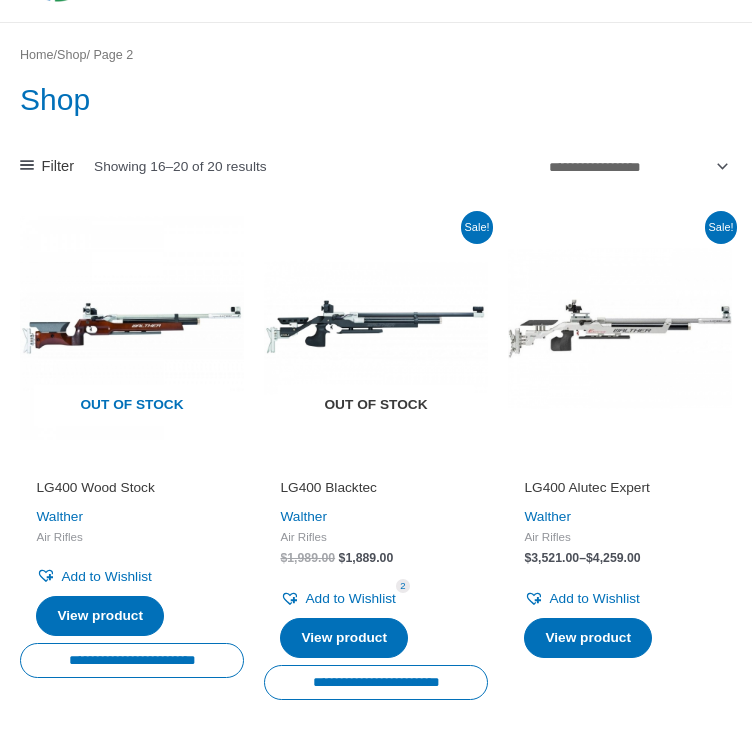 scroll, scrollTop: 154, scrollLeft: 0, axis: vertical 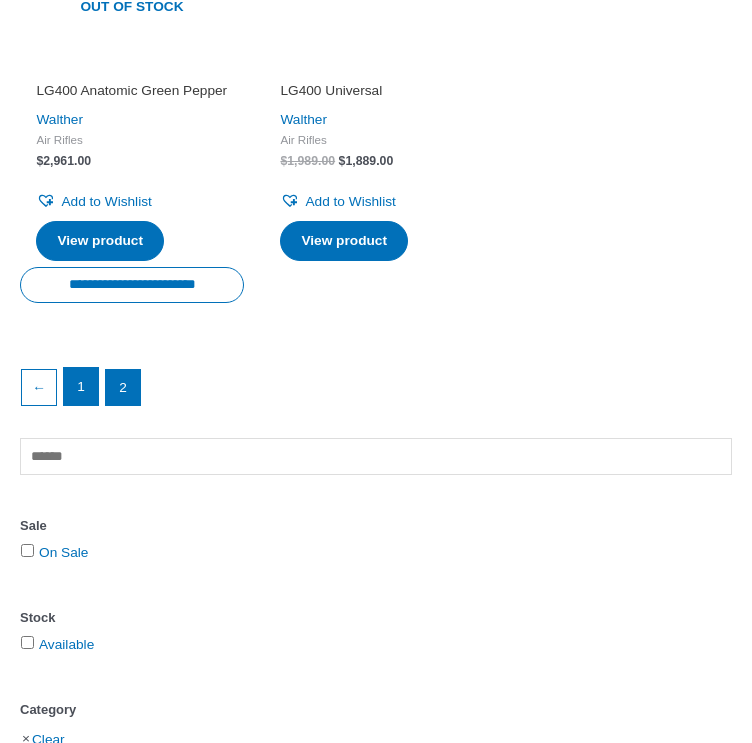 click on "1" at bounding box center [81, 386] 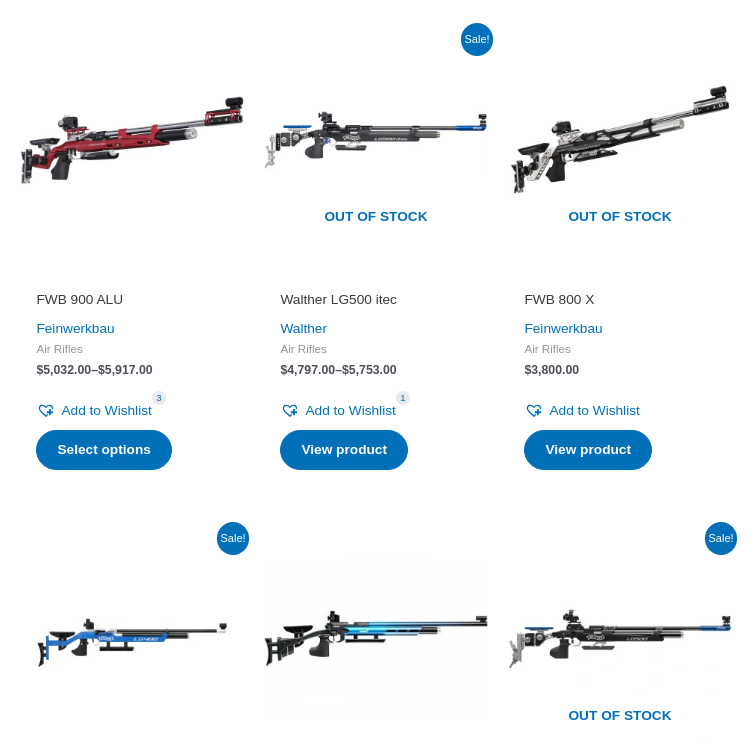 scroll, scrollTop: 327, scrollLeft: 0, axis: vertical 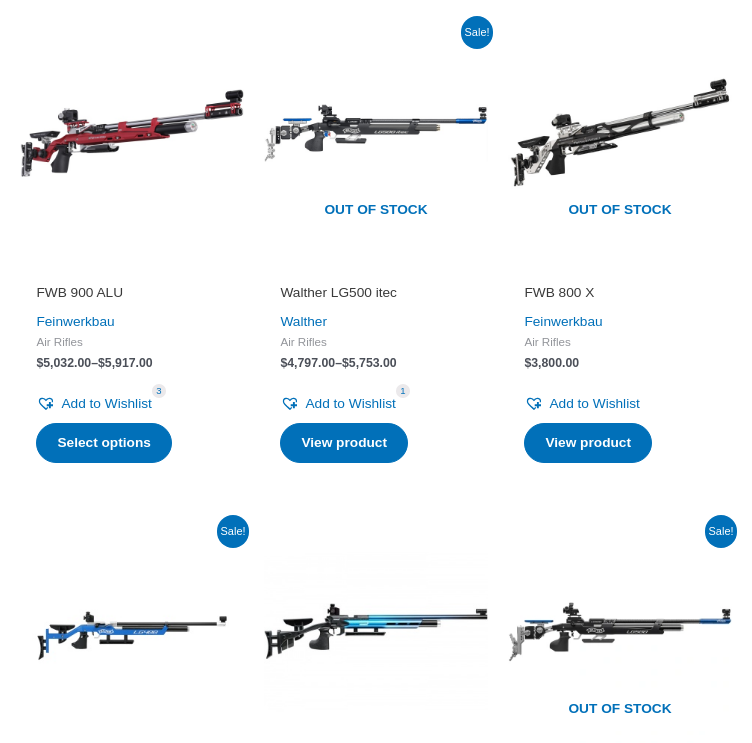 click on "FWB 800 X" at bounding box center (619, 293) 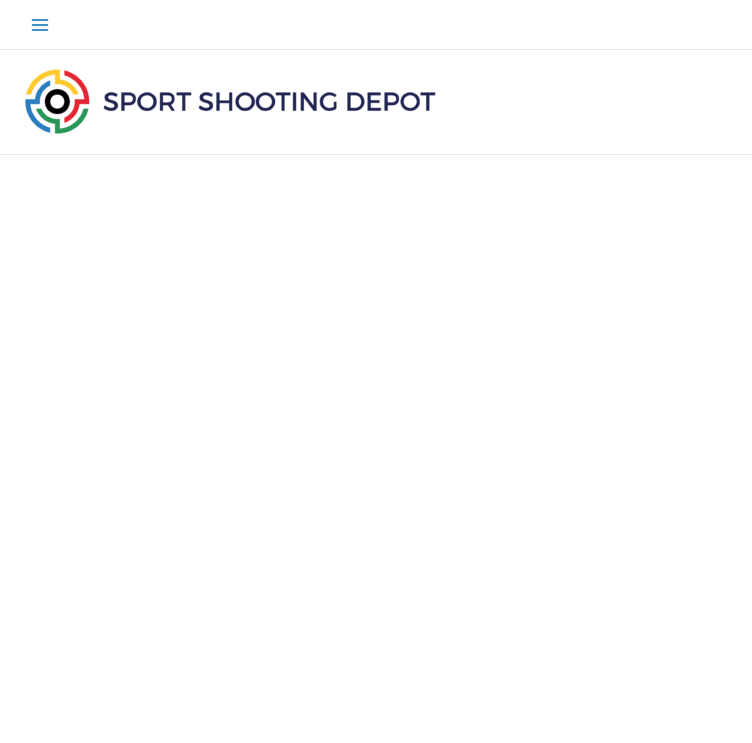 scroll, scrollTop: 0, scrollLeft: 0, axis: both 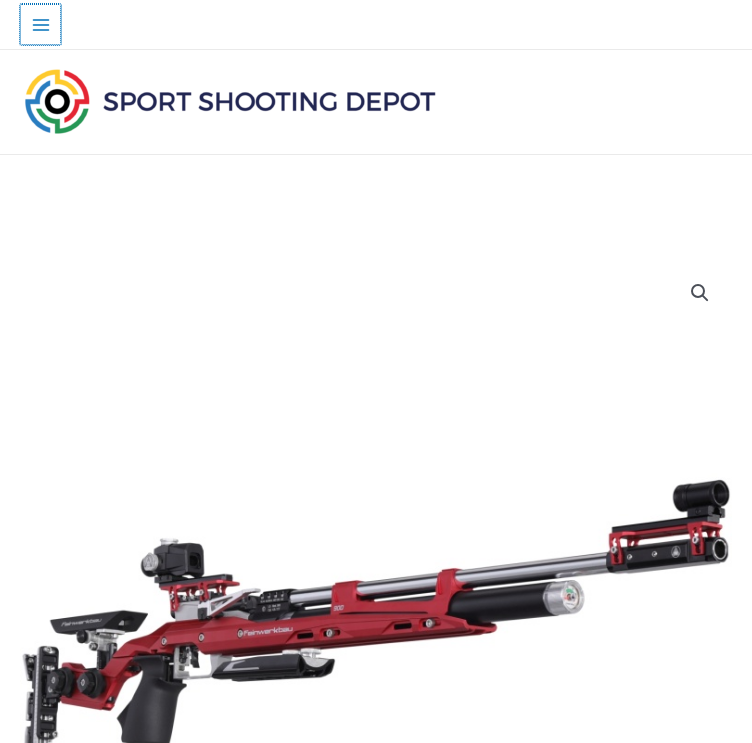 click 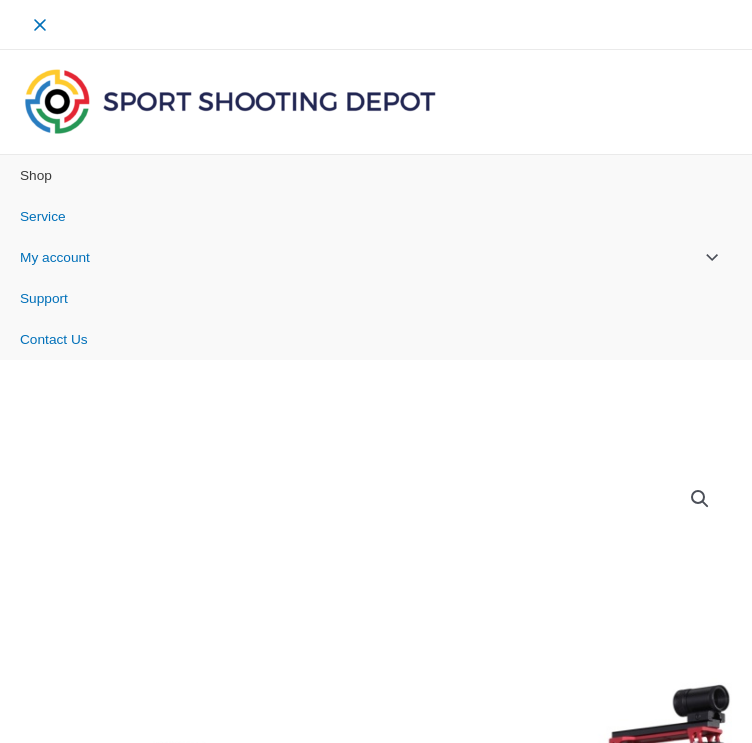 click on "Shop" at bounding box center (36, 175) 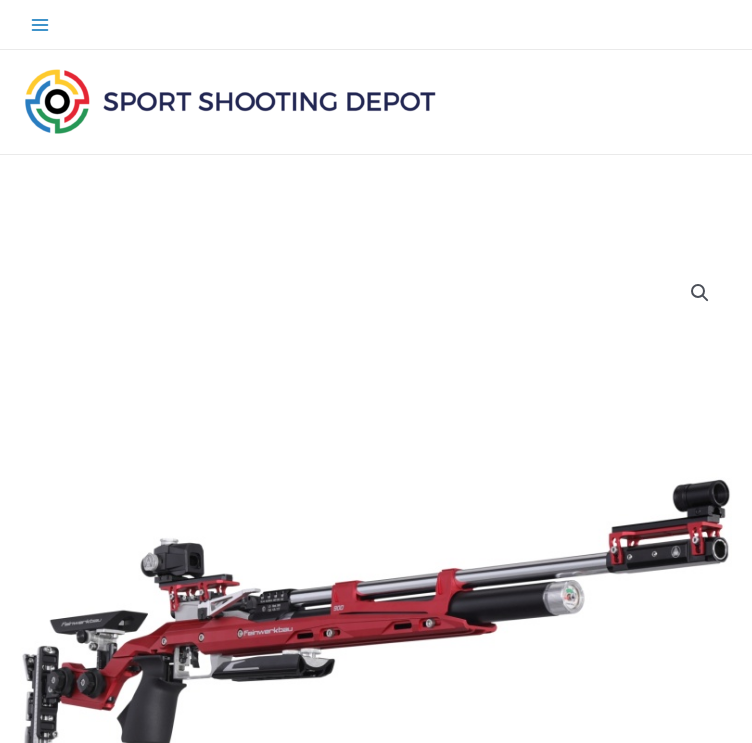 click on "🔍" at bounding box center [700, 293] 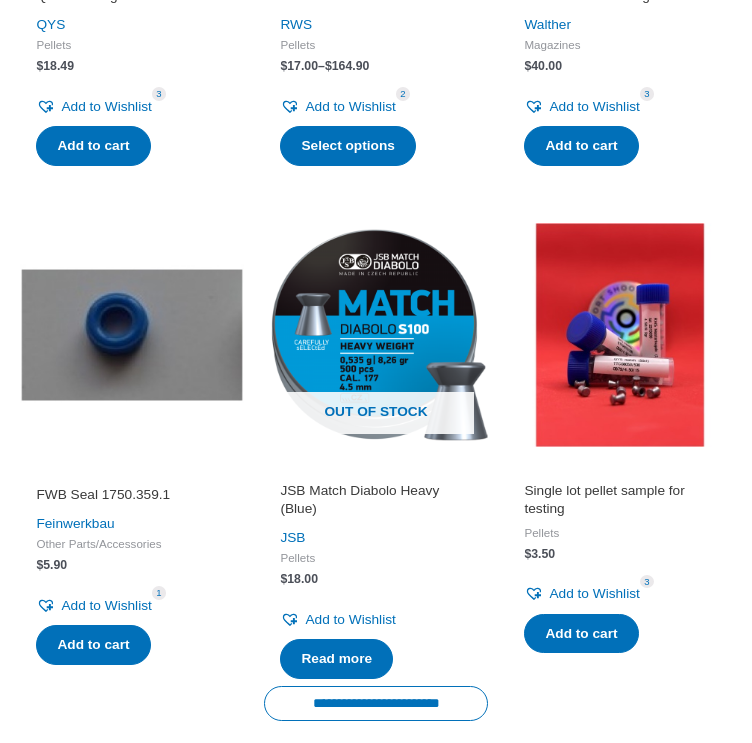 scroll, scrollTop: 0, scrollLeft: 0, axis: both 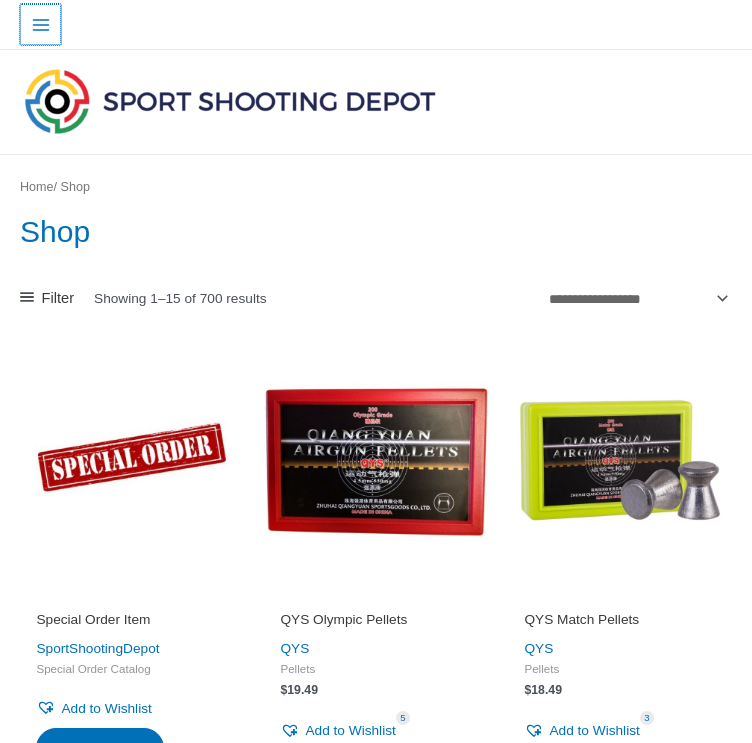 click 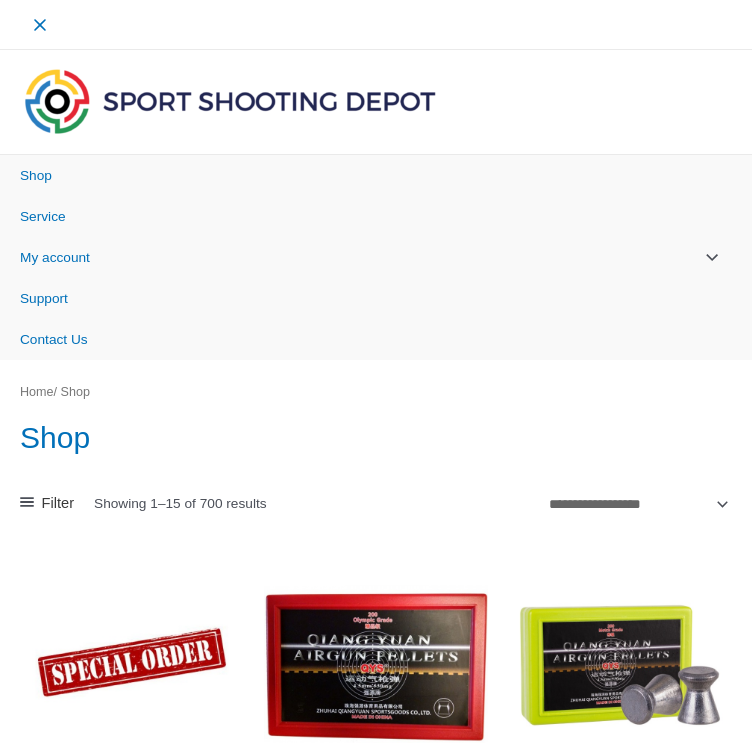 click at bounding box center [230, 101] 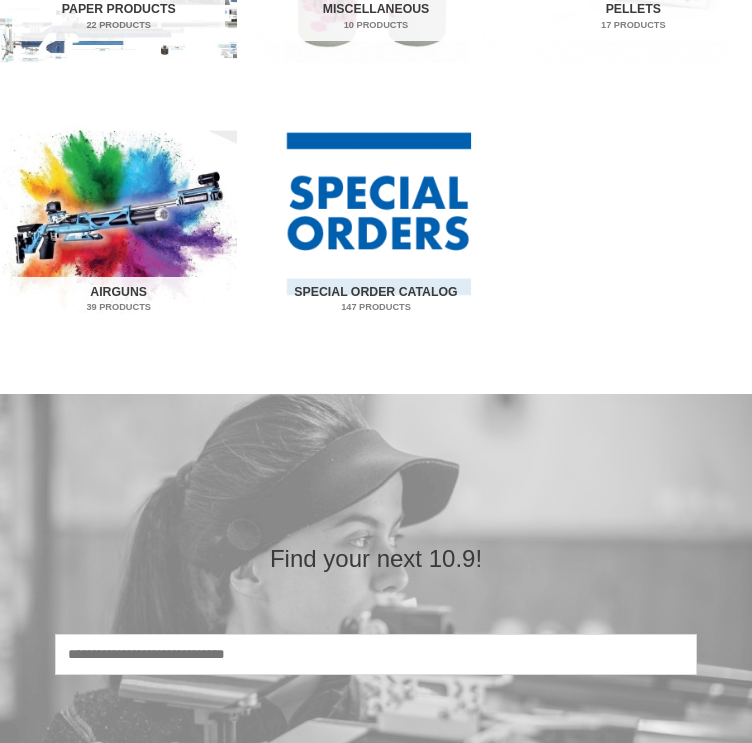 scroll, scrollTop: 1496, scrollLeft: 0, axis: vertical 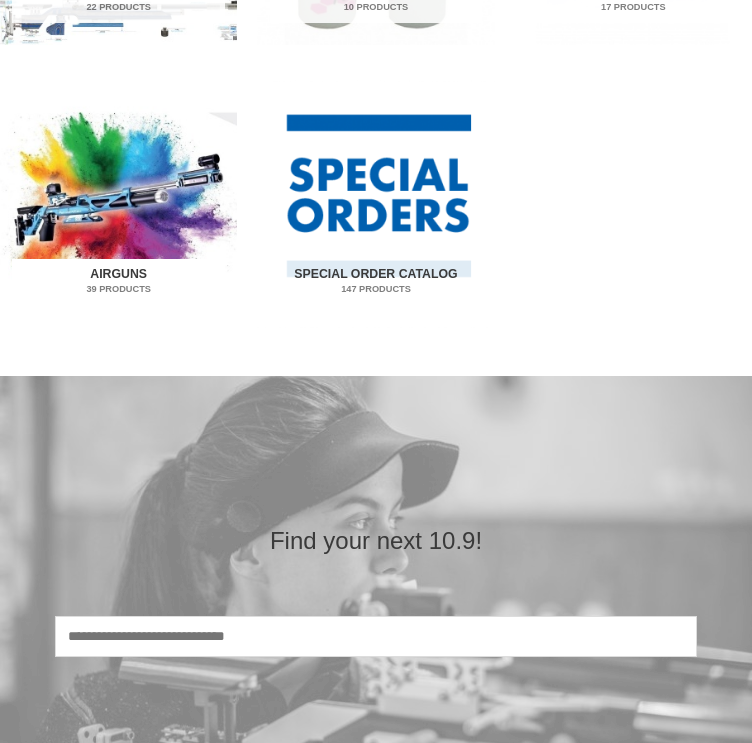 click on "Airguns 39 Products" at bounding box center (118, 282) 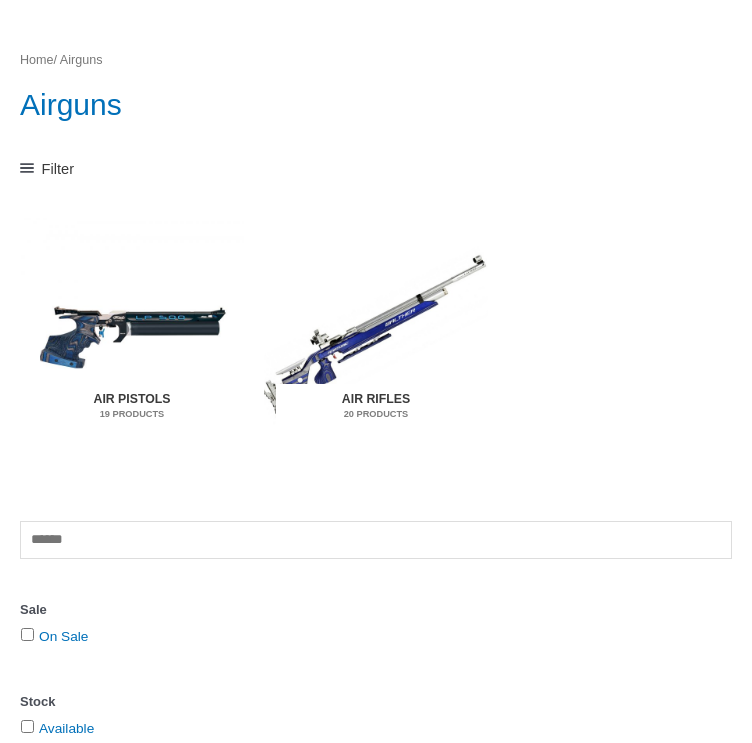 scroll, scrollTop: 180, scrollLeft: 0, axis: vertical 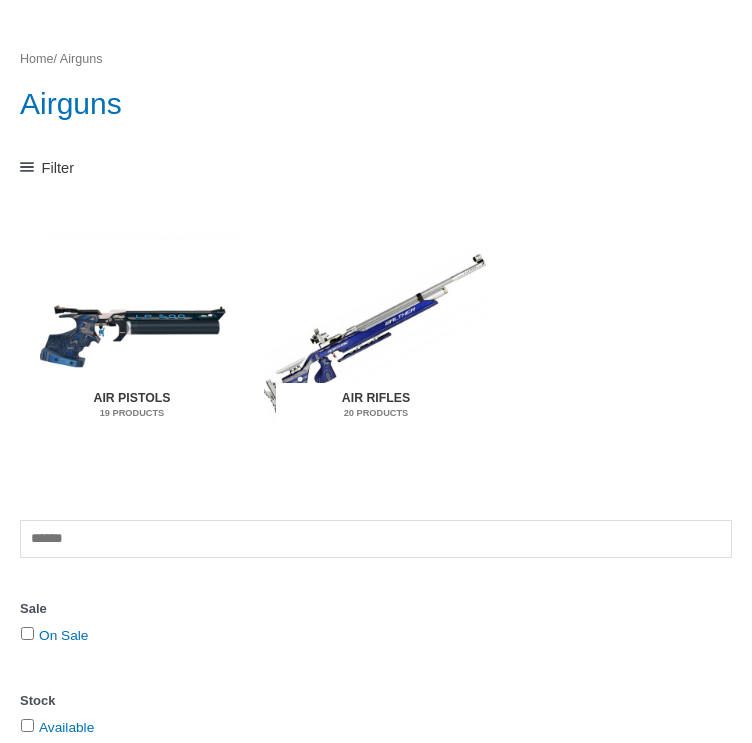 click on "Air Rifles 20 Products" at bounding box center [375, 406] 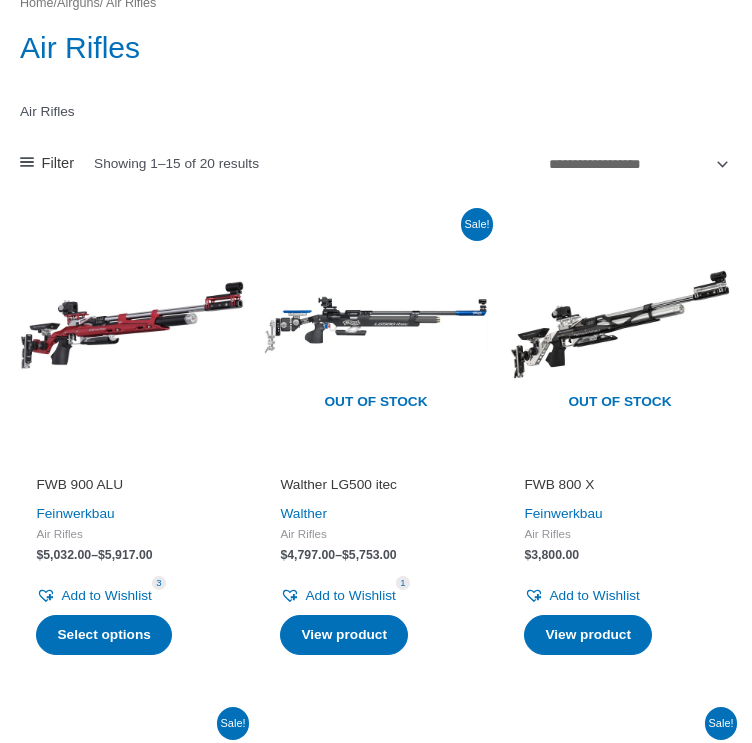 scroll, scrollTop: 235, scrollLeft: 0, axis: vertical 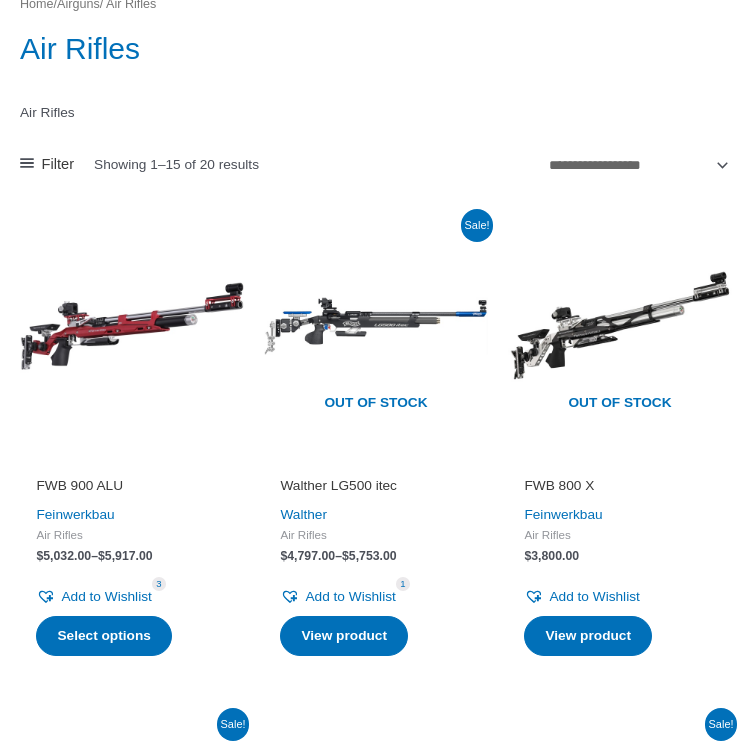 click on "FWB 800 X" at bounding box center [619, 486] 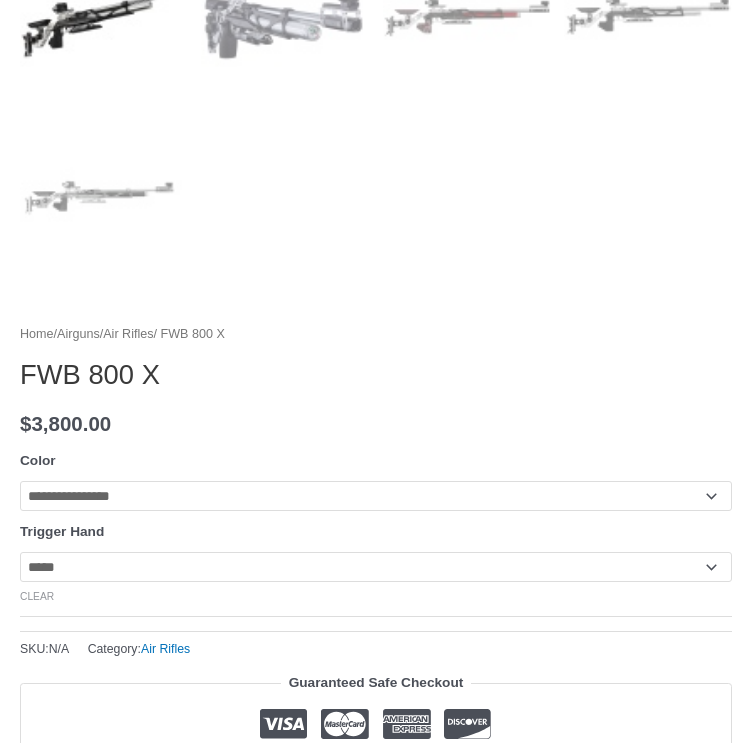 scroll, scrollTop: 1054, scrollLeft: 0, axis: vertical 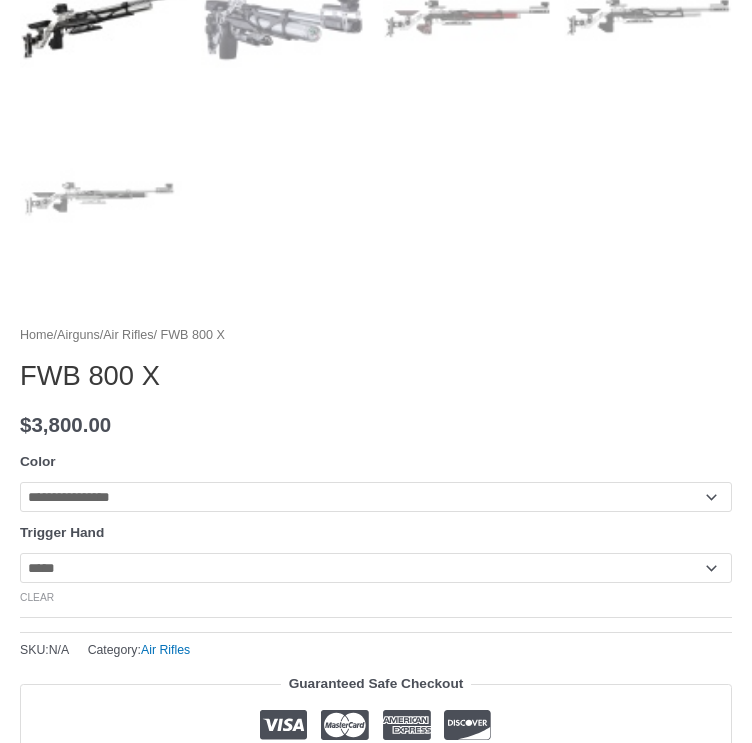 click on "**********" 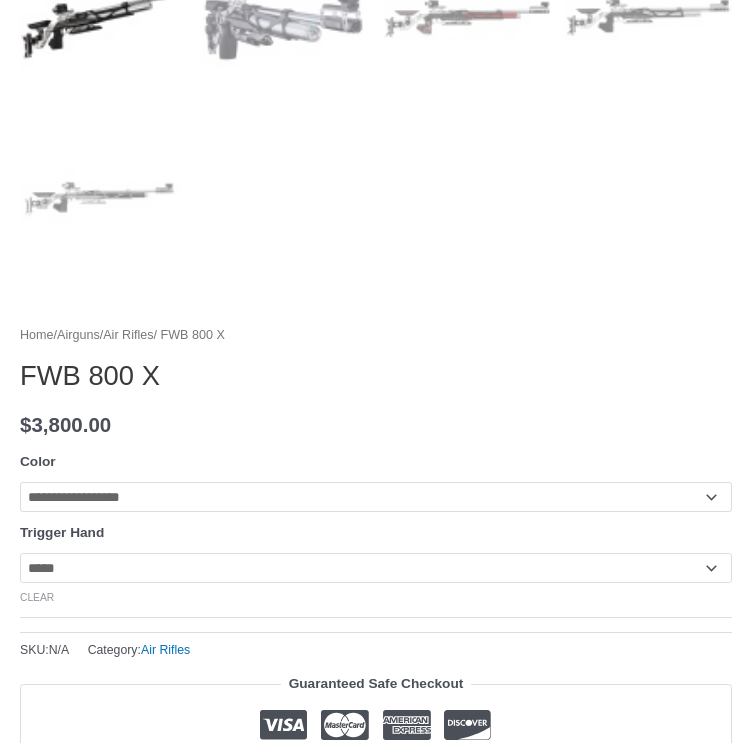 click on "**********" 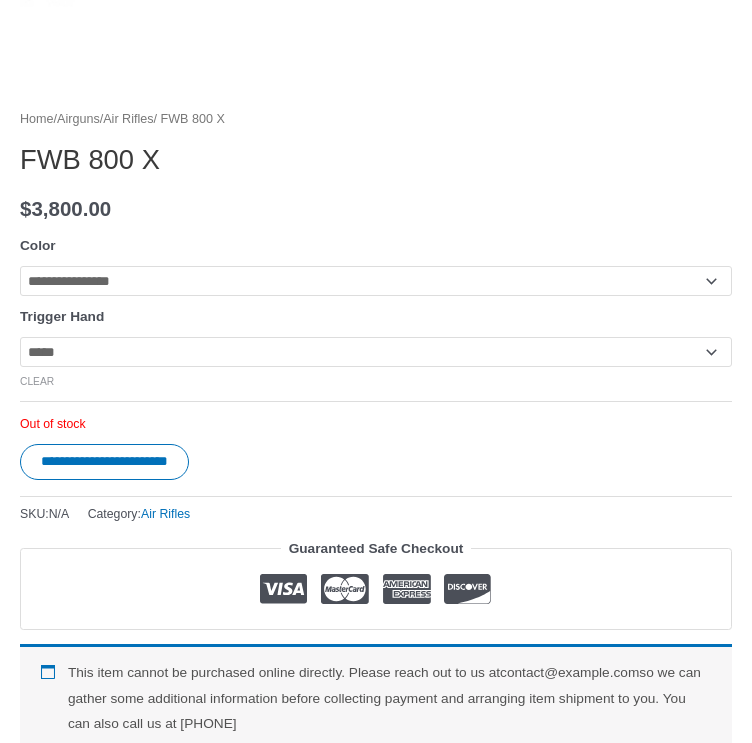 scroll, scrollTop: 1271, scrollLeft: 0, axis: vertical 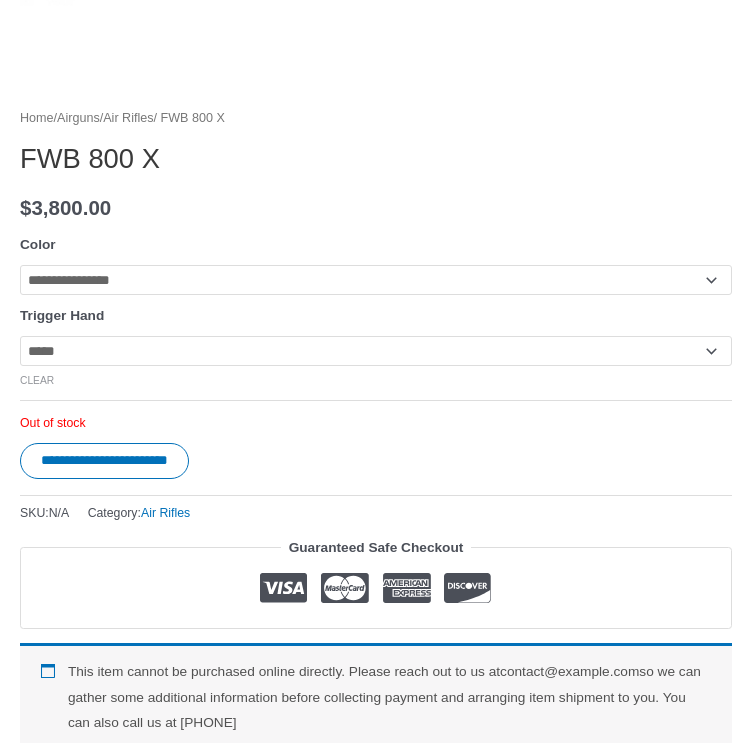click on "**********" 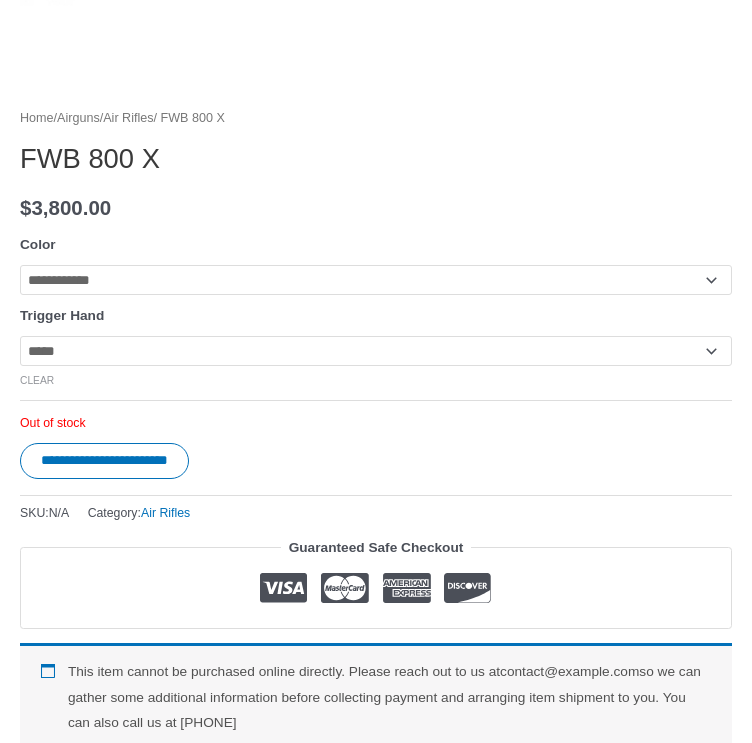 click on "**********" 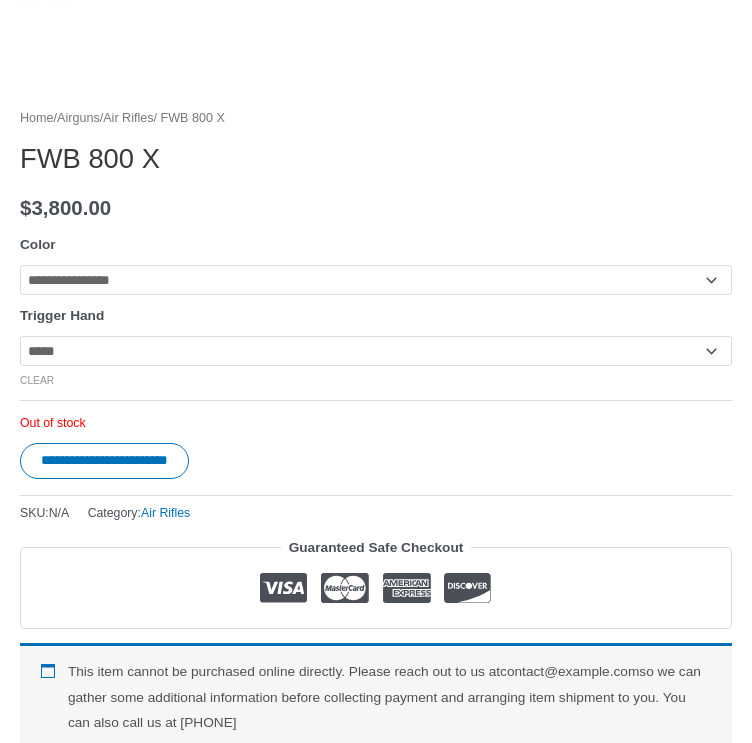click on "**********" 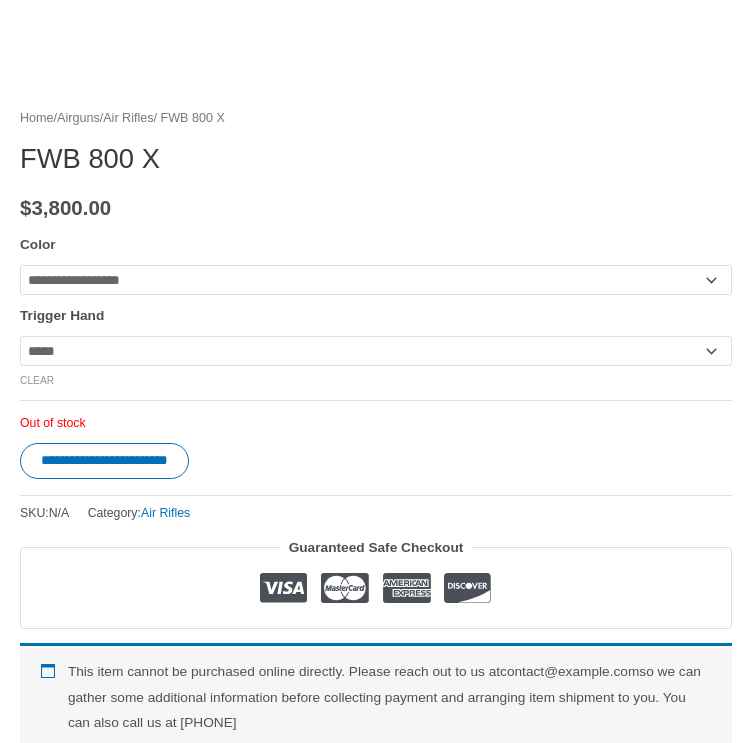 click on "**********" 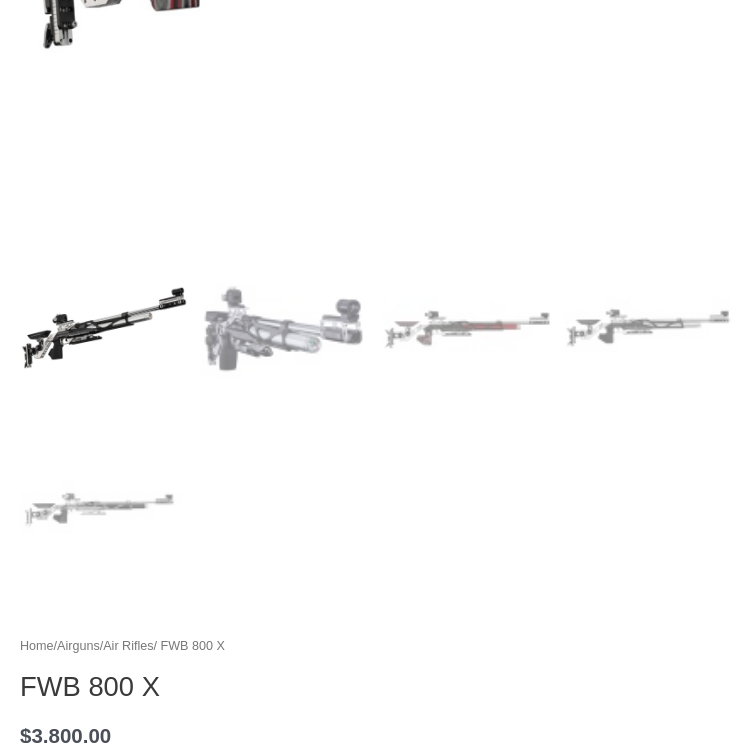 scroll, scrollTop: 744, scrollLeft: 0, axis: vertical 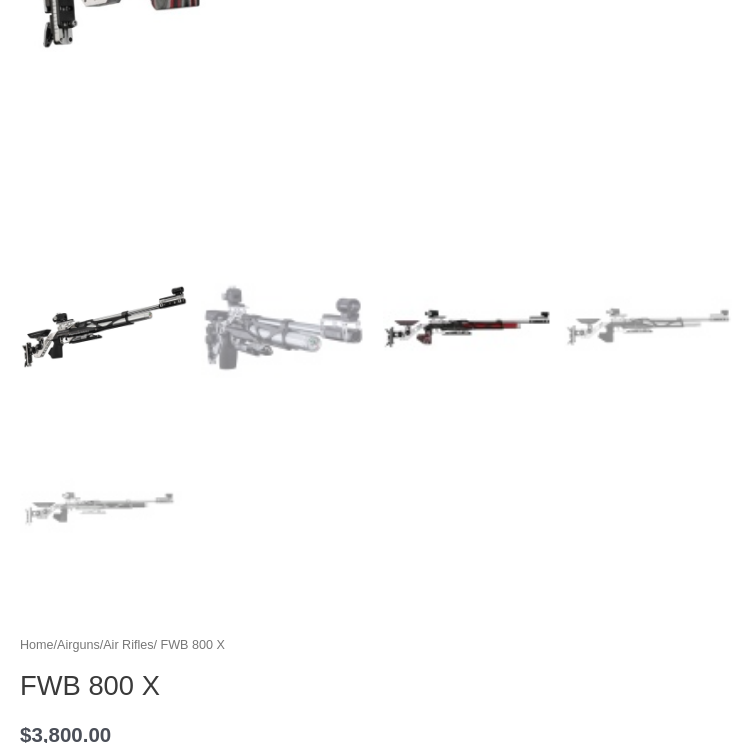 click at bounding box center (467, 327) 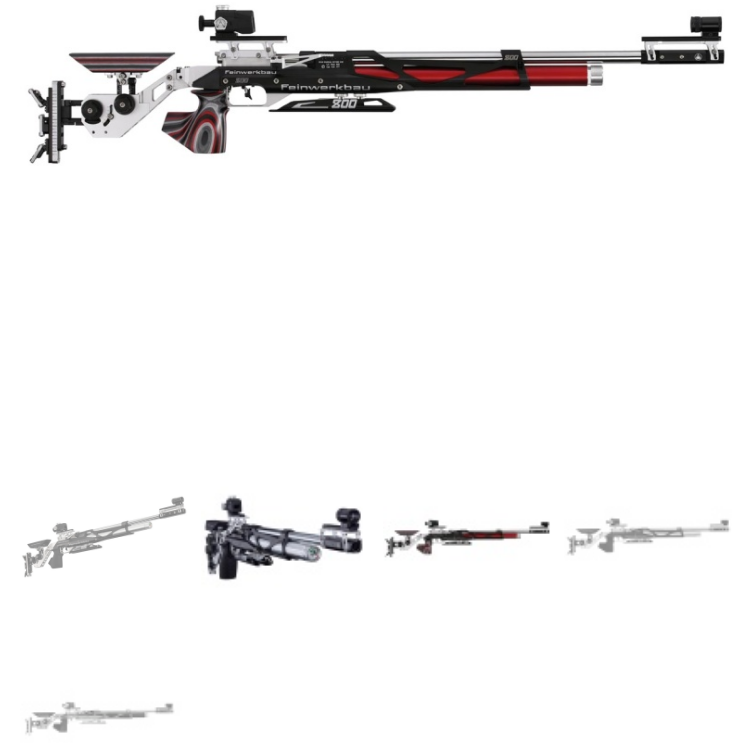 scroll, scrollTop: 535, scrollLeft: 0, axis: vertical 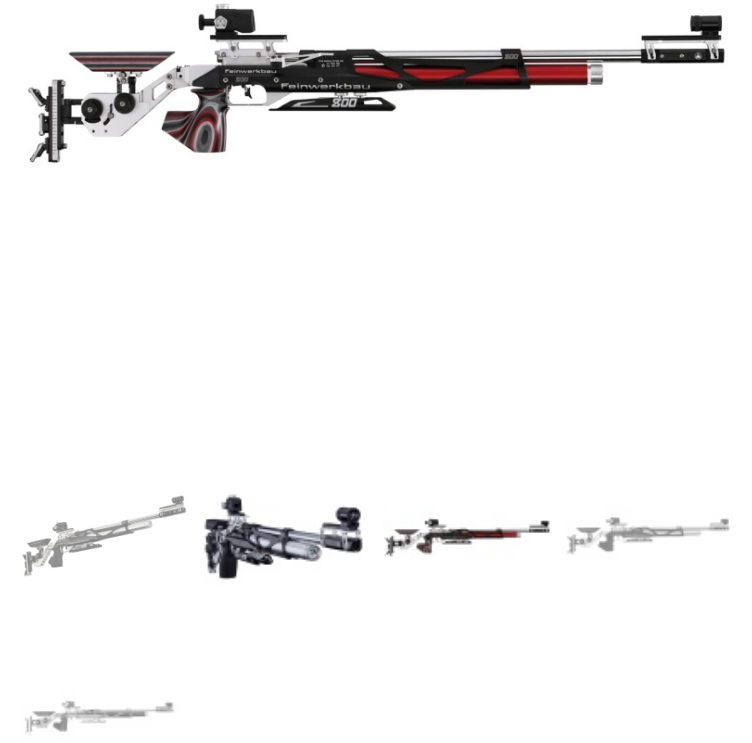 click at bounding box center [285, 536] 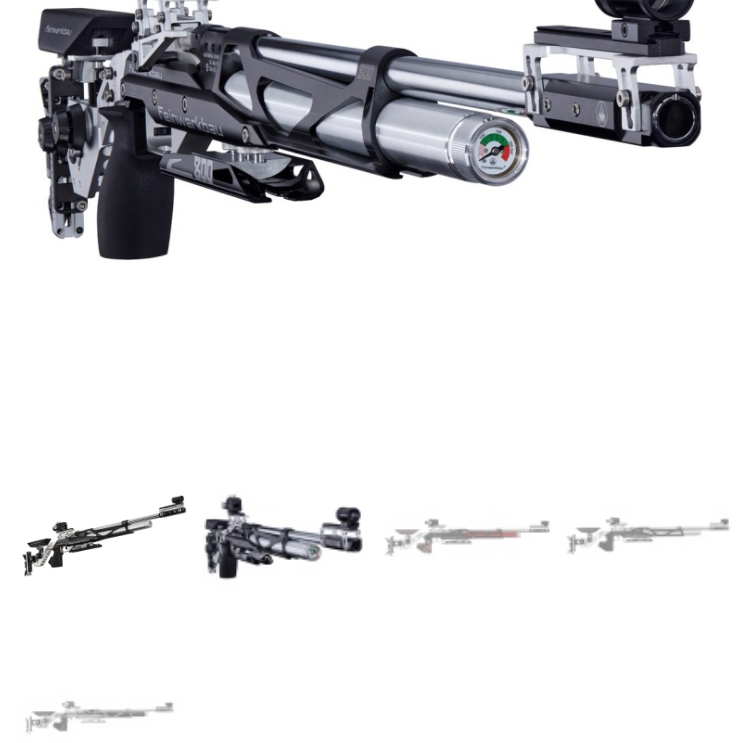 click at bounding box center (104, 536) 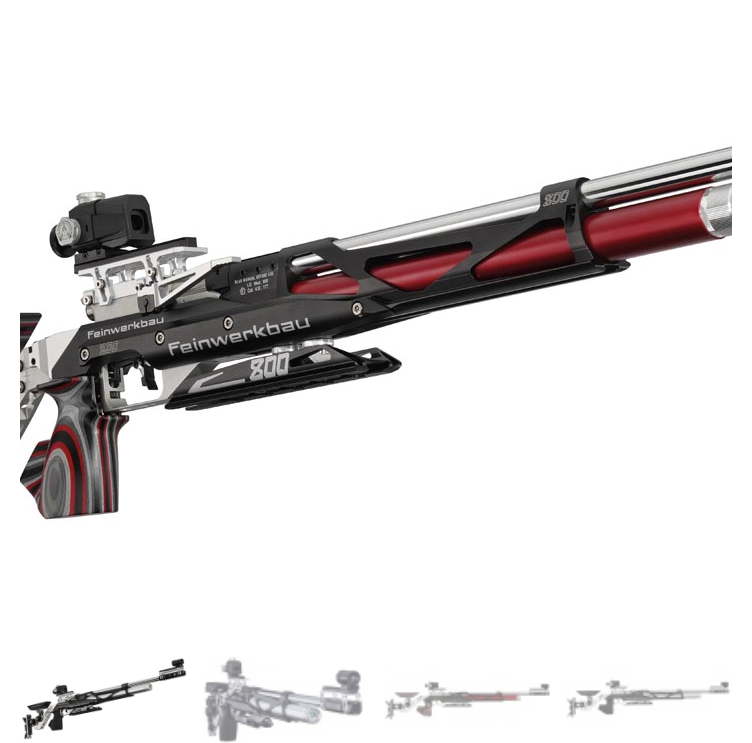 scroll, scrollTop: 367, scrollLeft: 0, axis: vertical 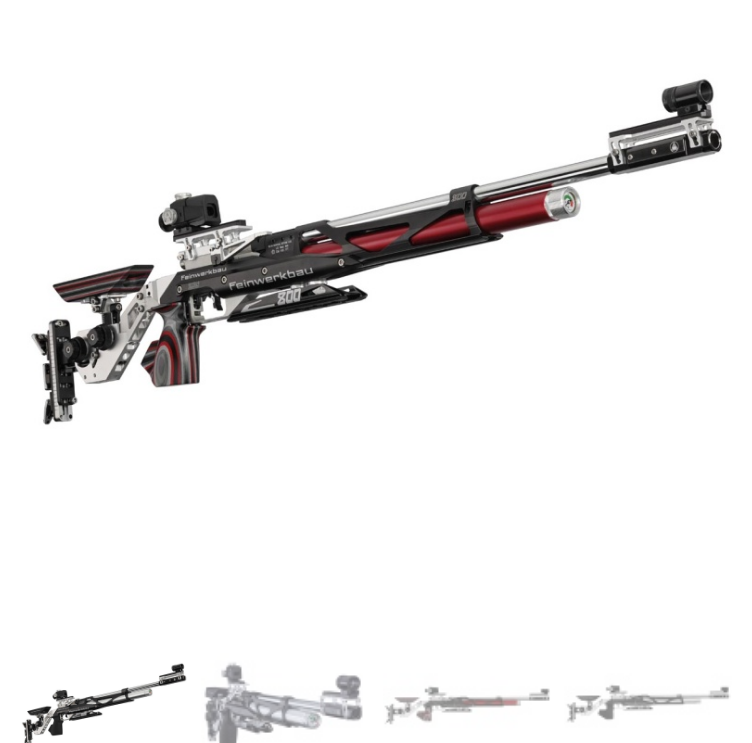 click at bounding box center [104, 704] 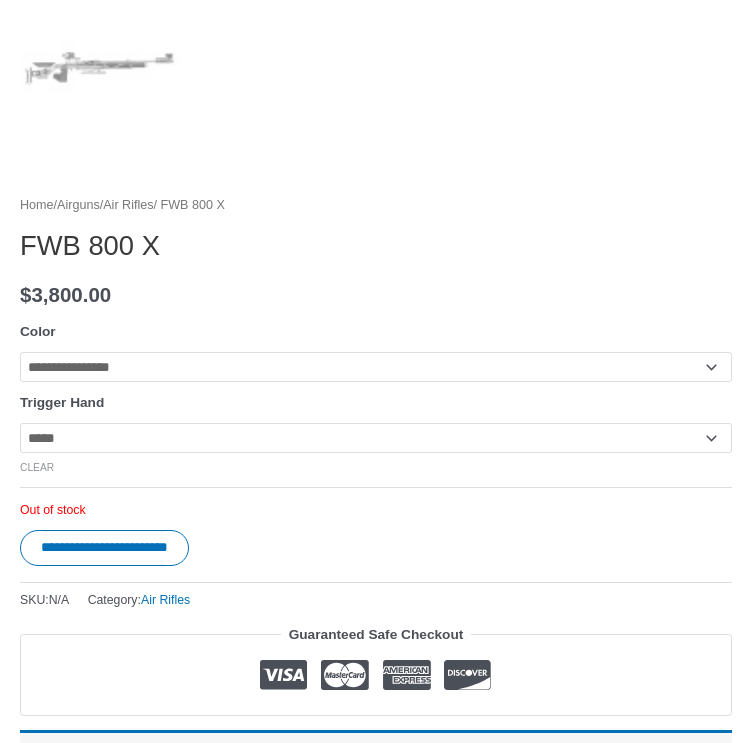 scroll, scrollTop: 1186, scrollLeft: 0, axis: vertical 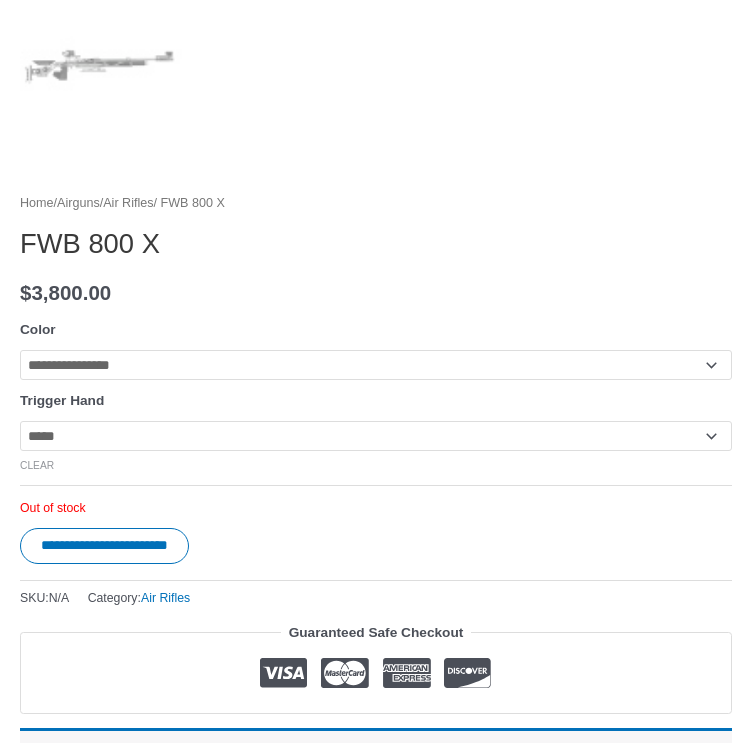 click on "**********" 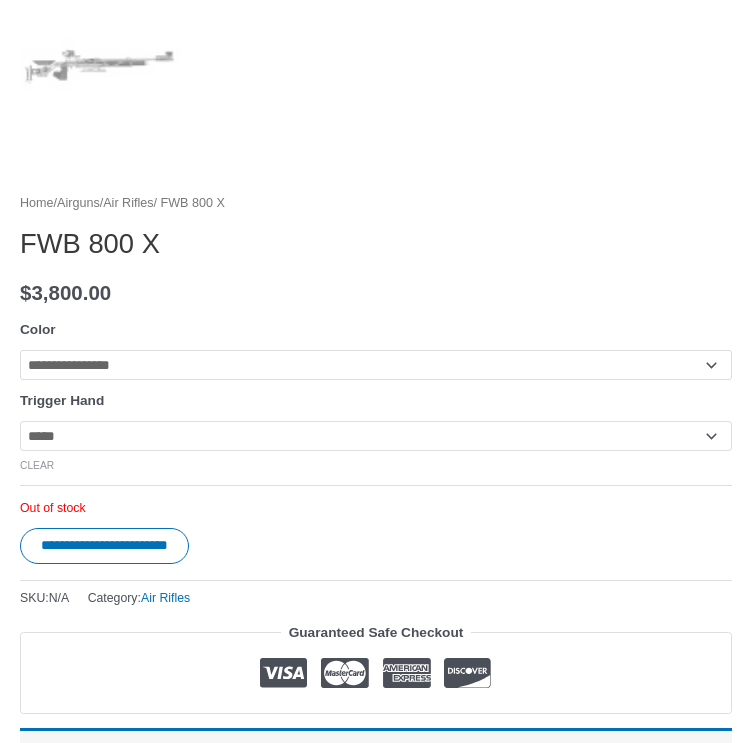 select on "**********" 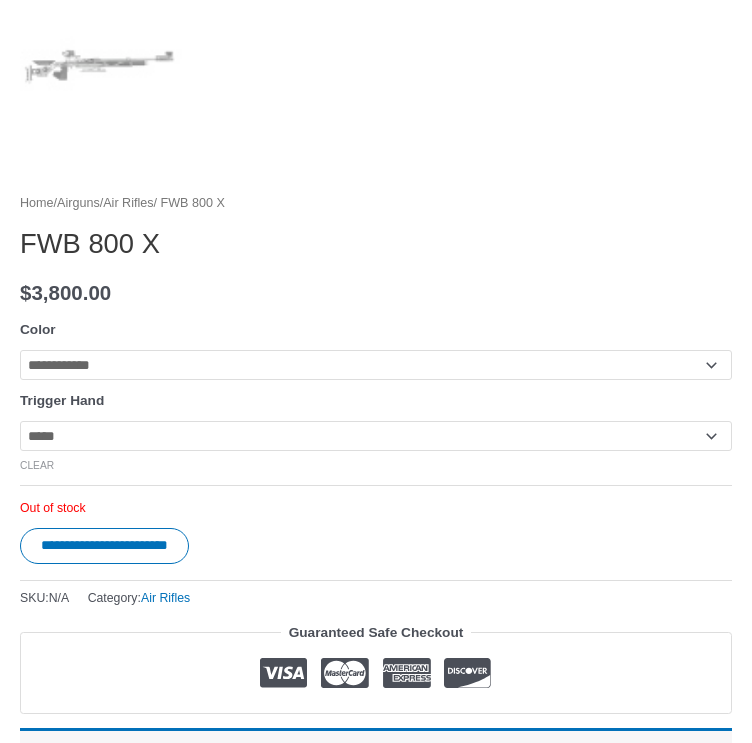 click on "**********" 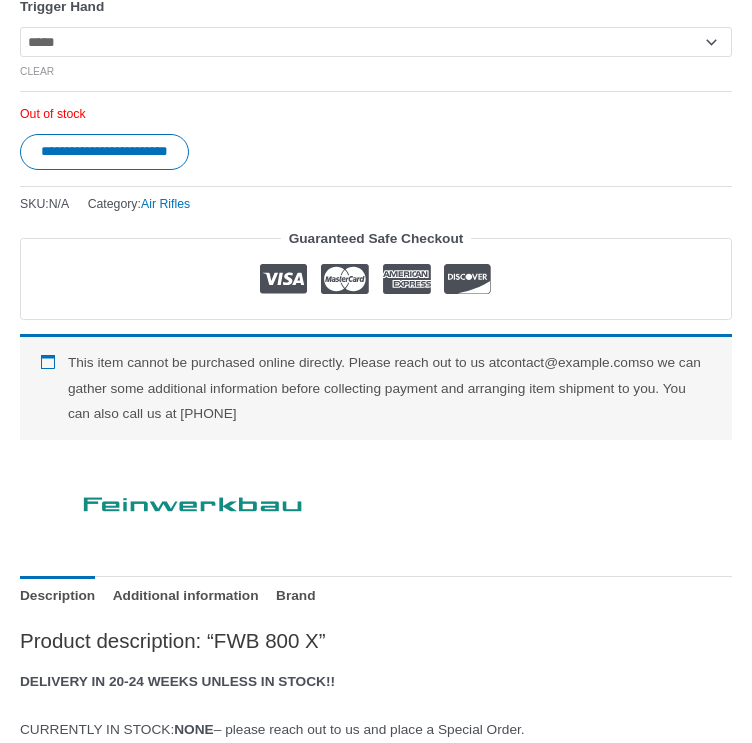 scroll, scrollTop: 1579, scrollLeft: 0, axis: vertical 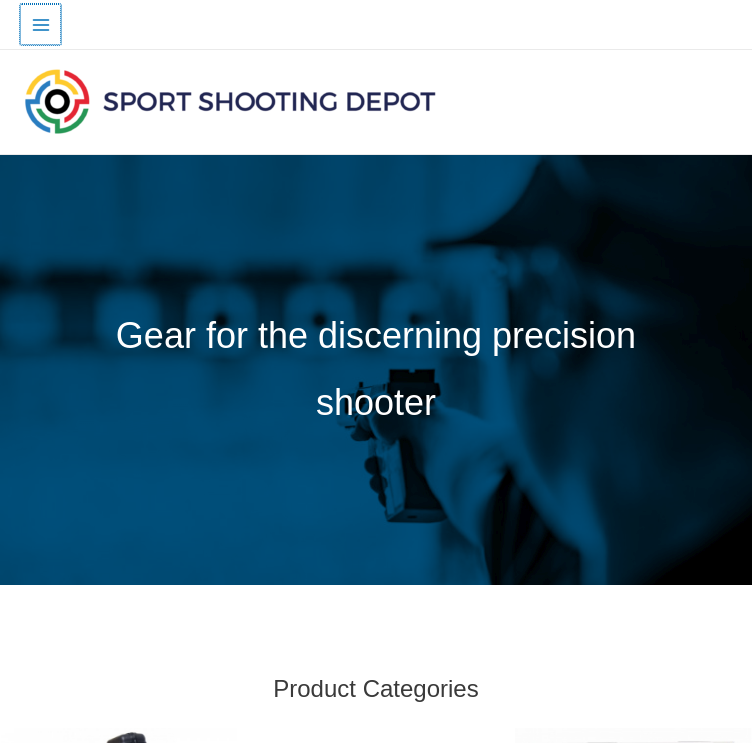 click on "Main Menu" at bounding box center (40, 24) 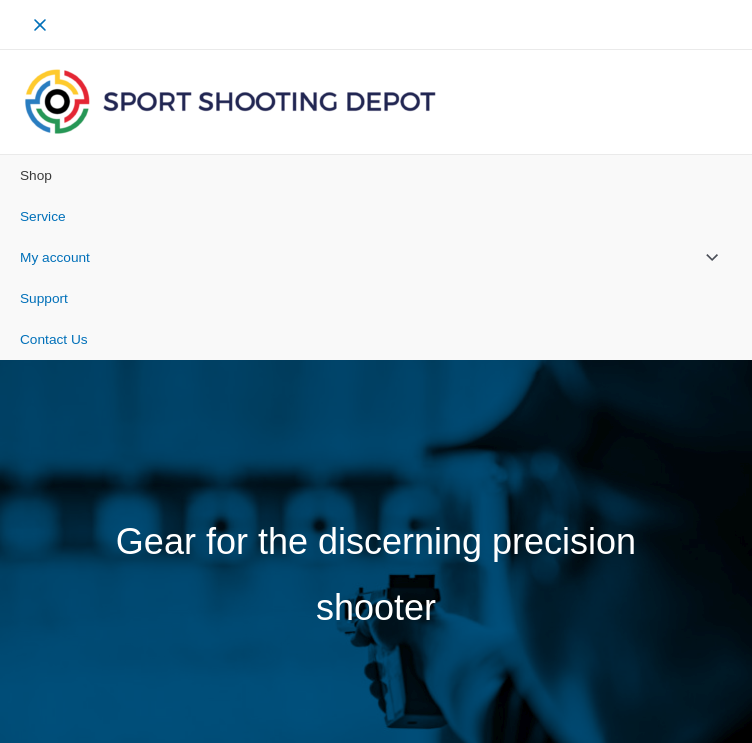 click on "Shop" at bounding box center [36, 175] 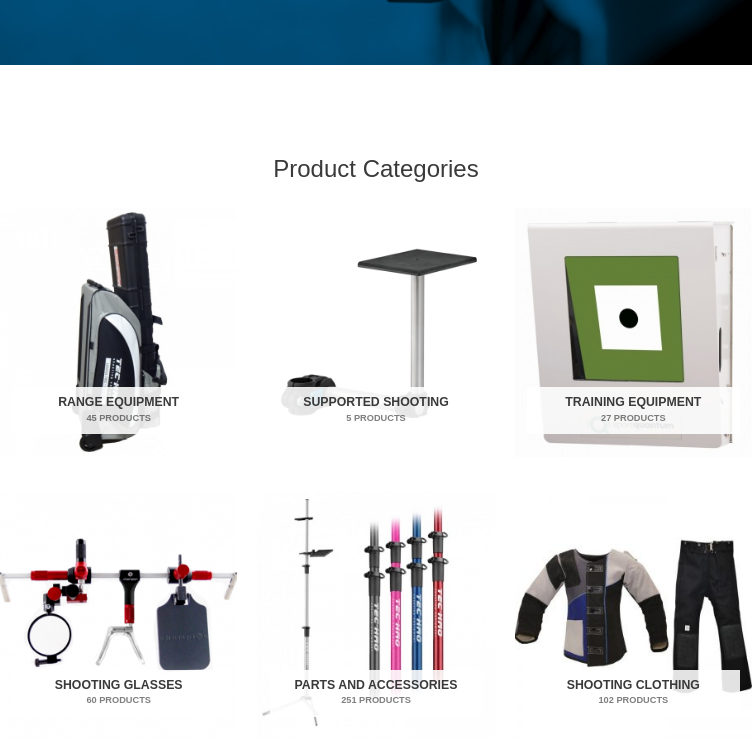 scroll, scrollTop: 524, scrollLeft: 0, axis: vertical 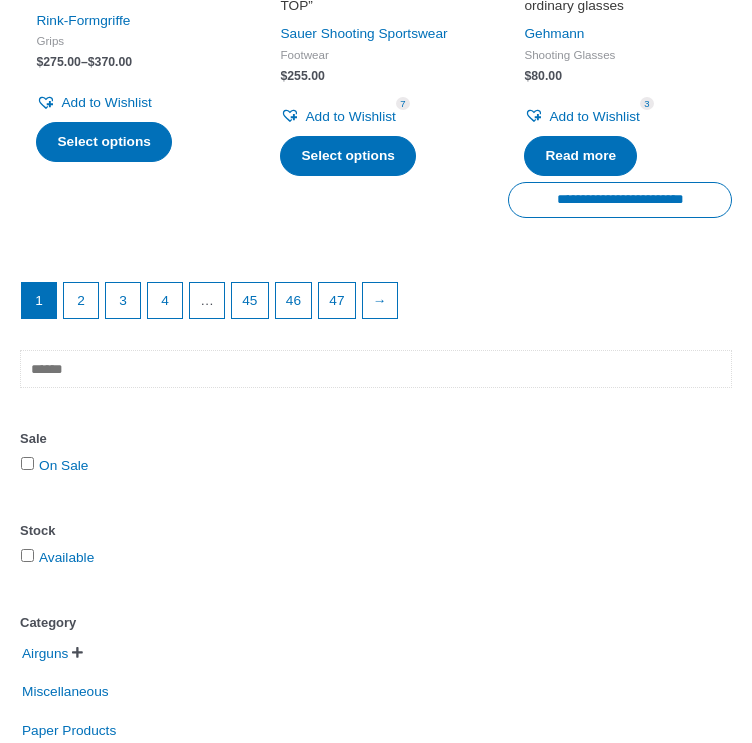 click at bounding box center [376, 369] 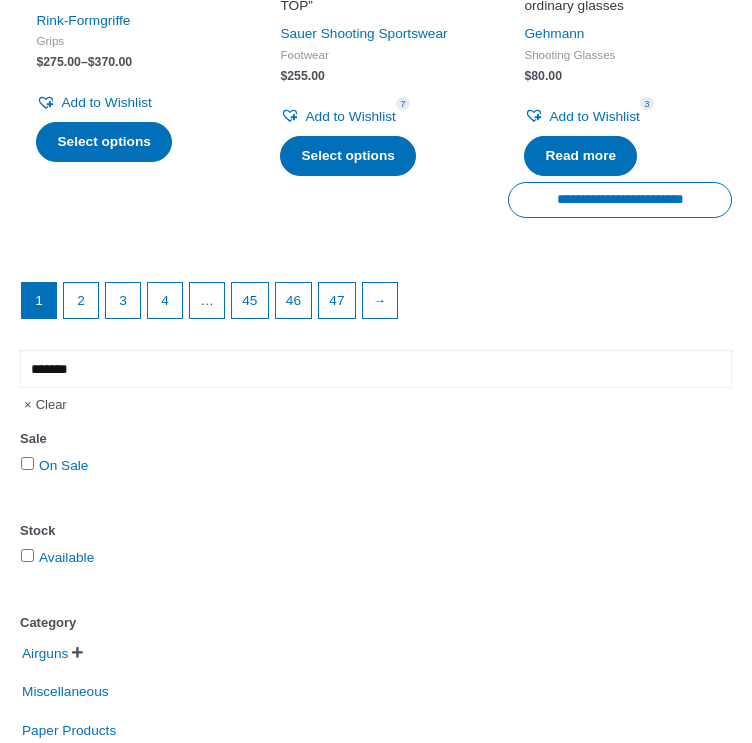 scroll, scrollTop: 2628, scrollLeft: 0, axis: vertical 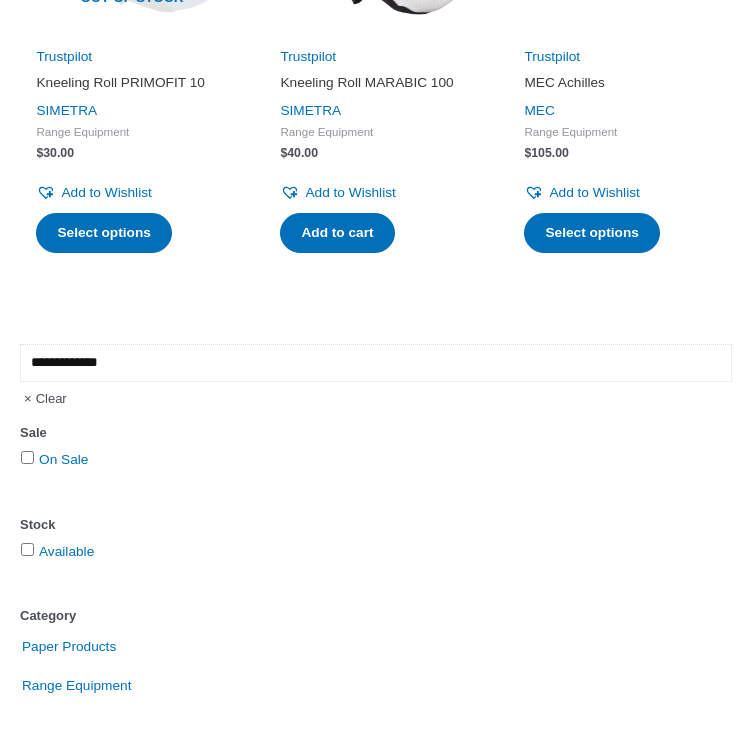 type on "**********" 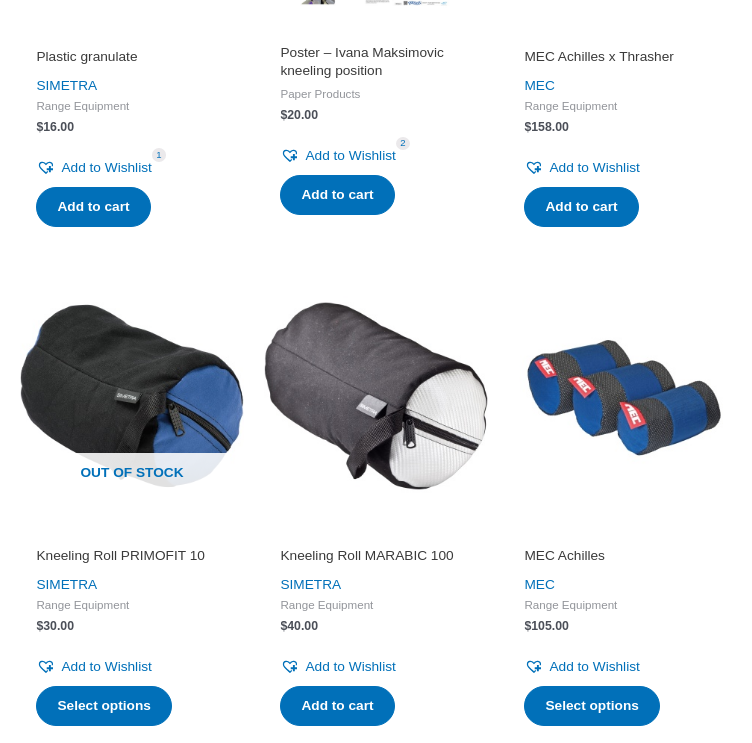 scroll, scrollTop: 0, scrollLeft: 0, axis: both 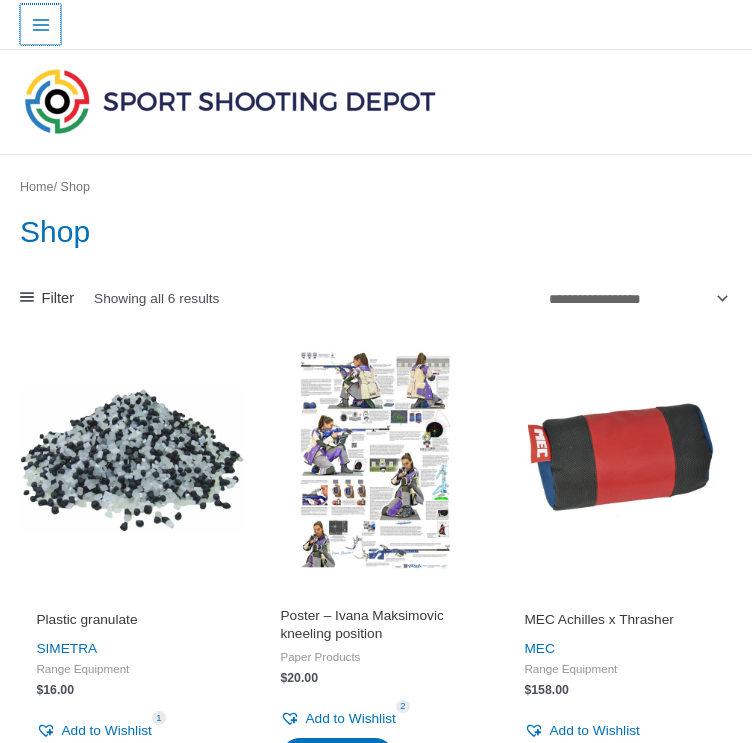 click 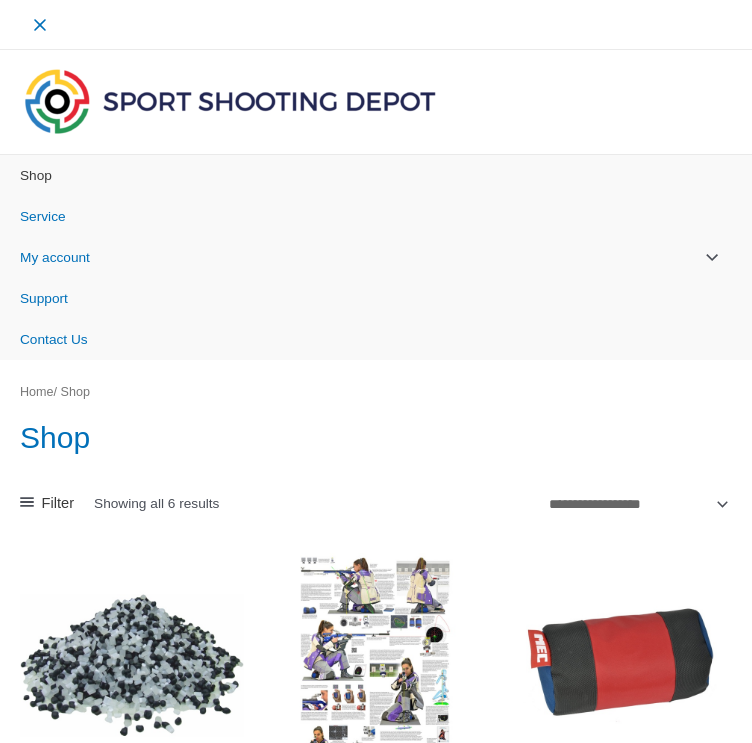 click on "Shop" at bounding box center (36, 175) 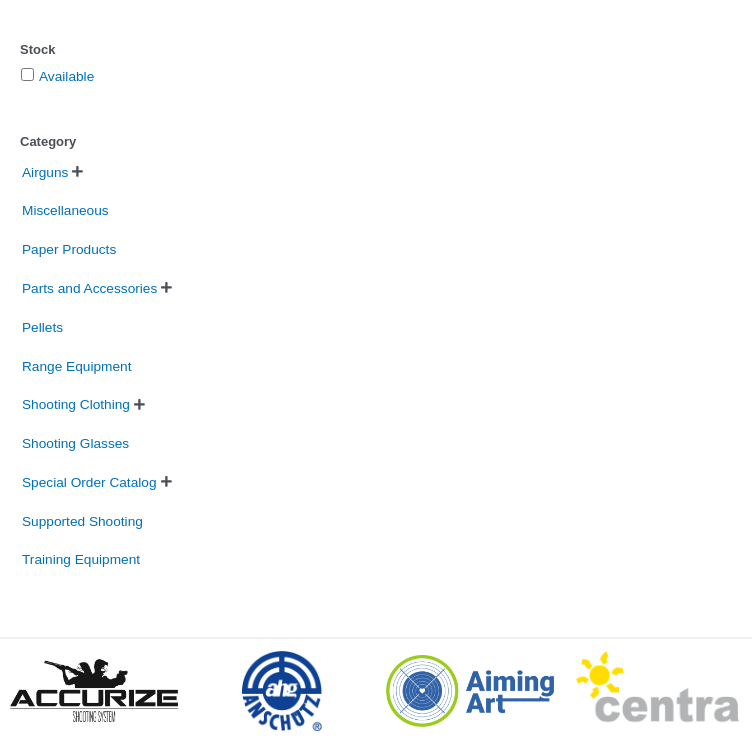 scroll, scrollTop: 3096, scrollLeft: 0, axis: vertical 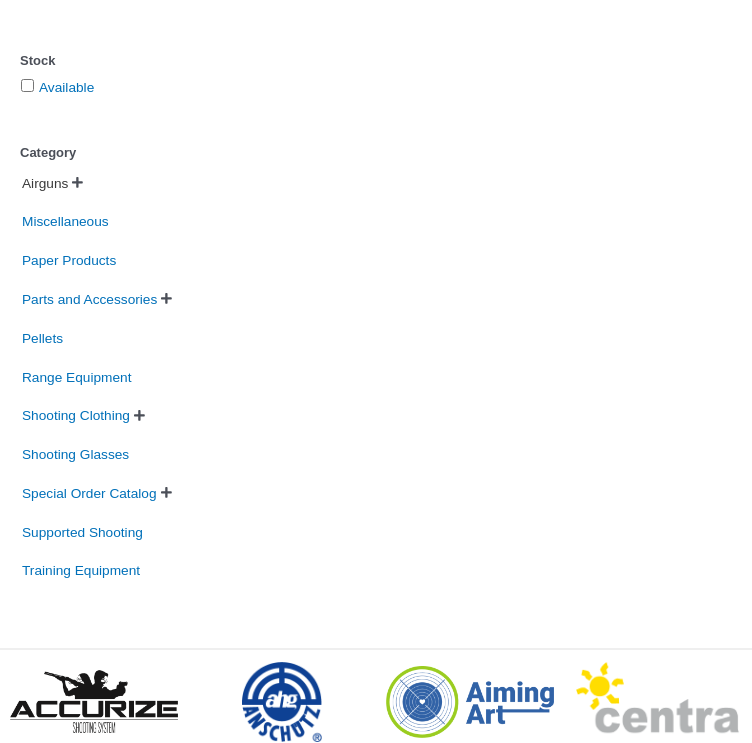 click on "Airguns" at bounding box center [45, 183] 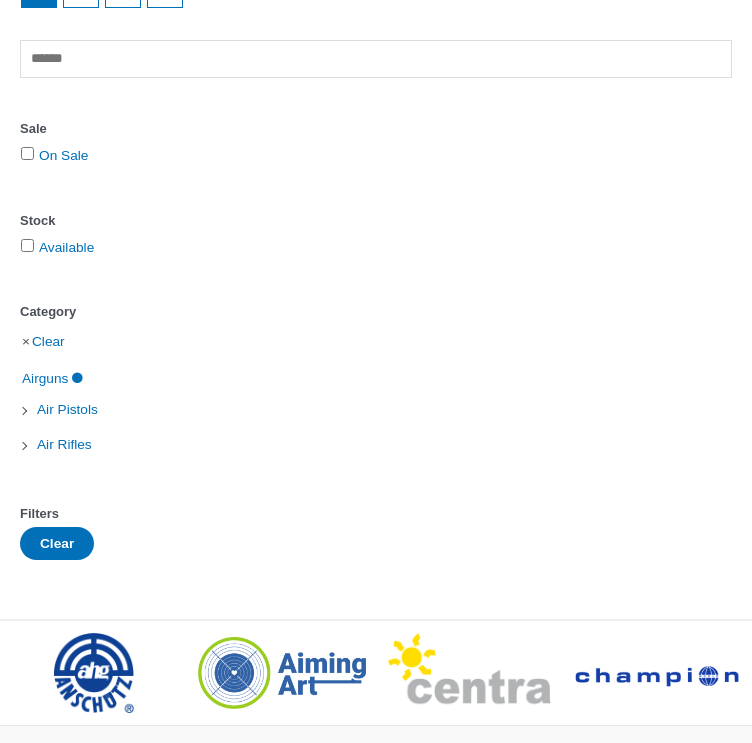 scroll, scrollTop: 3207, scrollLeft: 0, axis: vertical 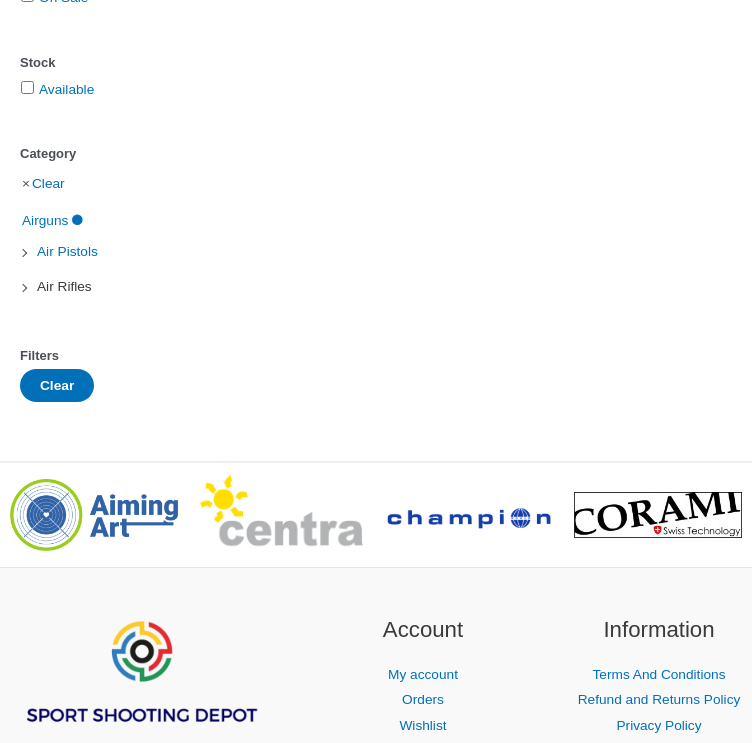click on "Air Rifles" at bounding box center [64, 286] 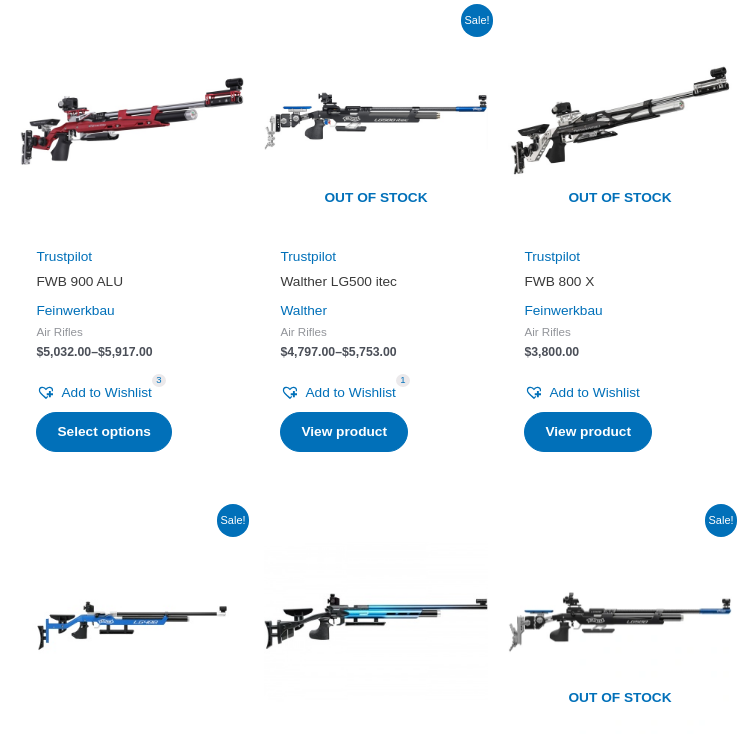 scroll, scrollTop: 396, scrollLeft: 0, axis: vertical 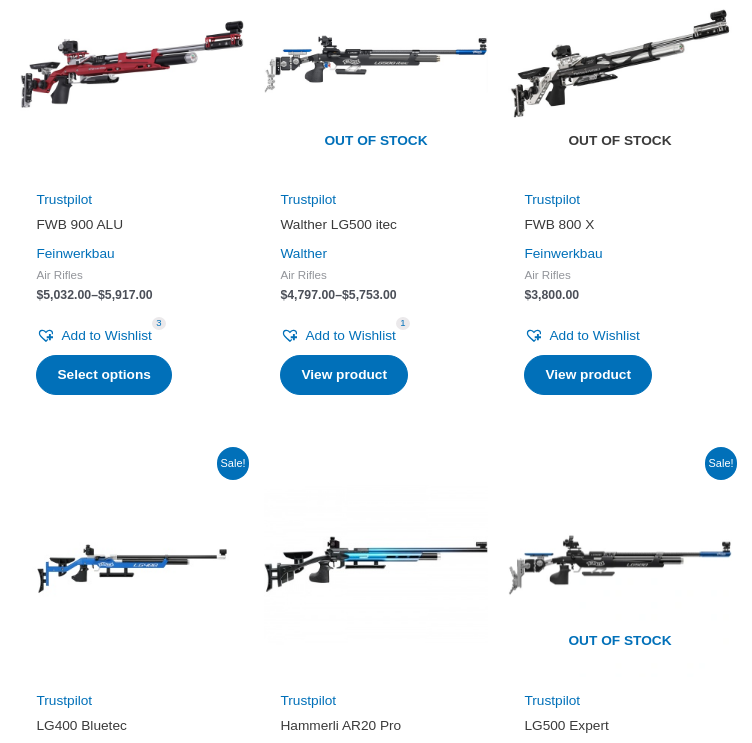 click at bounding box center [620, 64] 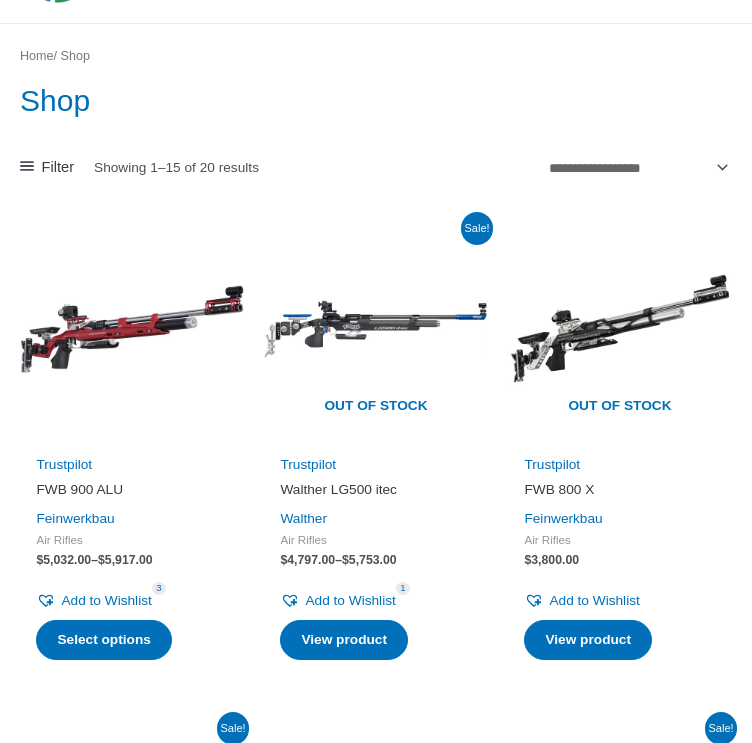 scroll, scrollTop: 130, scrollLeft: 0, axis: vertical 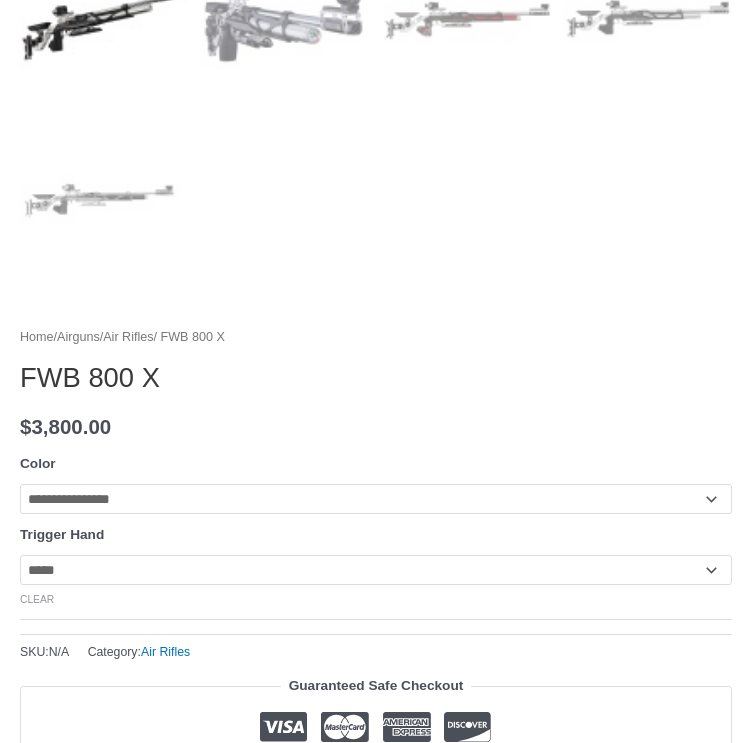 click on "**********" 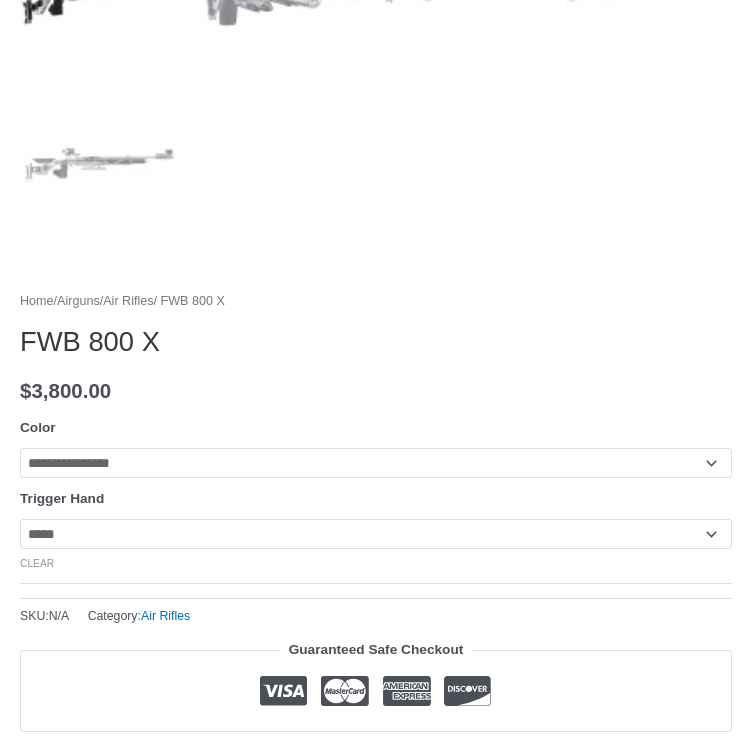 scroll, scrollTop: 1096, scrollLeft: 0, axis: vertical 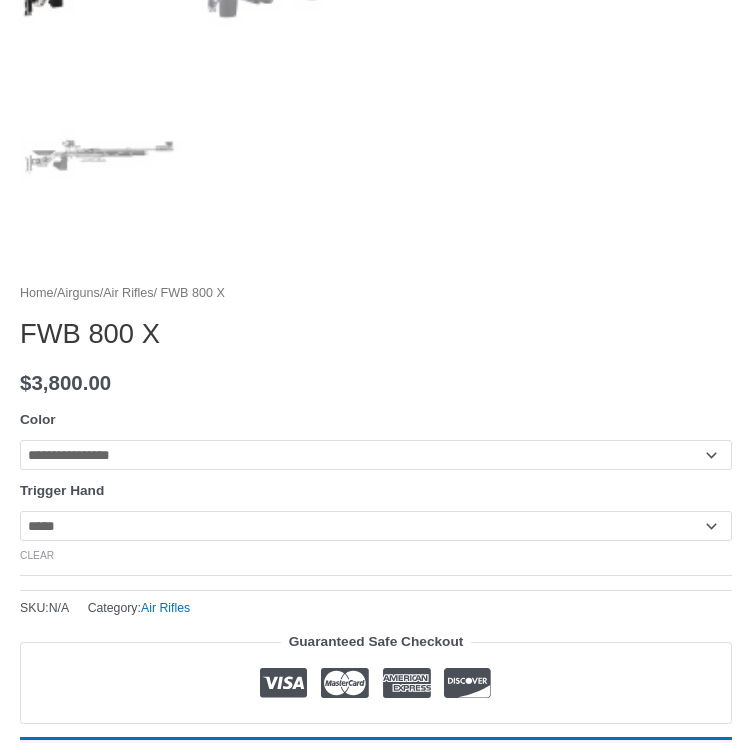 click on "**********" 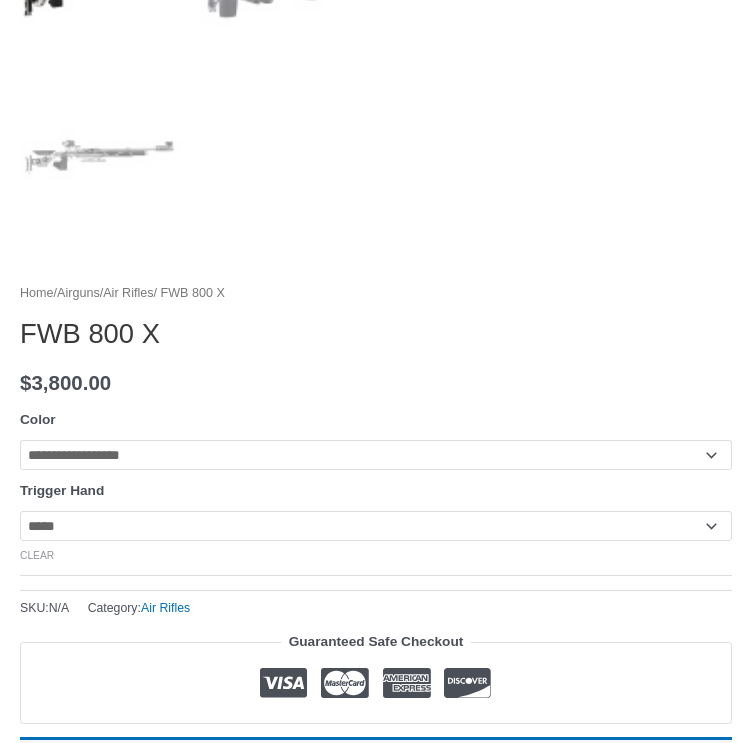 click on "**********" 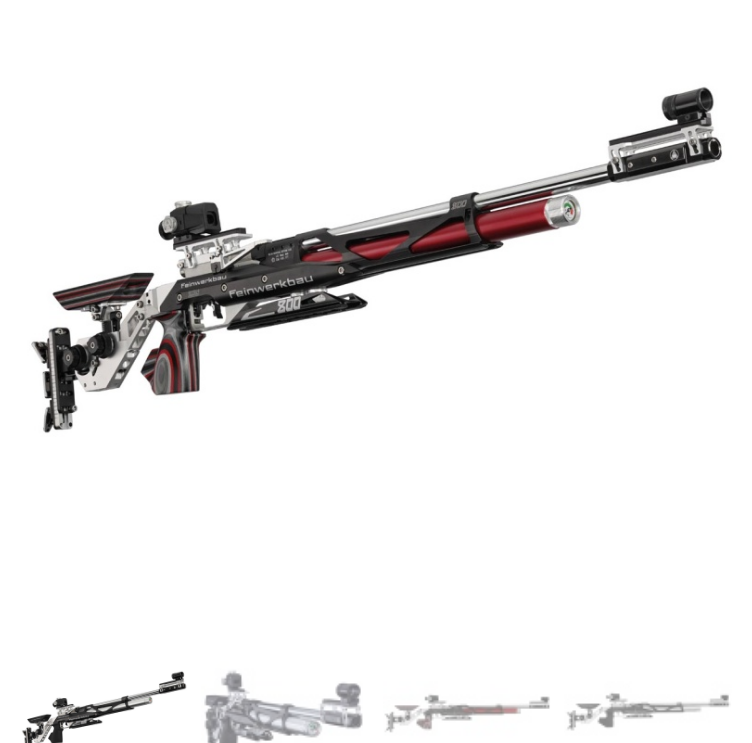 scroll, scrollTop: 356, scrollLeft: 0, axis: vertical 